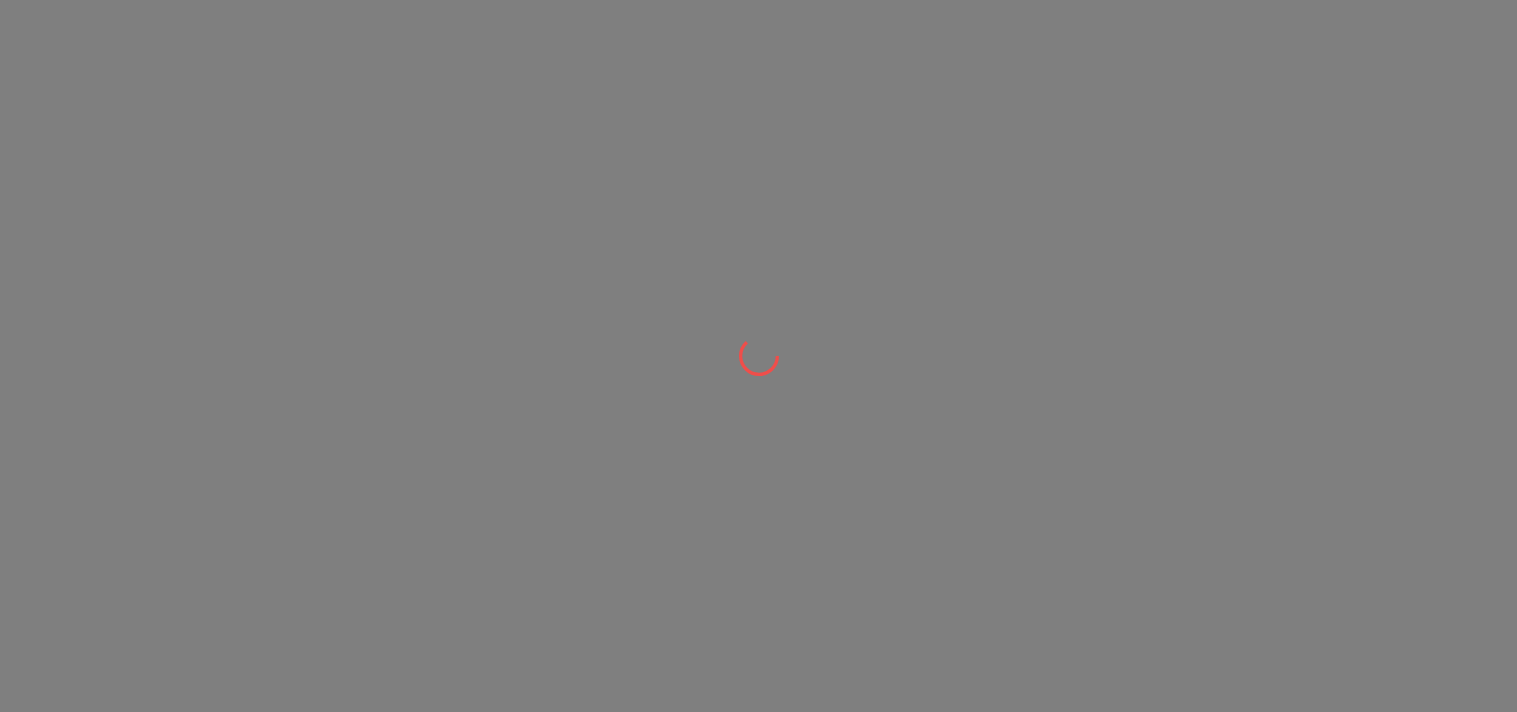scroll, scrollTop: 0, scrollLeft: 0, axis: both 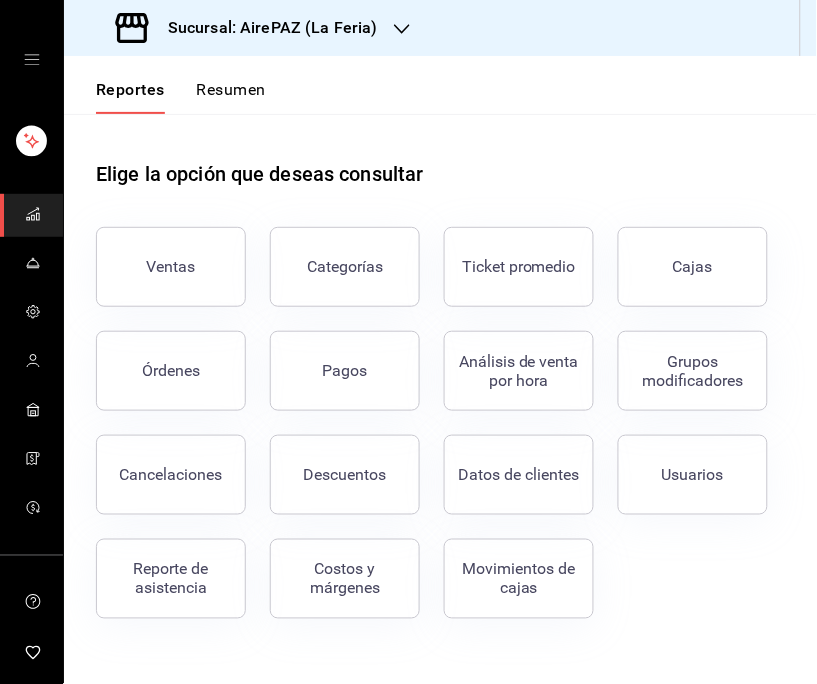 click 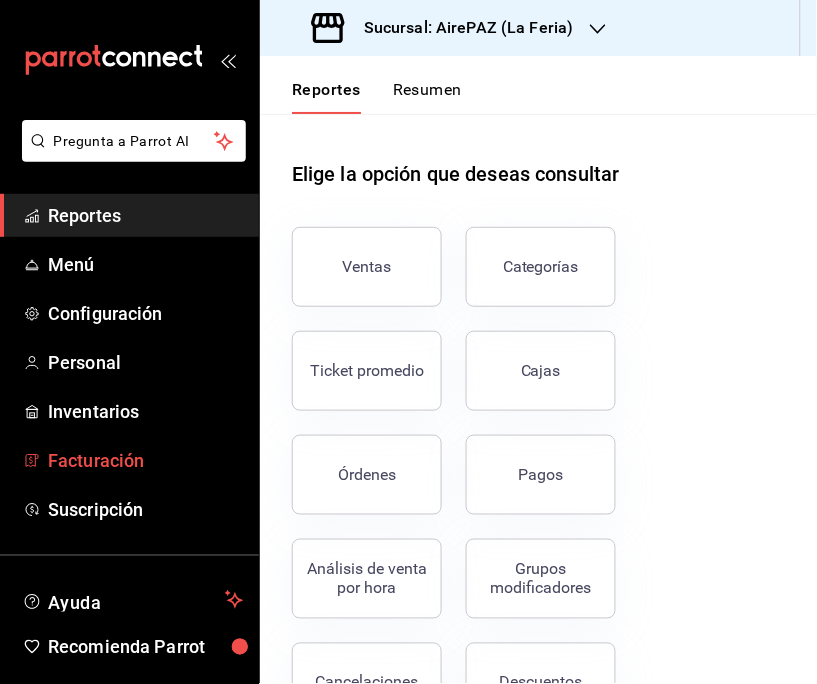 click on "Facturación" at bounding box center [145, 460] 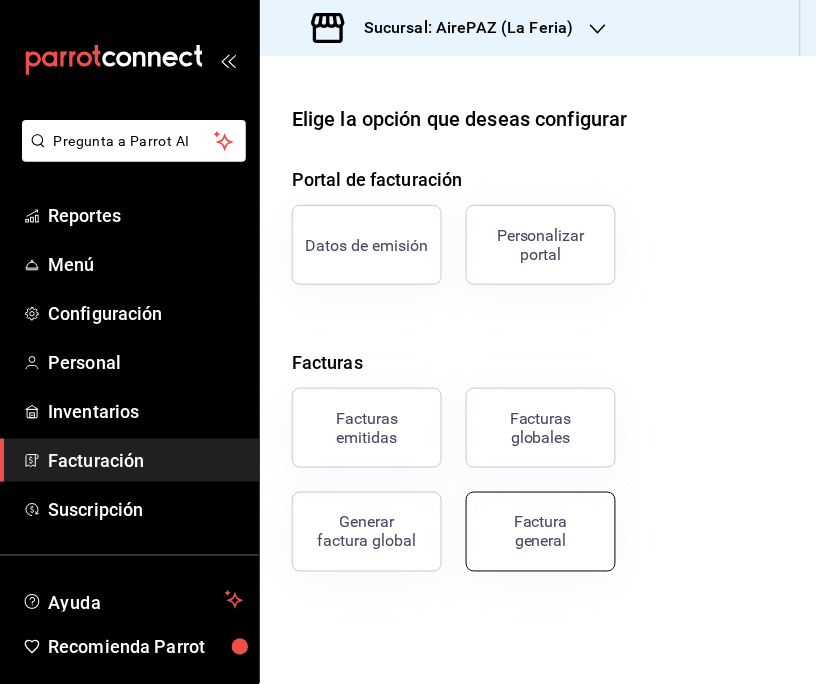 click on "Factura general" at bounding box center [541, 532] 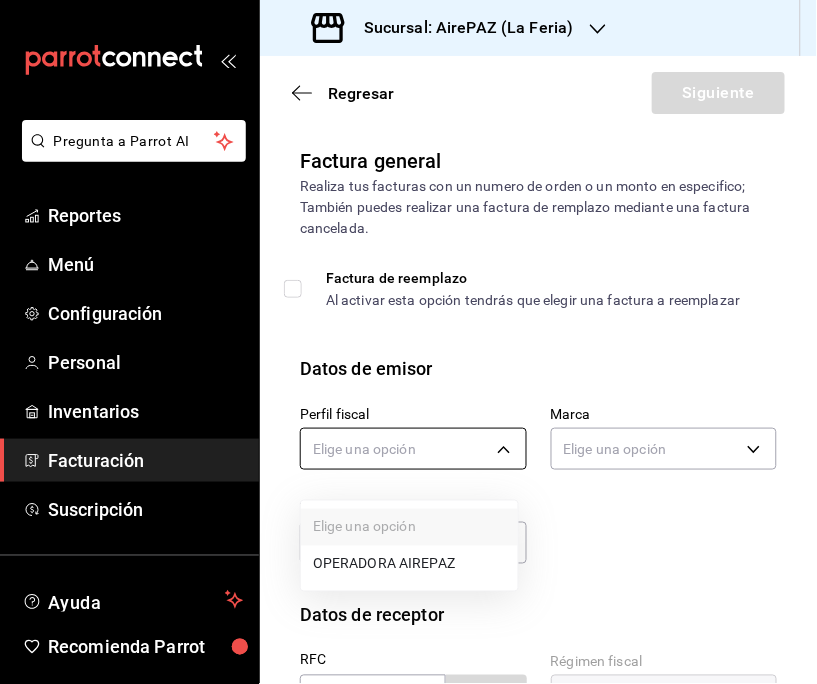click on "Pregunta a Parrot AI Reportes   Menú   Configuración   Personal   Inventarios   Facturación   Suscripción   Ayuda Recomienda Parrot   [PERSON]   Sugerir nueva función   Sucursal: AirePAZ (La Feria) Regresar Siguiente Factura general Realiza tus facturas con un numero de orden o un monto en especifico; También puedes realizar una factura de remplazo mediante una factura cancelada. Factura de reemplazo Al activar esta opción tendrás que elegir una factura a reemplazar Datos de emisor Perfil fiscal Elige una opción Marca Elige una opción Tipo de comprobante Ingreso I Datos de receptor RFC Buscar RFC Régimen fiscal Elige una opción Uso de CFDI Elige una opción Correo electrónico Dirección Calle # exterior # interior Código postal Estado ​ Municipio ​ Colonia ​ GANA 1 MES GRATIS EN TU SUSCRIPCIÓN AQUÍ Pregunta a Parrot AI Reportes   Menú   Configuración   Personal   Inventarios   Facturación   Suscripción   Ayuda Recomienda Parrot   [PERSON]   Sugerir nueva función" at bounding box center (408, 342) 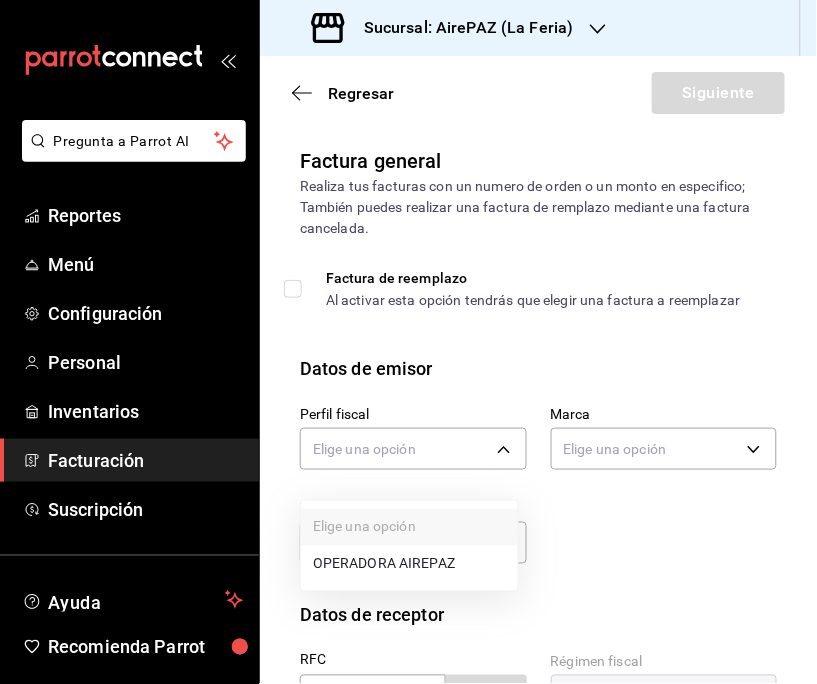 drag, startPoint x: 405, startPoint y: 571, endPoint x: 416, endPoint y: 561, distance: 14.866069 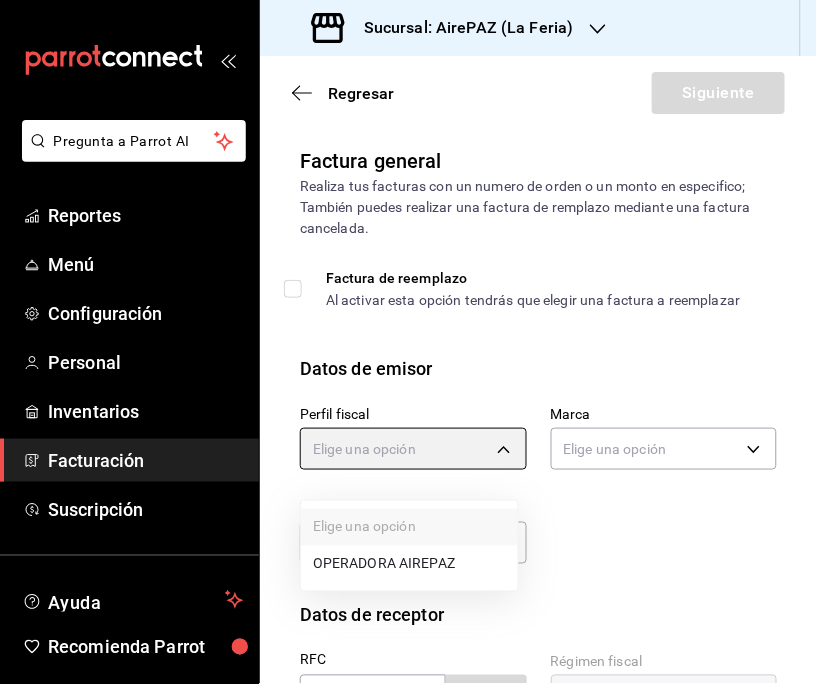 type on "[UUID]" 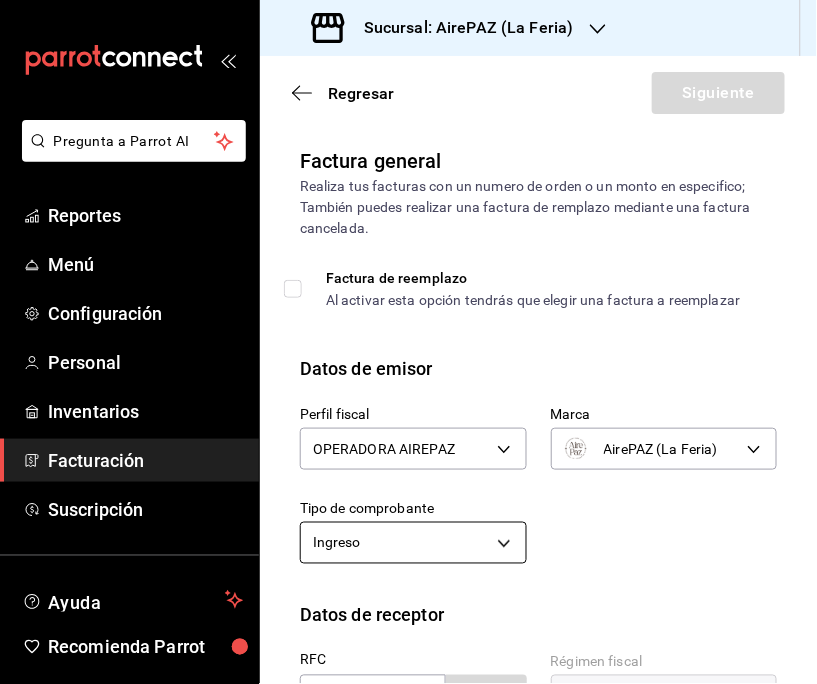 click on "Pregunta a Parrot AI Reportes   Menú   Configuración   Personal   Inventarios   Facturación   Suscripción   Ayuda Recomienda Parrot   [FIRST] [LAST]   Sugerir nueva función   Sucursal: AirePAZ (La Feria) Regresar Siguiente Factura general Realiza tus facturas con un numero de orden o un monto en especifico; También puedes realizar una factura de remplazo mediante una factura cancelada. Factura de reemplazo Al activar esta opción tendrás que elegir una factura a reemplazar Datos de emisor Perfil fiscal OPERADORA AIREPAZ [UUID] Marca AirePAZ (La Feria) [UUID] Tipo de comprobante Ingreso I Datos de receptor RFC Buscar RFC Régimen fiscal Elige una opción Uso de CFDI Elige una opción Correo electrónico [EMAIL] Dirección Calle # exterior # interior Código postal [POSTAL_CODE] Estado ​ Municipio ​ Colonia ​ GANA 1 MES GRATIS EN TU SUSCRIPCIÓN AQUÍ Pregunta a Parrot AI Reportes   Menú   Configuración   Personal   Inventarios   Facturación   Suscripción" at bounding box center [408, 342] 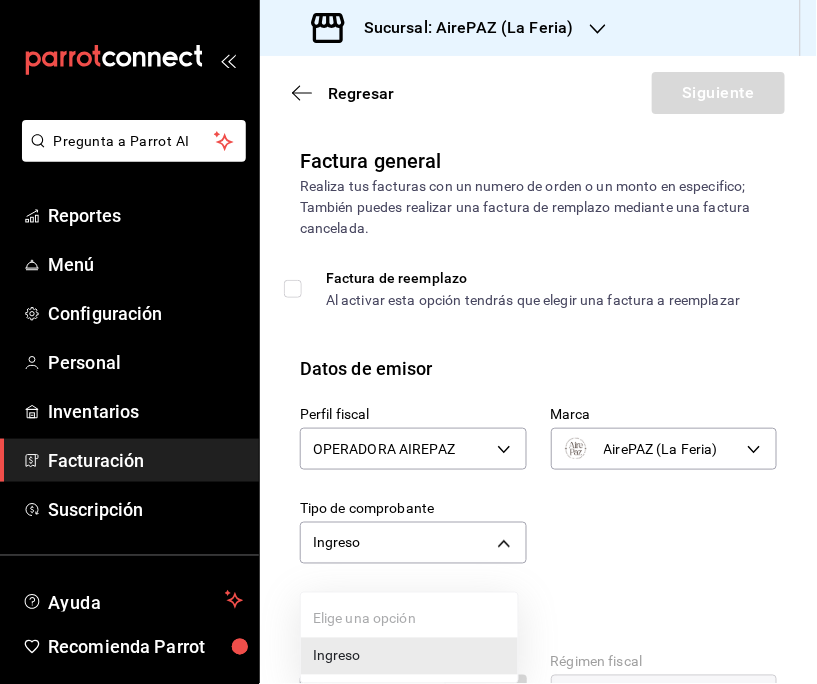 click at bounding box center [408, 342] 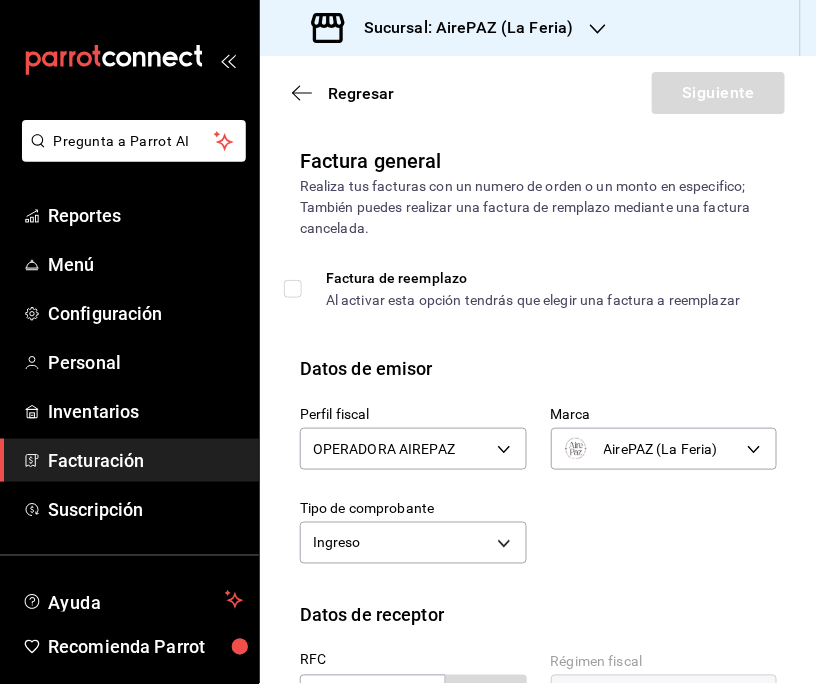 click 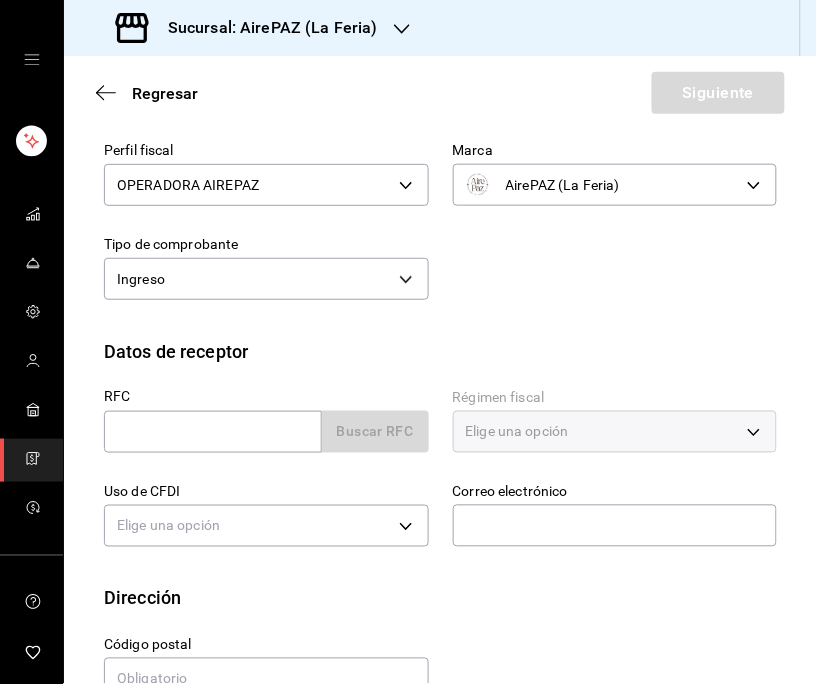 scroll, scrollTop: 292, scrollLeft: 0, axis: vertical 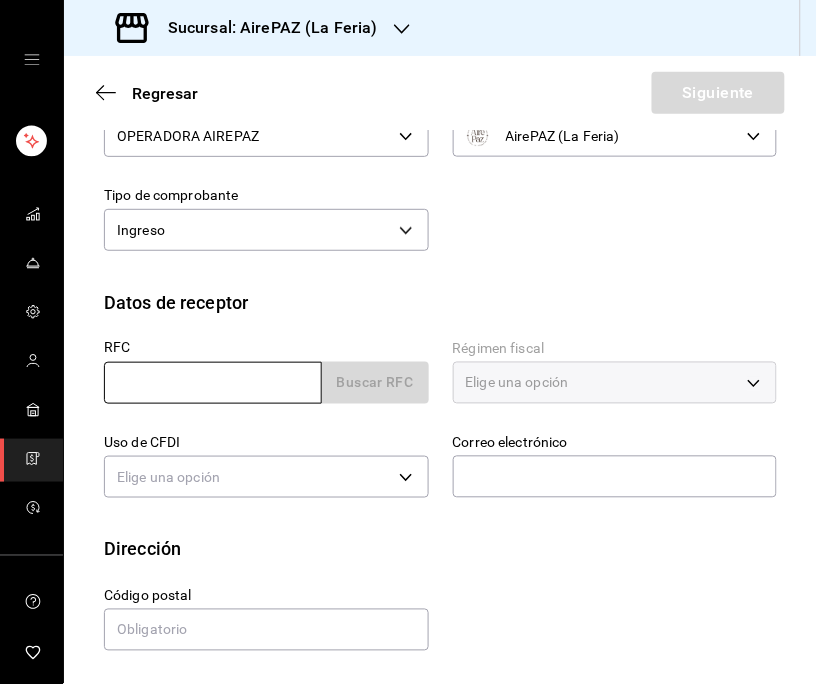 click at bounding box center (213, 383) 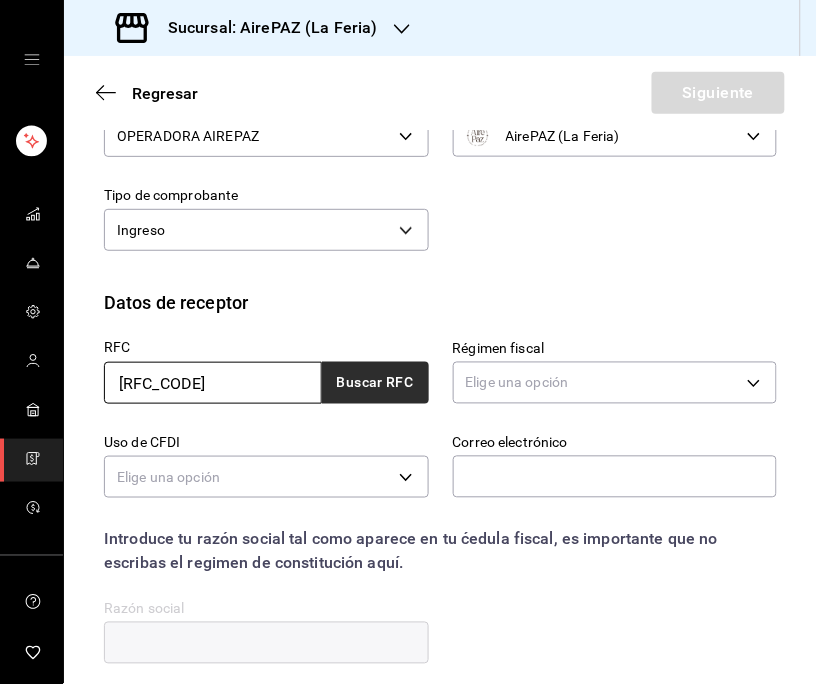 type on "[RFC_CODE]" 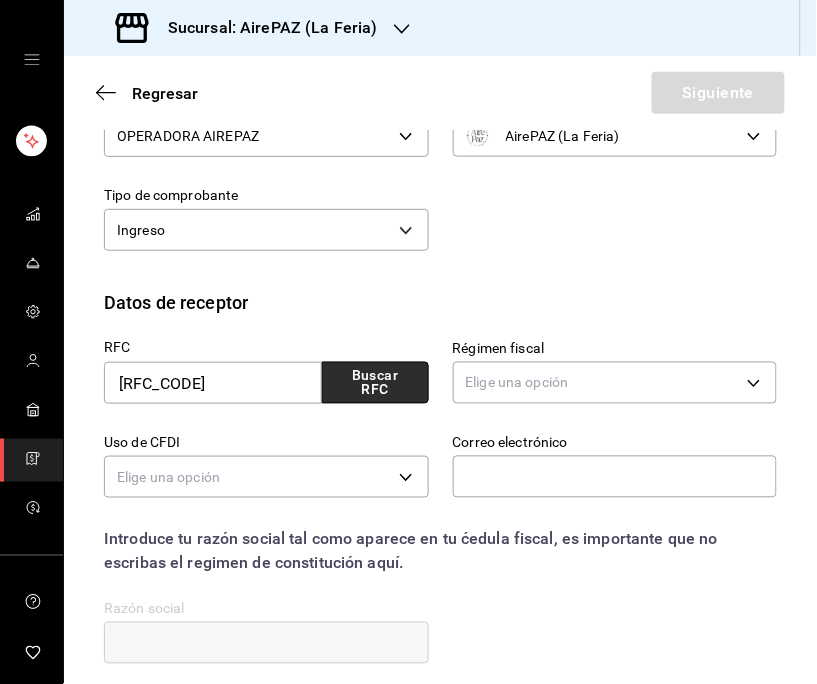 click on "Buscar RFC" at bounding box center (375, 383) 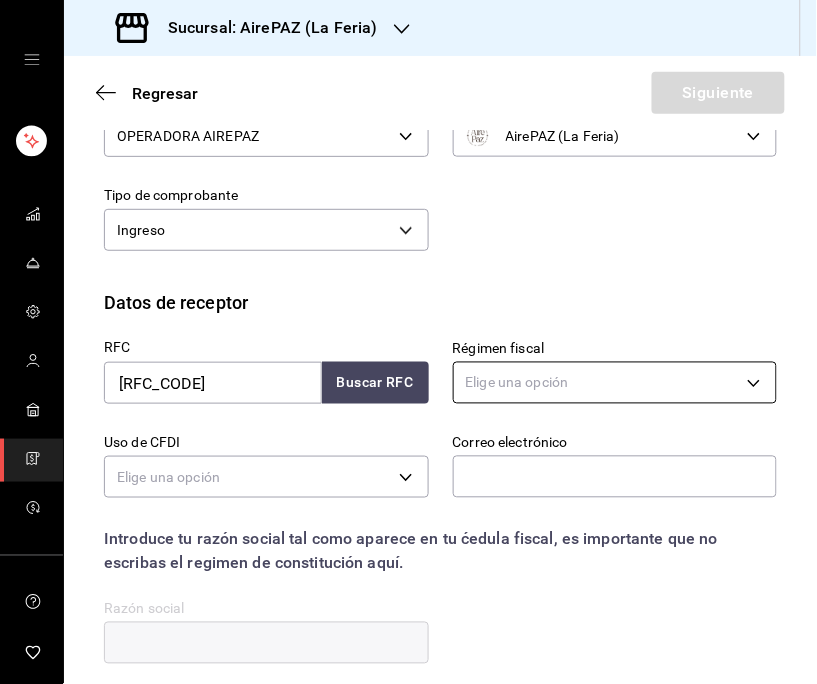 click on "Sucursal: AirePAZ (La Feria) Regresar Generar factura Emisor Perfil fiscal OPERADORA AIREPAZ [UUID] Marca AirePAZ (La Feria) [UUID] Tipo de comprobante Ingreso I Datos de receptor RFC IBS231207C50 Buscar RFC Régimen fiscal Elige una opción Uso de CFDI Elige una opción Correo electrónico Introduce tu razón social tal como aparece en tu ćedula fiscal, es importante que no escribas el regimen de constitución aquí. company Razón social Dirección Calle # exterior # interior Código postal Estado ​ Municipio ​ Colonia ​ GANA 1 MES GRATIS EN TU SUSCRIPCIÓN AQUÍ Visitar centro de ayuda (81) 2046 6363 soporte@parrotsoftware.io Visitar centro de ayuda" at bounding box center [408, 342] 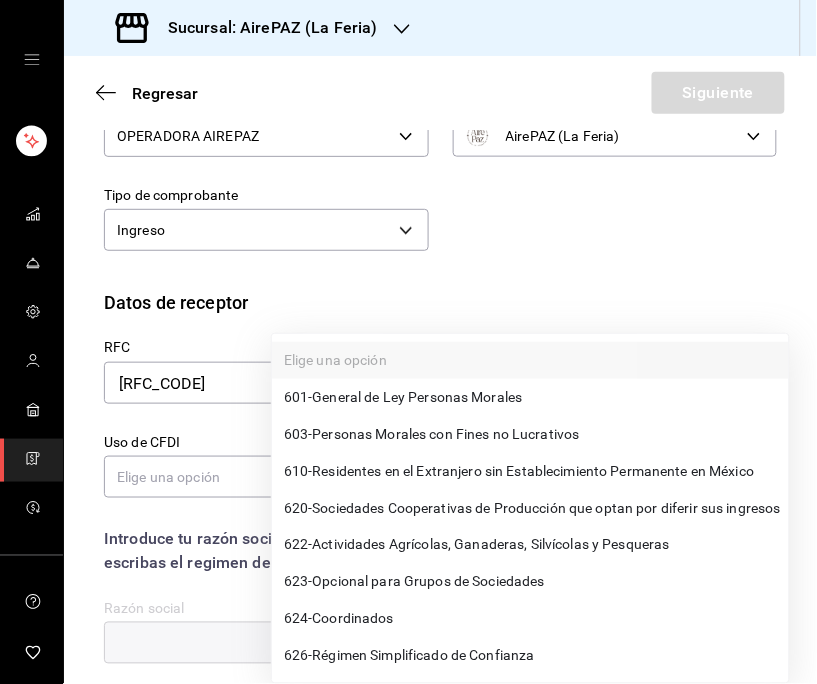click on "601  -  General de Ley Personas Morales" at bounding box center [403, 397] 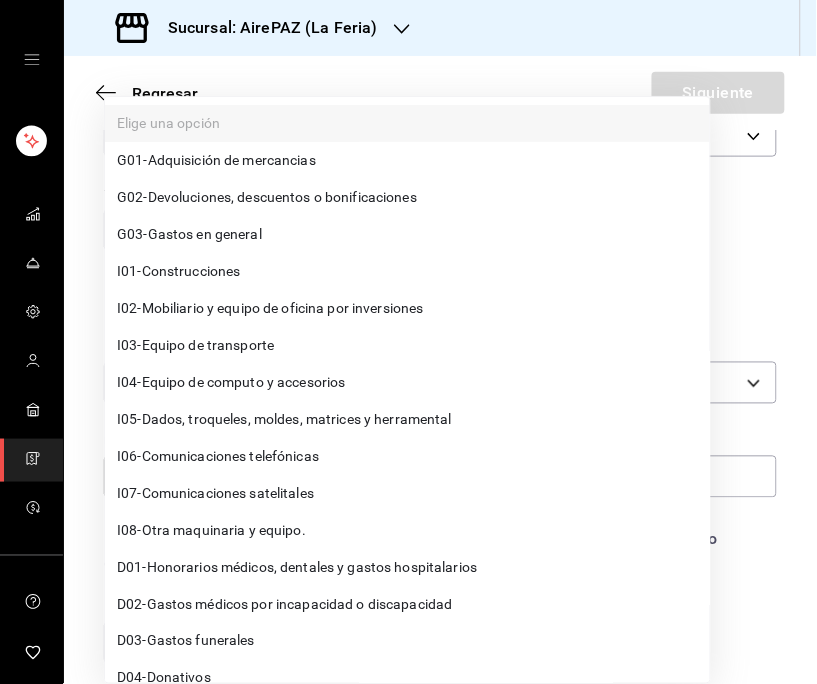 click on "Sucursal: AirePAZ (La Feria) Regresar Siguiente Factura general Realiza tus facturas con un numero de orden o un monto en especifico; También puedes realizar una factura de remplazo mediante una factura cancelada. Factura de reemplazo Al activar esta opción tendrás que elegir una factura a reemplazar Datos de emisor Perfil fiscal OPERADORA AIREPAZ [UUID] Marca AirePAZ (La Feria) [UUID] Tipo de comprobante Ingreso I Datos de receptor RFC IBS231207C50 Buscar RFC Régimen fiscal 601  -  General de Ley Personas Morales 601 Uso de CFDI Elige una opción Correo electrónico Introduce tu razón social tal como aparece en tu ćedula fiscal, es importante que no escribas el regimen de constitución aquí. company Razón social Dirección Calle # exterior # interior Código postal Estado ​ Municipio ​ Colonia ​ GANA 1 MES GRATIS EN TU SUSCRIPCIÓN AQUÍ Visitar centro de ayuda (81) 2046 6363 soporte@parrotsoftware.io Visitar centro de ayuda G01  -" at bounding box center (408, 342) 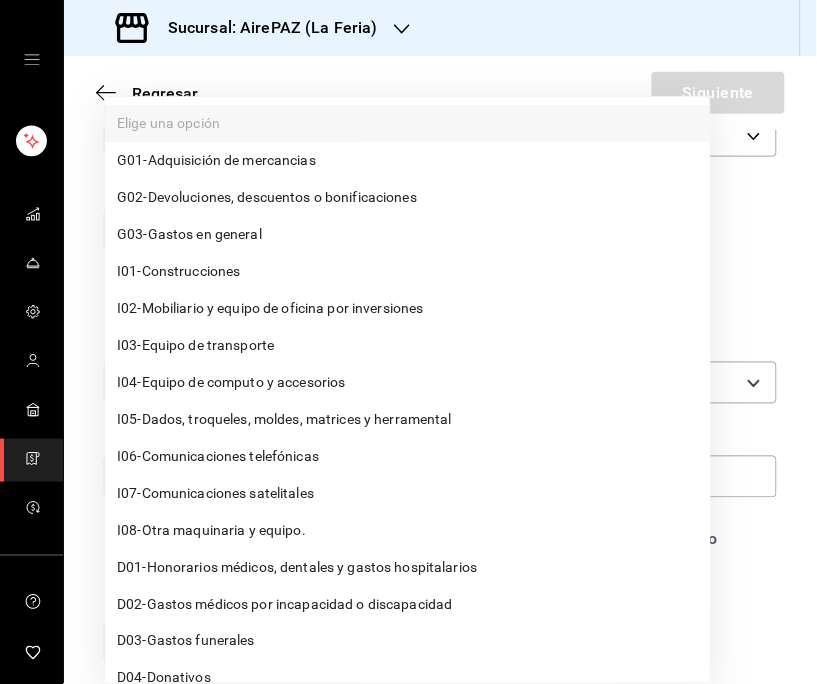 click on "G03  -  Gastos en general" at bounding box center [189, 234] 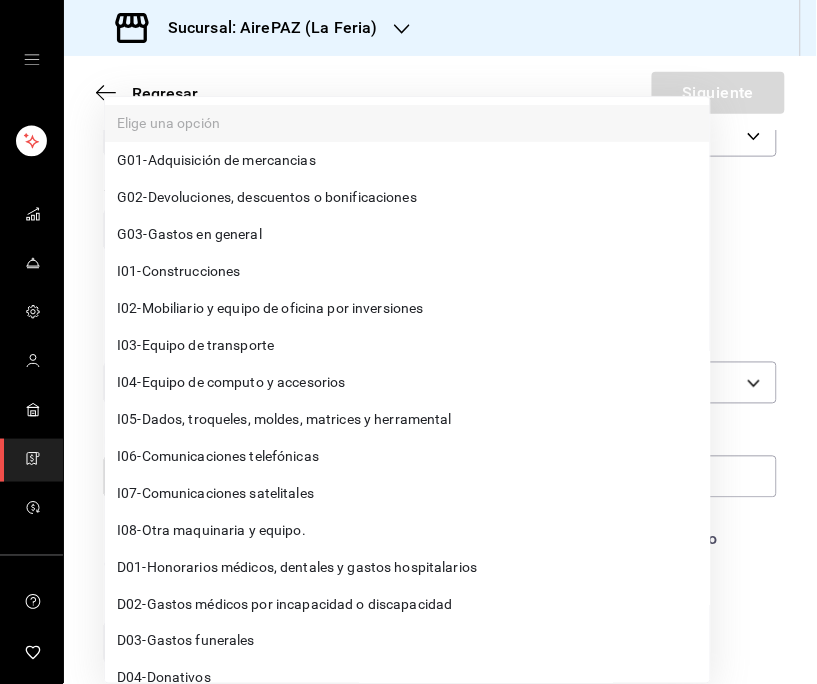 type on "G03" 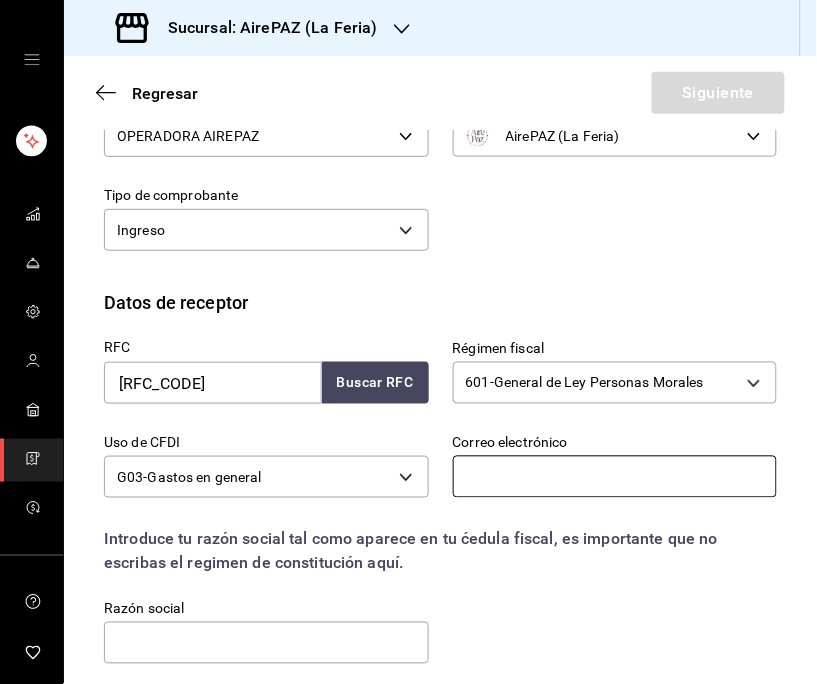 click at bounding box center (615, 477) 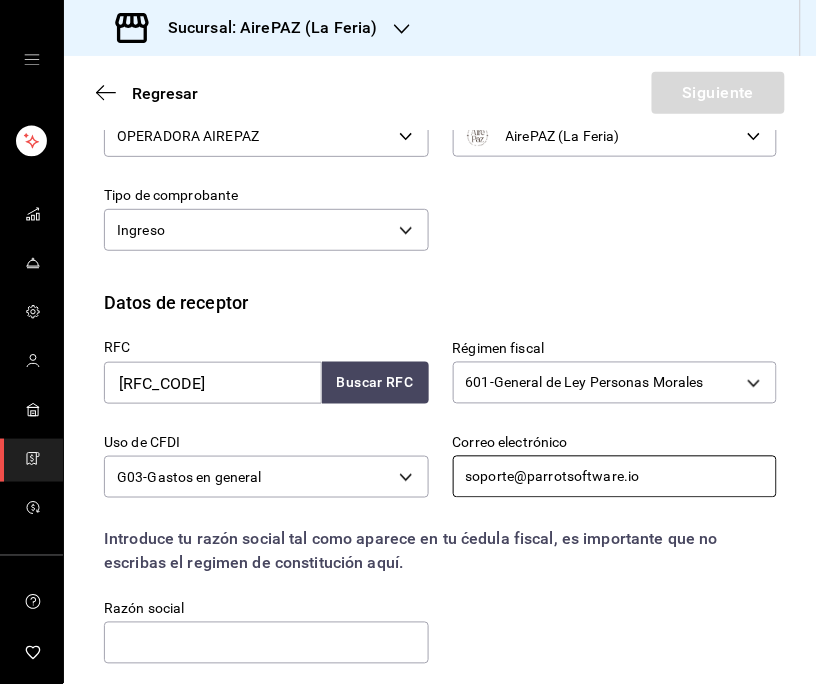 type on "soporte@parrotsoftware.io" 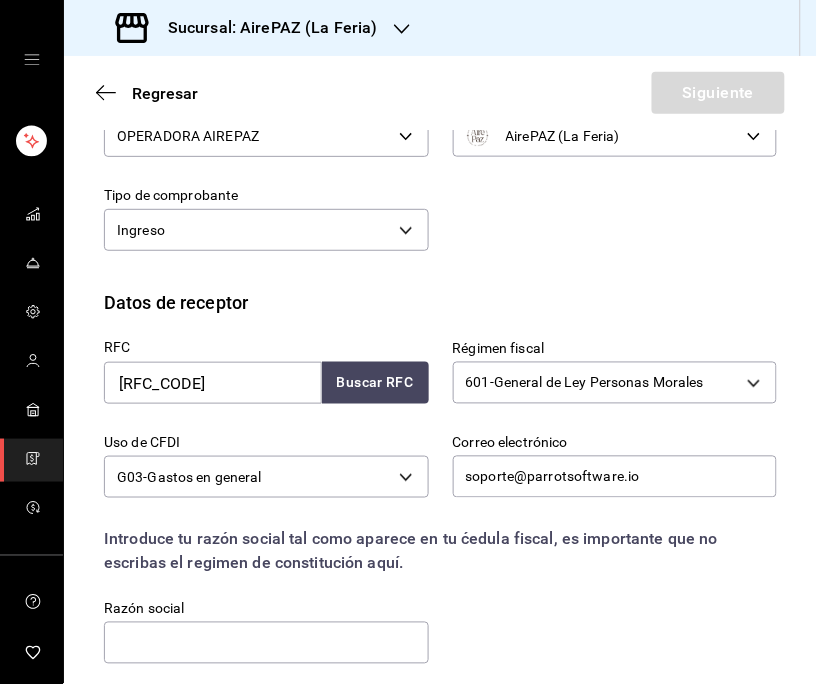click on "Razón social" at bounding box center (266, 633) 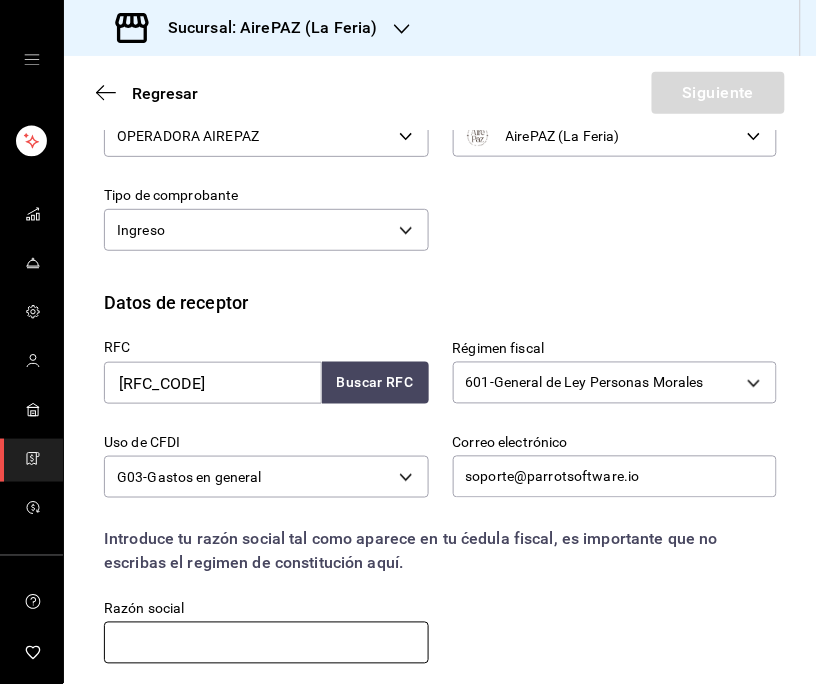 click at bounding box center [266, 643] 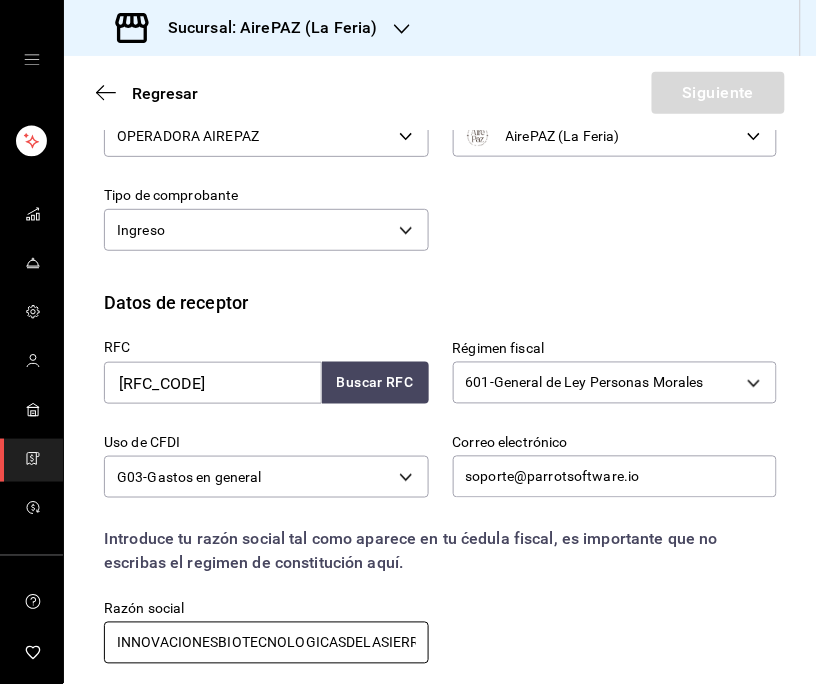 scroll, scrollTop: 0, scrollLeft: 111, axis: horizontal 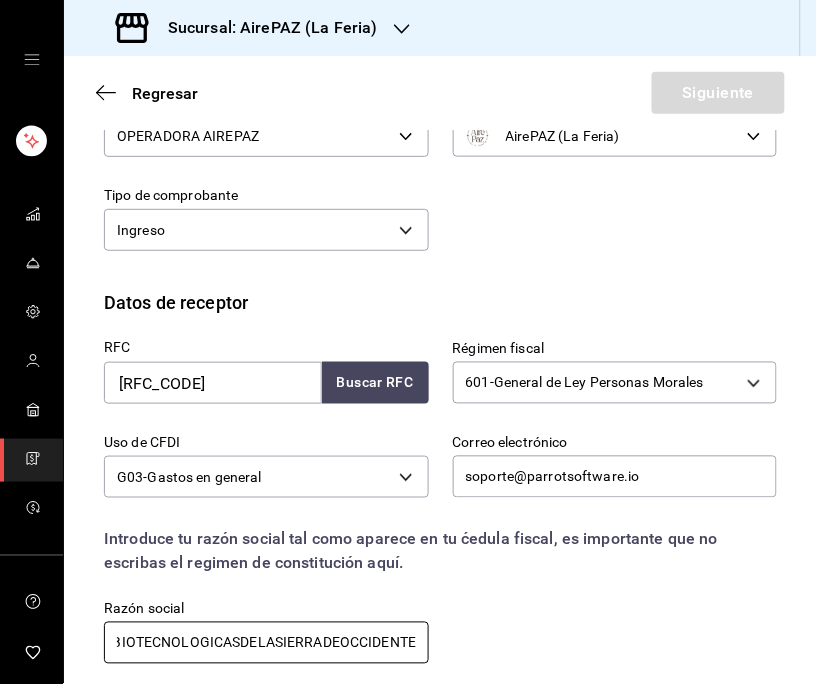 click on "INNOVACIONESBIOTECNOLOGICASDELASIERRADEOCCIDENTE" at bounding box center (266, 643) 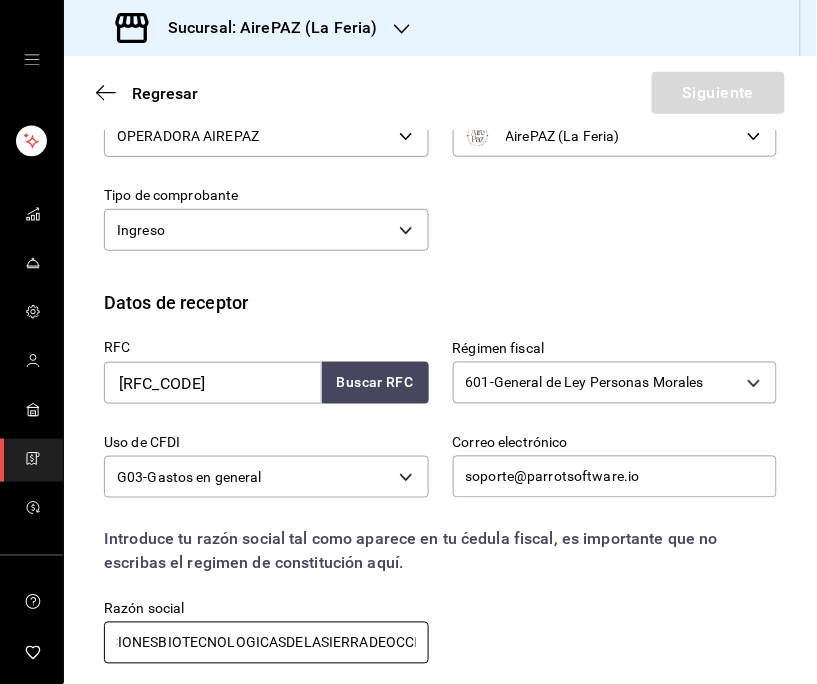 scroll, scrollTop: 0, scrollLeft: 0, axis: both 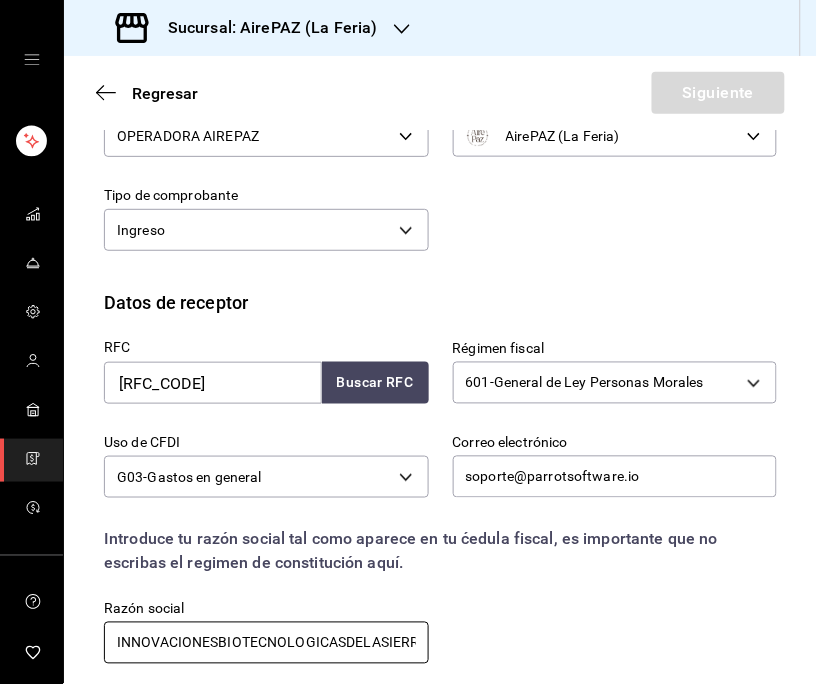 type on "INNOVACIONESBIOTECNOLOGICASDELASIERRADEOCCIDENTE" 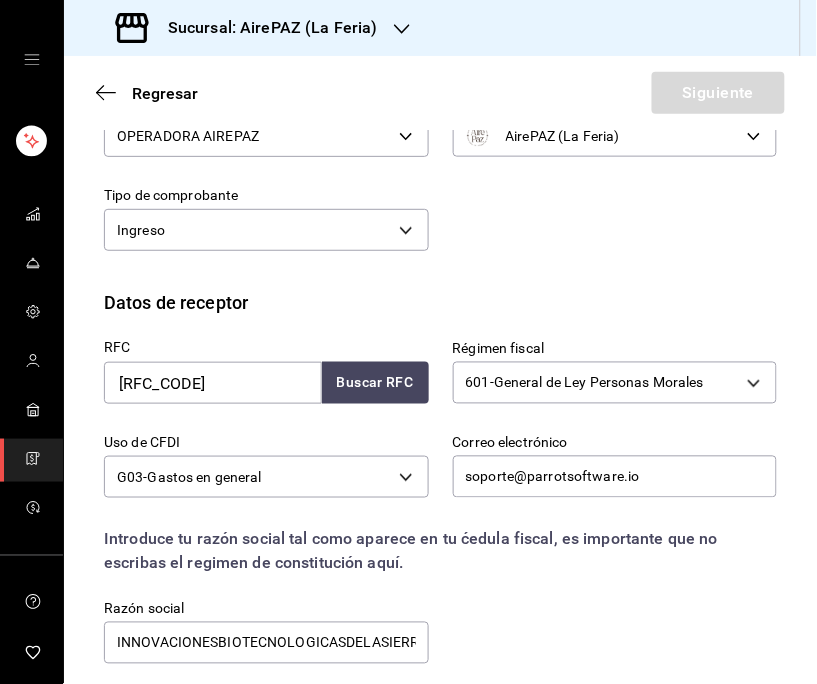 click on "RFC [RFC_CODE] Buscar RFC Régimen fiscal 601  -  General de Ley Personas Morales 601 Uso de CFDI G03  -  Gastos en general G03 Correo electrónico [EMAIL] Introduce tu razón social tal como aparece en tu ćedula fiscal, es importante que no escribas el regimen de constitución aquí. company Razón social INNOVACIONESBIOTECNOLOGICASDELASIERRADEOCCIDENTE" at bounding box center [428, 491] 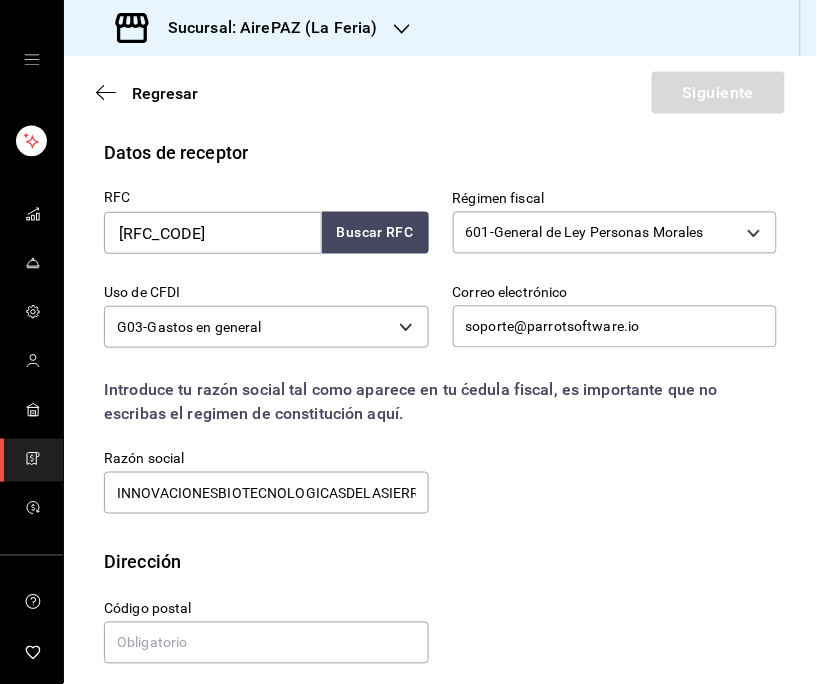 scroll, scrollTop: 455, scrollLeft: 0, axis: vertical 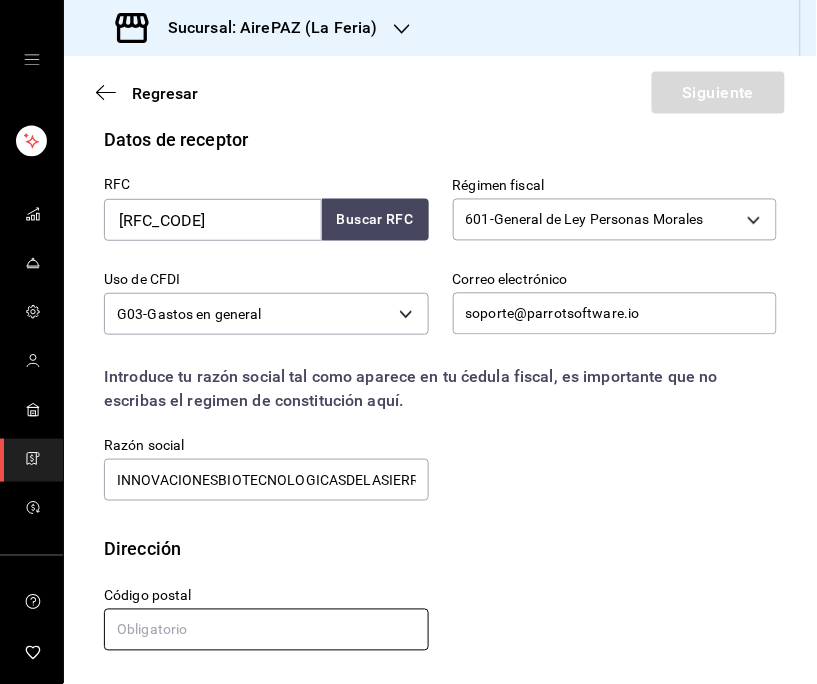 drag, startPoint x: 181, startPoint y: 627, endPoint x: 175, endPoint y: 636, distance: 10.816654 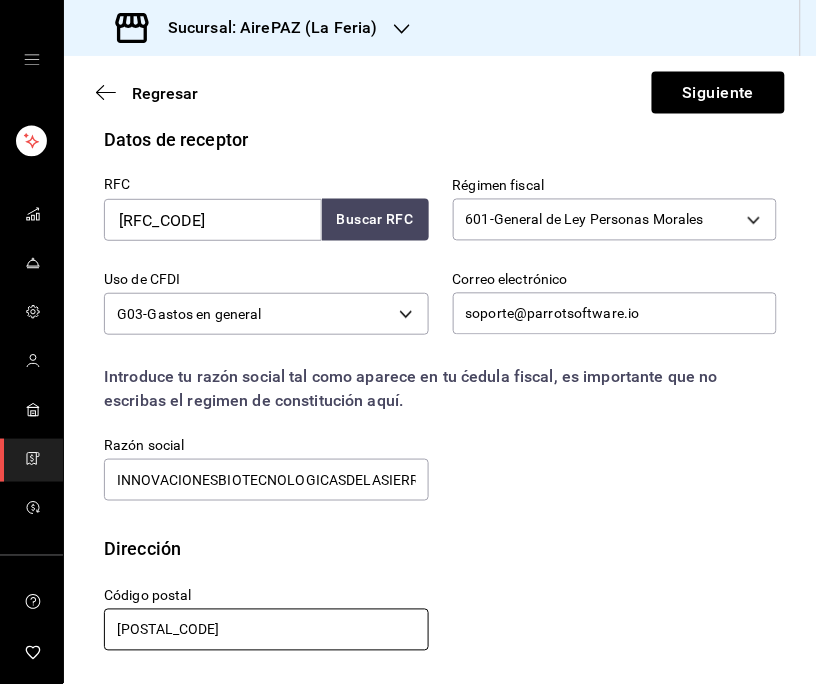 type on "[POSTAL_CODE]" 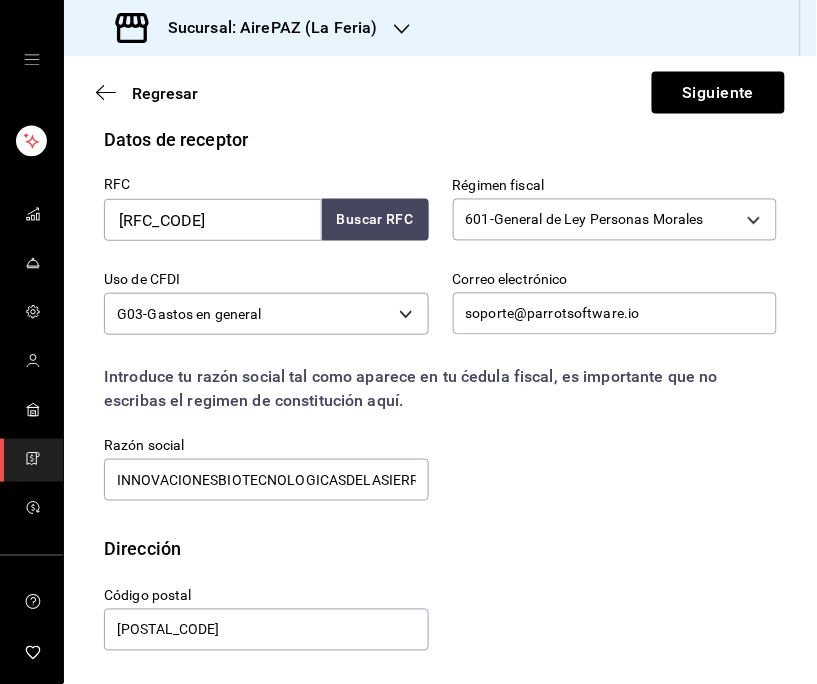 click on "RFC [RFC_CODE] Buscar RFC Régimen fiscal 601  -  General de Ley Personas Morales 601 Uso de CFDI G03  -  Gastos en general G03 Correo electrónico [EMAIL] Introduce tu razón social tal como aparece en tu ćedula fiscal, es importante que no escribas el regimen de constitución aquí. company Razón social INNOVACIONESBIOTECNOLOGICASDELASIERRADEOCCIDENTE" at bounding box center (440, 344) 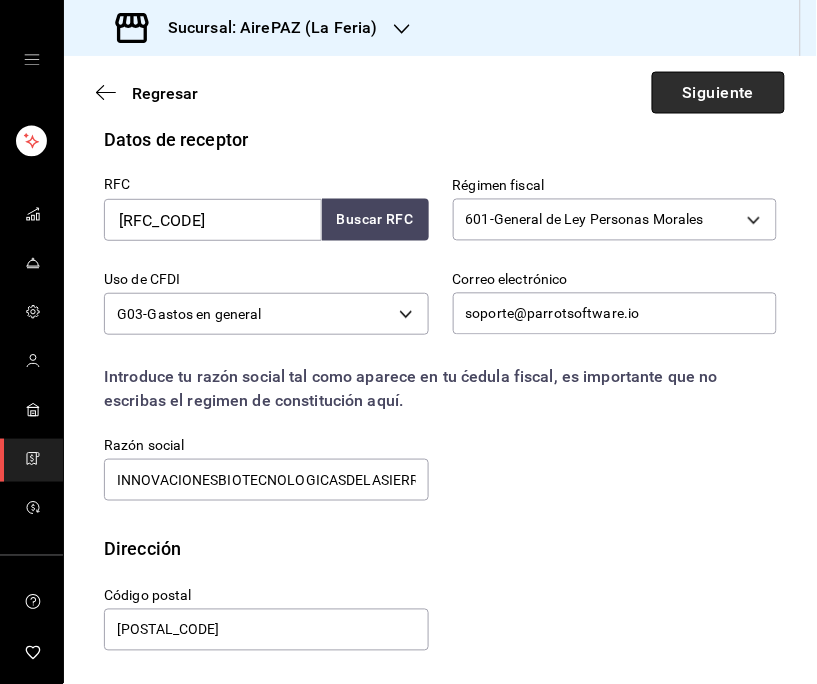 click on "Siguiente" at bounding box center [718, 93] 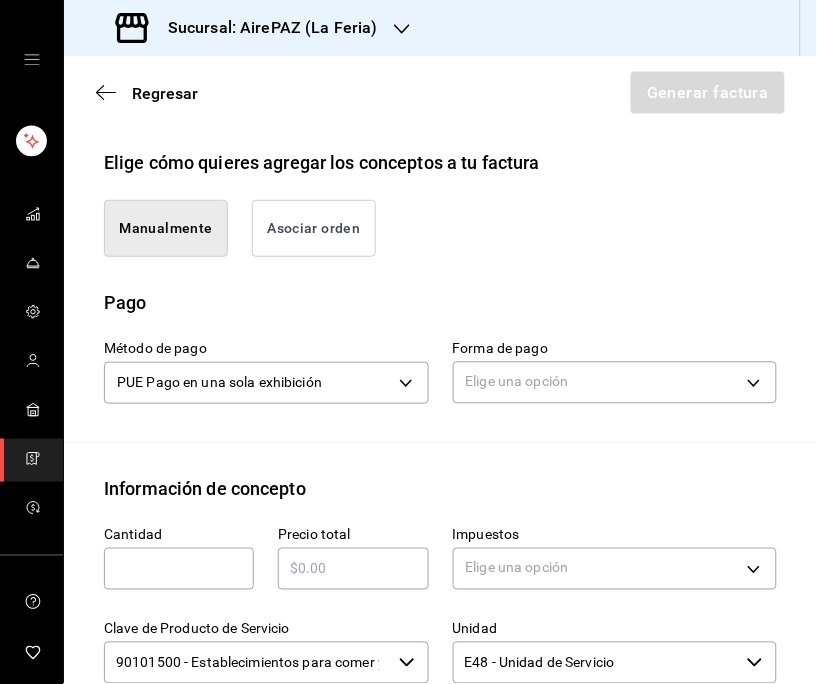 click on "Asociar orden" at bounding box center [314, 228] 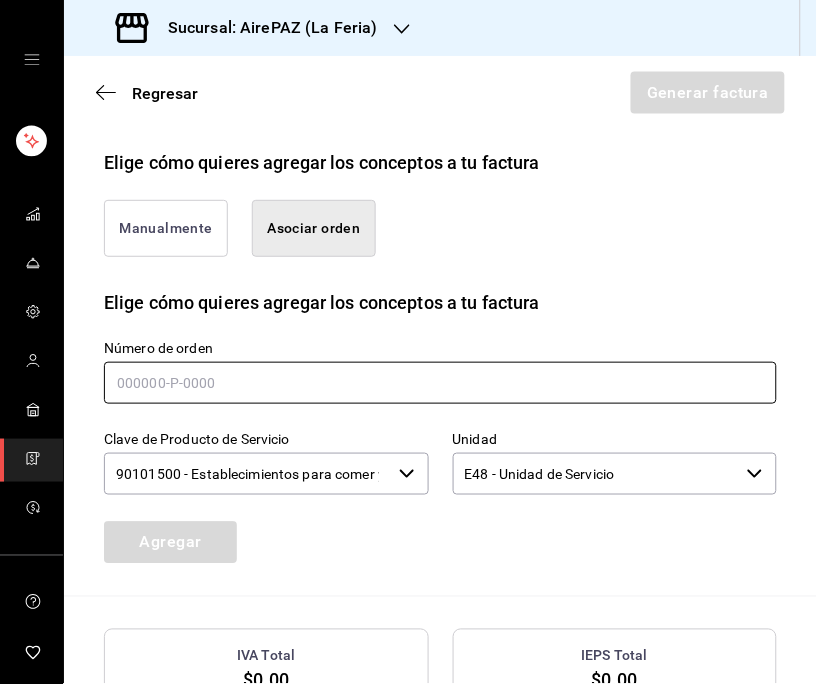click at bounding box center (440, 383) 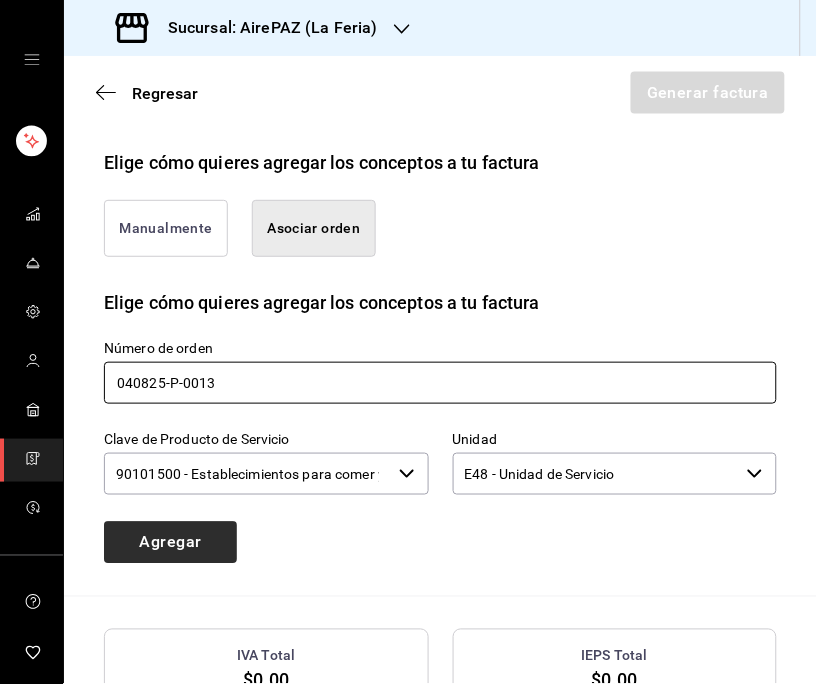 type on "040825-p-0013" 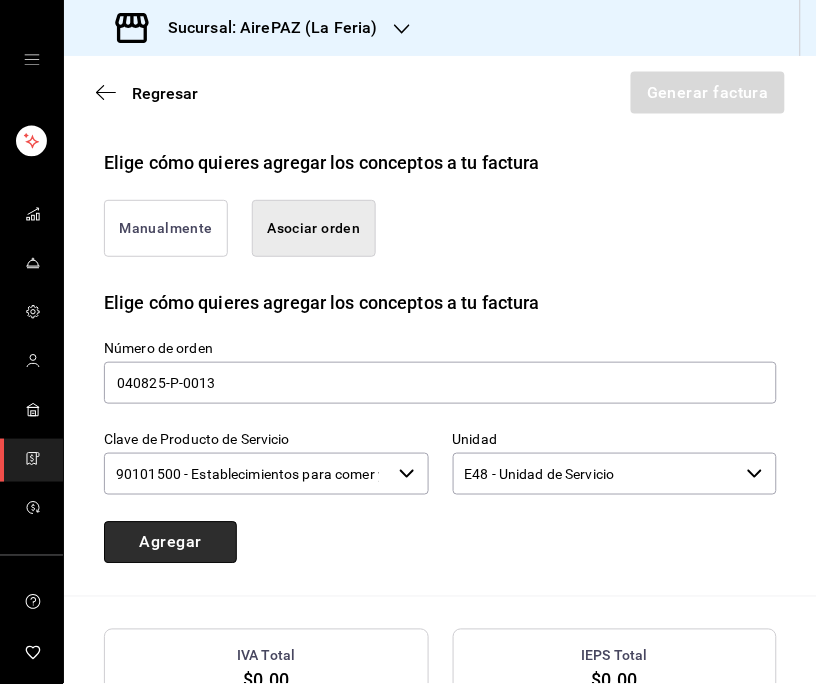 click on "Agregar" at bounding box center [170, 543] 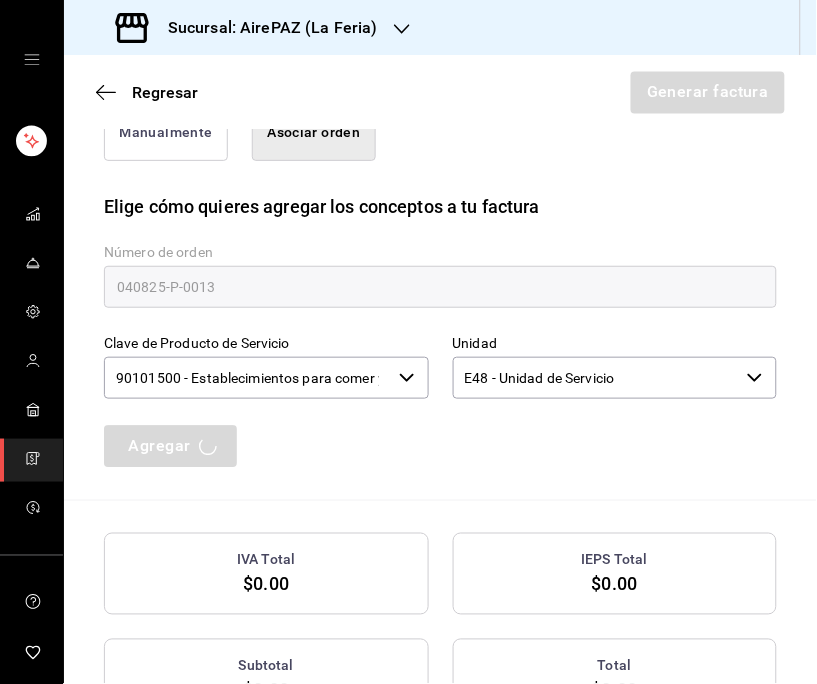 scroll, scrollTop: 707, scrollLeft: 0, axis: vertical 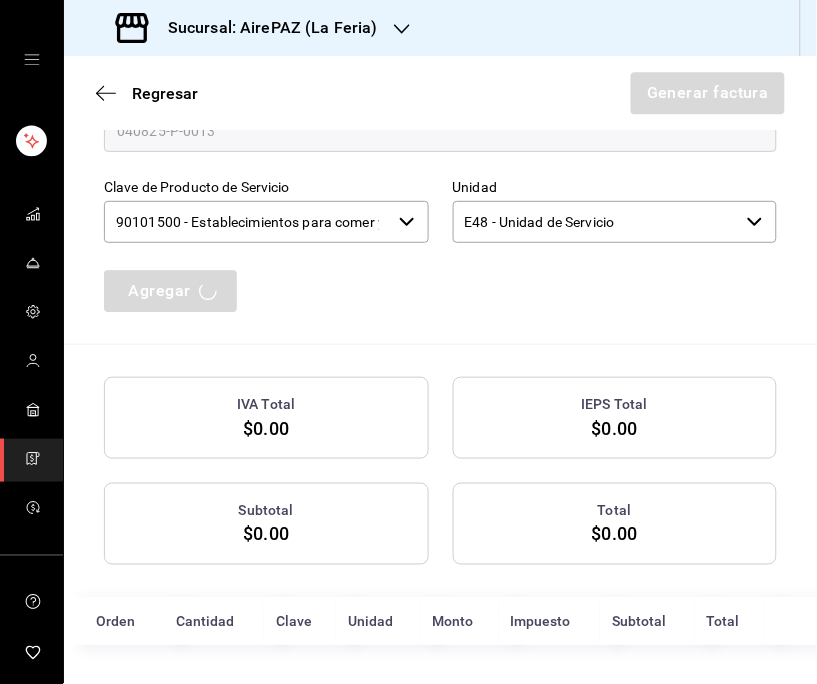 type 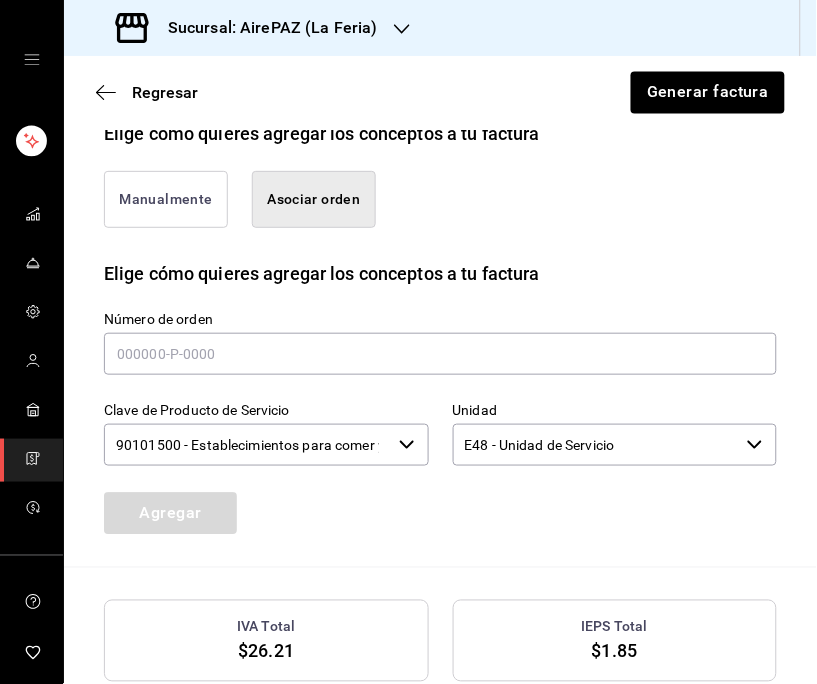 scroll, scrollTop: 443, scrollLeft: 0, axis: vertical 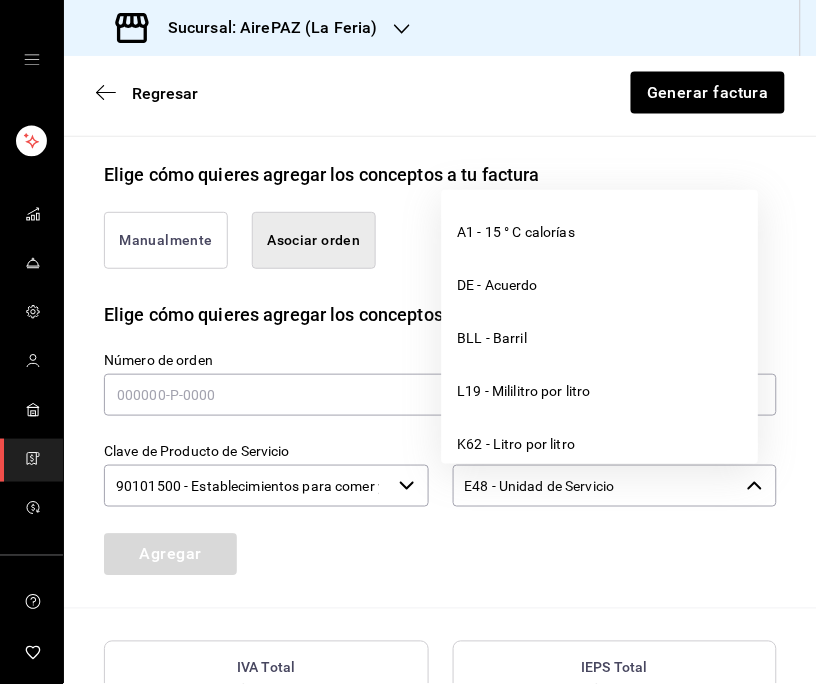 click 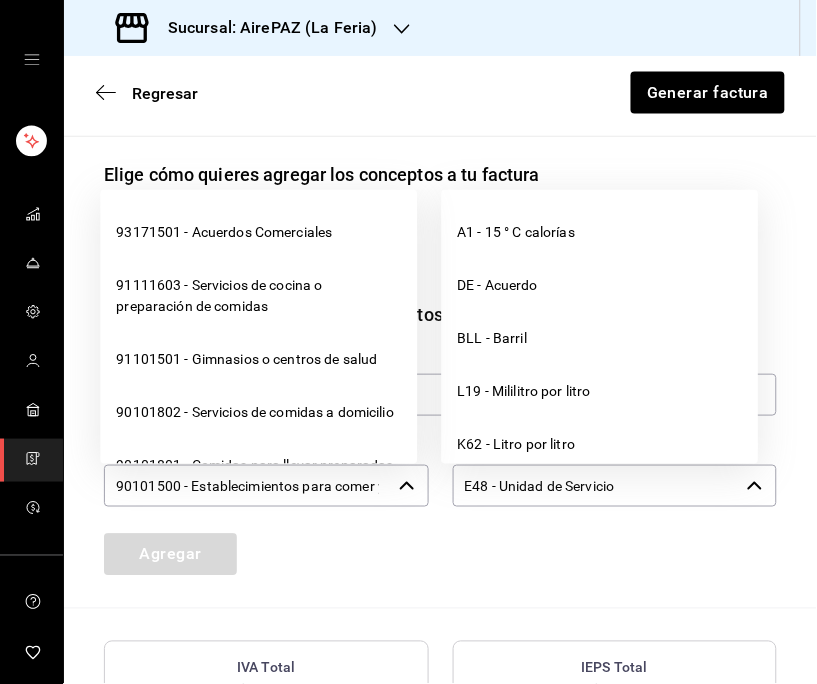 click at bounding box center (407, 486) 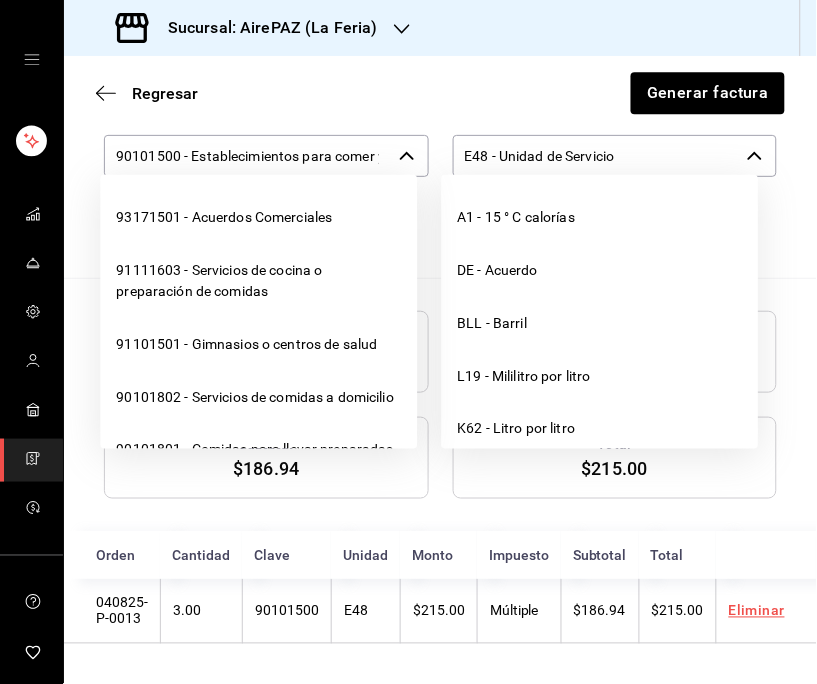 click on "IVA Total $26.21 IEPS Total $1.85 Subtotal $186.94 Total $215.00" at bounding box center (440, 405) 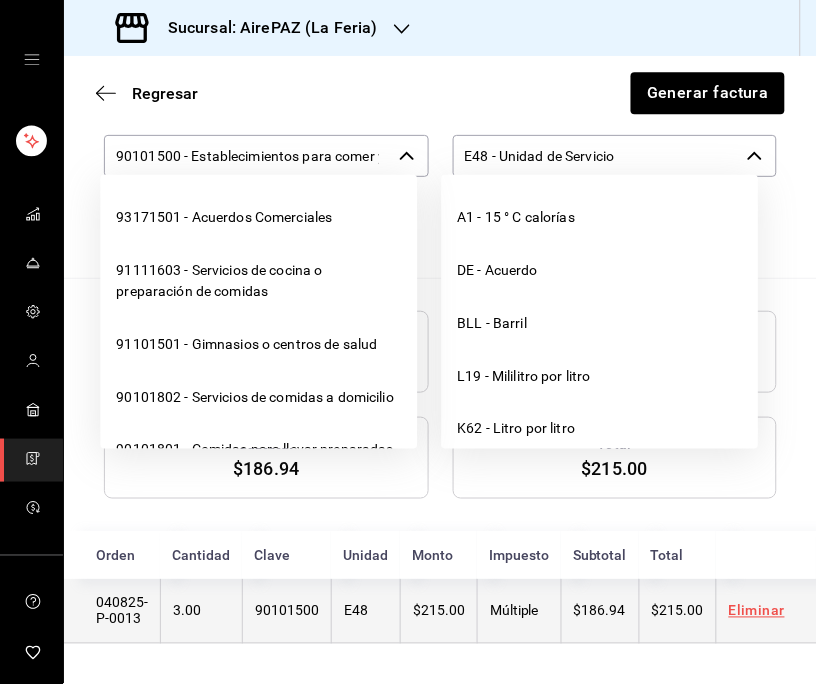 click on "Eliminar" at bounding box center [757, 611] 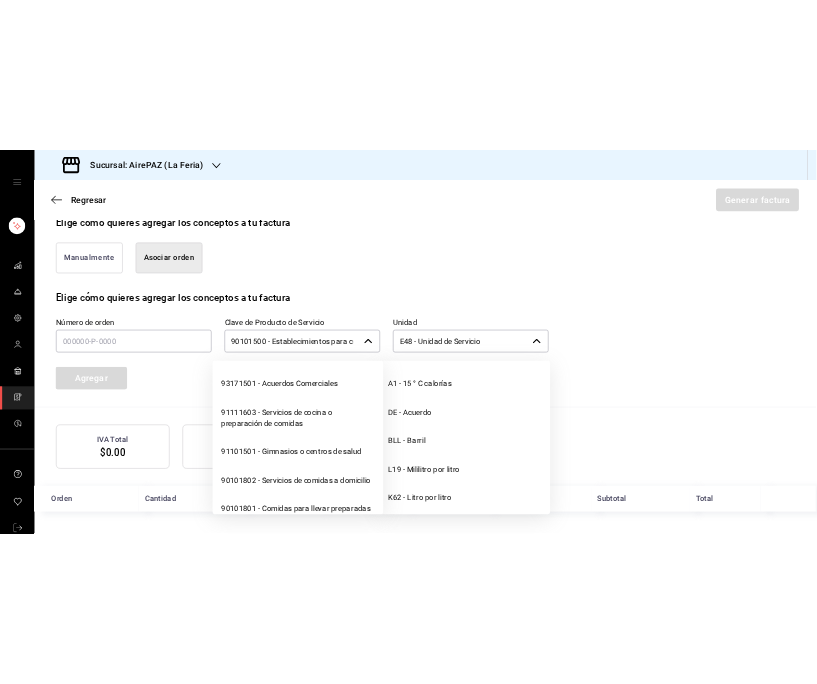 scroll, scrollTop: 483, scrollLeft: 0, axis: vertical 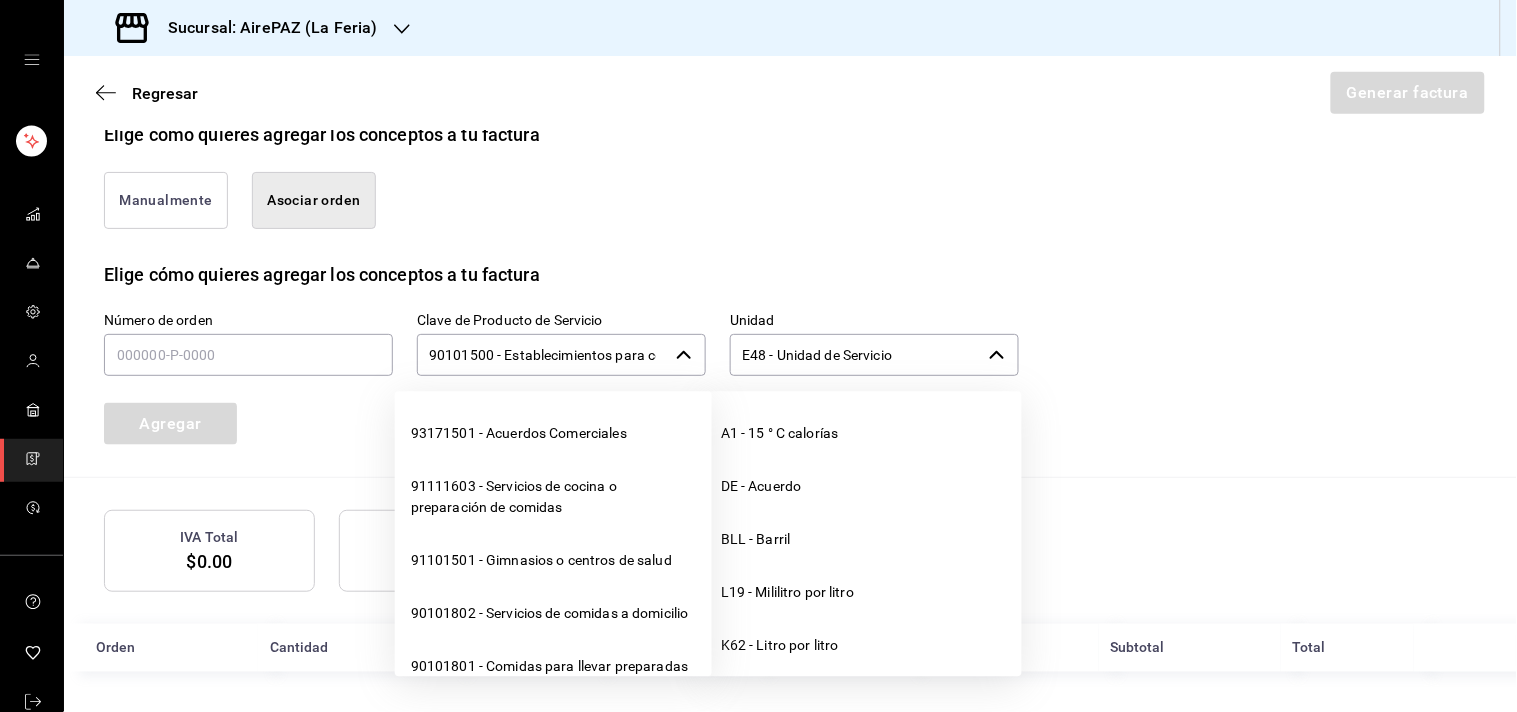 click on "Manualmente" at bounding box center (166, 200) 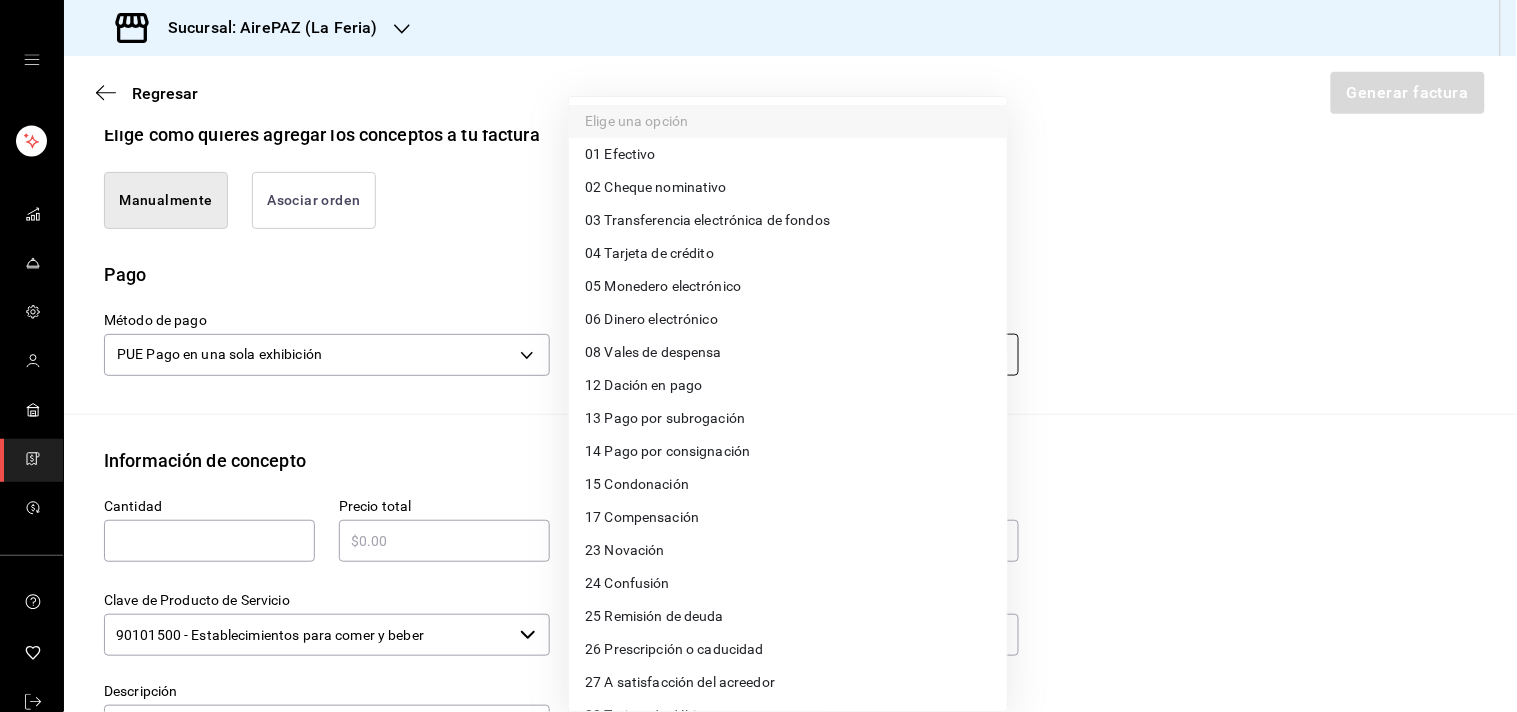 click on "Sucursal: AirePAZ (La Feria) Regresar Generar factura Emisor Perfil fiscal OPERADORA AIREPAZ Tipo de comprobante Ingreso Receptor Nombre / Razón social INNOVACIONESBIOTECNOLOGICASDELASIERRADEOCCIDENTE RFC Receptor IBS231207C50 Régimen fiscal General de Ley Personas Morales Uso de CFDI G03: Gastos en general Correo electrónico simonsg.factura@gmail.com Elige cómo quieres agregar los conceptos a tu factura Manualmente Asociar orden Pago Método de pago PUE   Pago en una sola exhibición PUE Forma de pago Elige una opción Información de concepto Cantidad ​ Precio total ​ Impuestos Elige una opción Clave de Producto de Servicio 90101500 - Establecimientos para comer y beber ​ Unidad E48 - Unidad de Servicio ​ Descripción Agregar IVA Total $0.00 IEPS Total $0.00 Subtotal $0.00 Total $0.00 Orden Cantidad Clave Unidad Monto Impuesto Subtotal Total GANA 1 MES GRATIS EN TU SUSCRIPCIÓN AQUÍ Visitar centro de ayuda (81) 2046 6363 soporte@parrotsoftware.io Visitar centro de ayuda (81) 2046 6363 01   02" at bounding box center [758, 356] 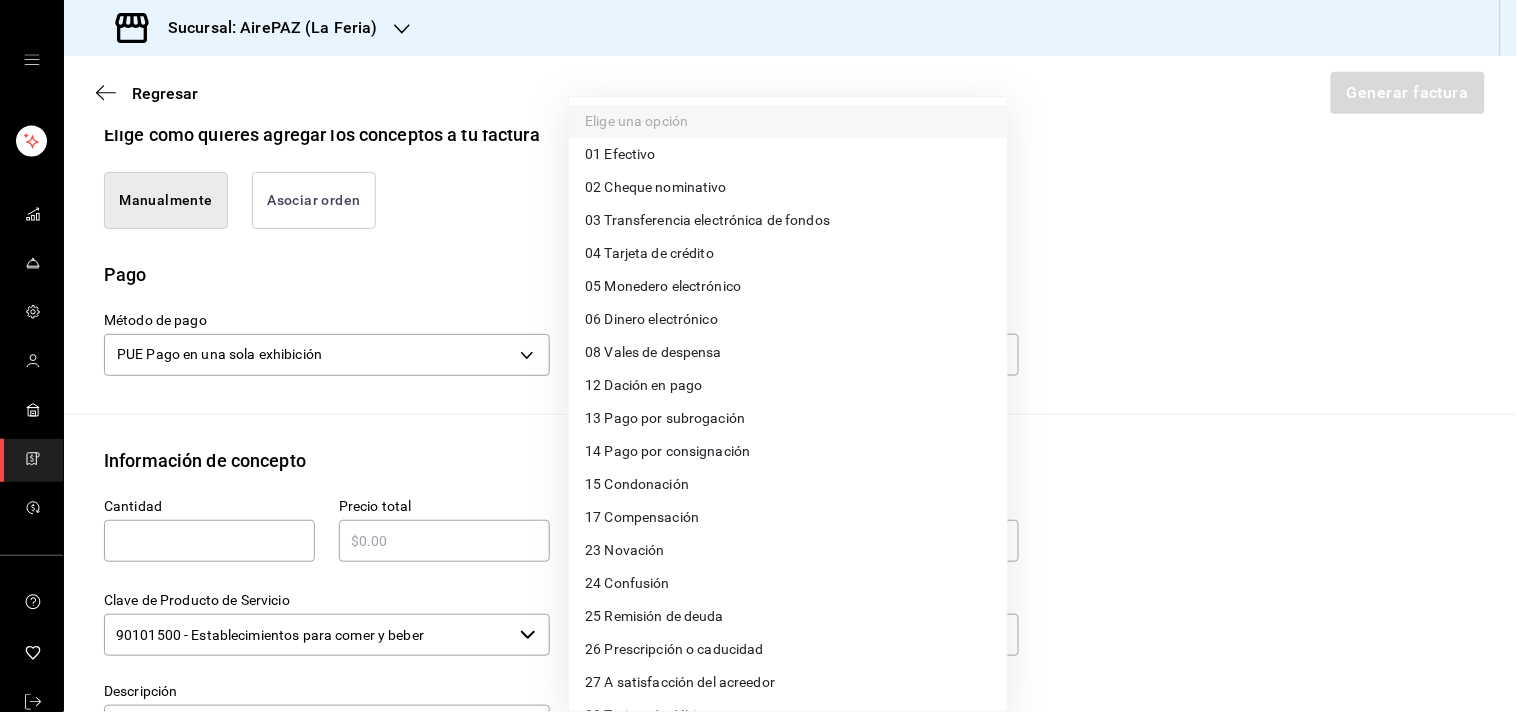 click on "04   Tarjeta de crédito" at bounding box center (649, 253) 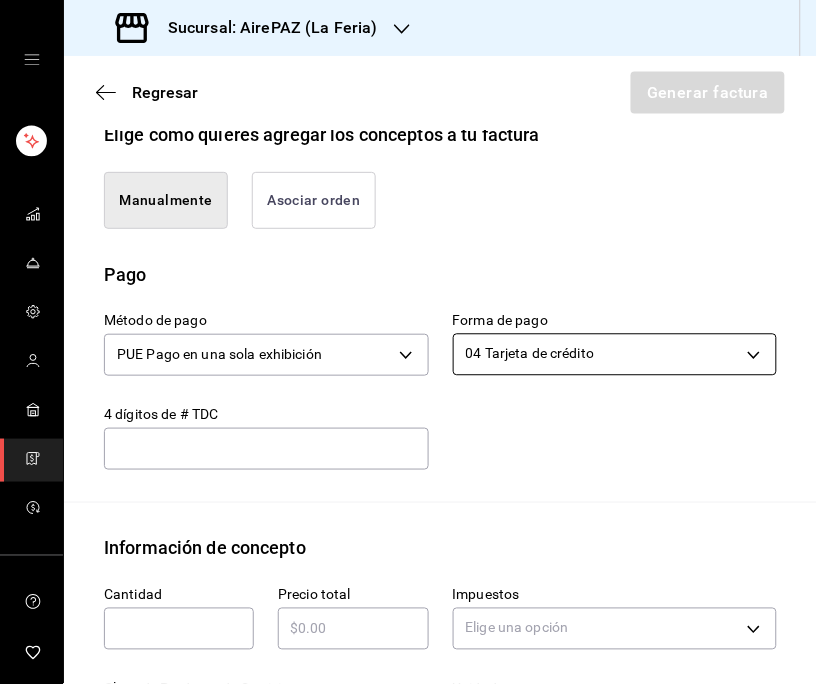 click on "Sucursal: AirePAZ (La Feria) Regresar Generar factura Emisor Perfil fiscal OPERADORA AIREPAZ Tipo de comprobante Ingreso Receptor Nombre / Razón social INNOVACIONESBIOTECNOLOGICASDELASIERRADEOCCIDENTE RFC Receptor IBS231207C50 Régimen fiscal General de Ley Personas Morales Uso de CFDI G03: Gastos en general Correo electrónico simonsg.factura@gmail.com Elige cómo quieres agregar los conceptos a tu factura Manualmente Asociar orden Pago Método de pago PUE   Pago en una sola exhibición PUE Forma de pago 04   Tarjeta de crédito 04 4 dígitos de # TDC ​ Información de concepto Cantidad ​ Precio total ​ Impuestos Elige una opción Clave de Producto de Servicio 90101500 - Establecimientos para comer y beber ​ Unidad E48 - Unidad de Servicio ​ Descripción Agregar IVA Total $0.00 IEPS Total $0.00 Subtotal $0.00 Total $0.00 Orden Cantidad Clave Unidad Monto Impuesto Subtotal Total GANA 1 MES GRATIS EN TU SUSCRIPCIÓN AQUÍ Visitar centro de ayuda (81) 2046 6363 soporte@parrotsoftware.io" at bounding box center (408, 342) 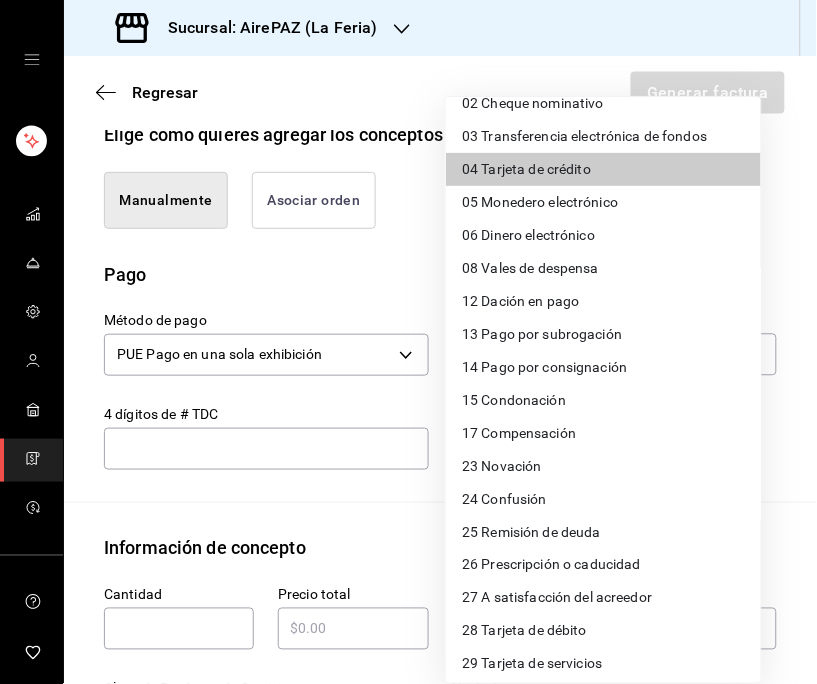 scroll, scrollTop: 187, scrollLeft: 0, axis: vertical 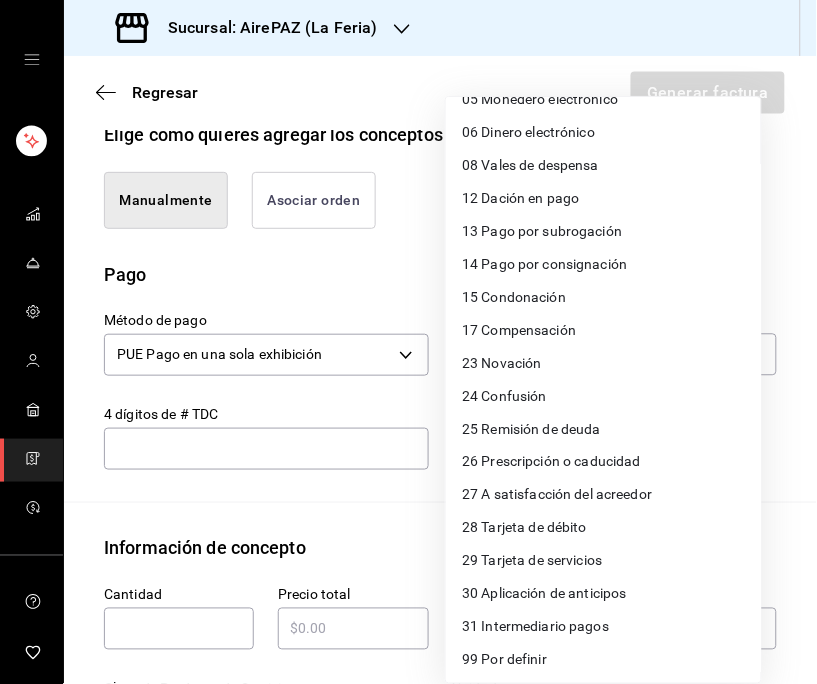click on "28   Tarjeta de débito" at bounding box center (524, 528) 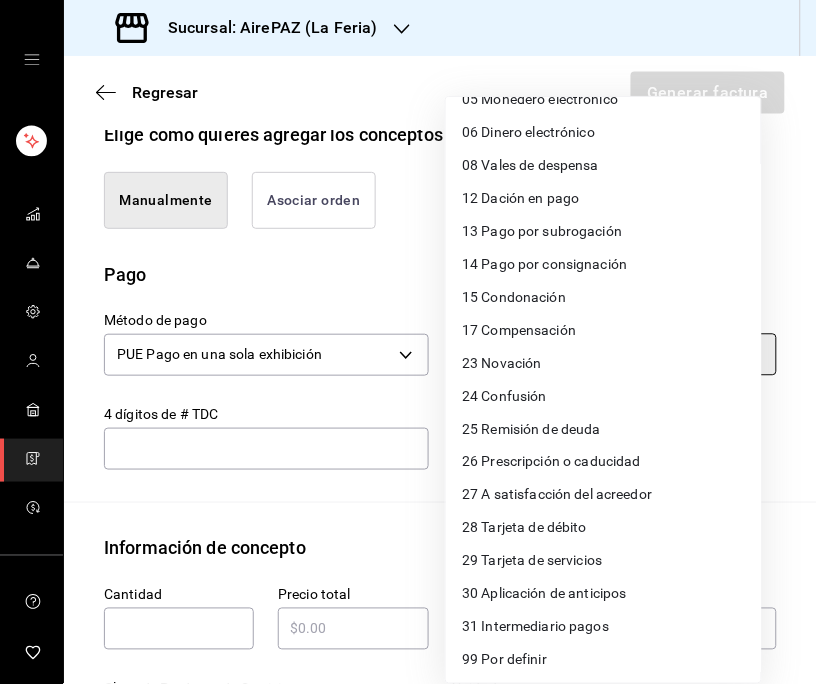 type on "28" 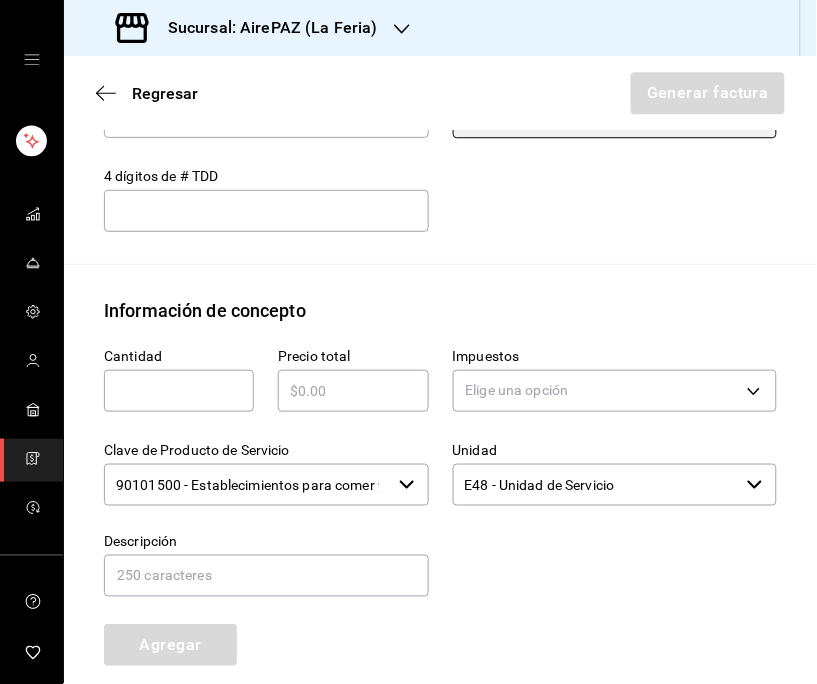 scroll, scrollTop: 724, scrollLeft: 0, axis: vertical 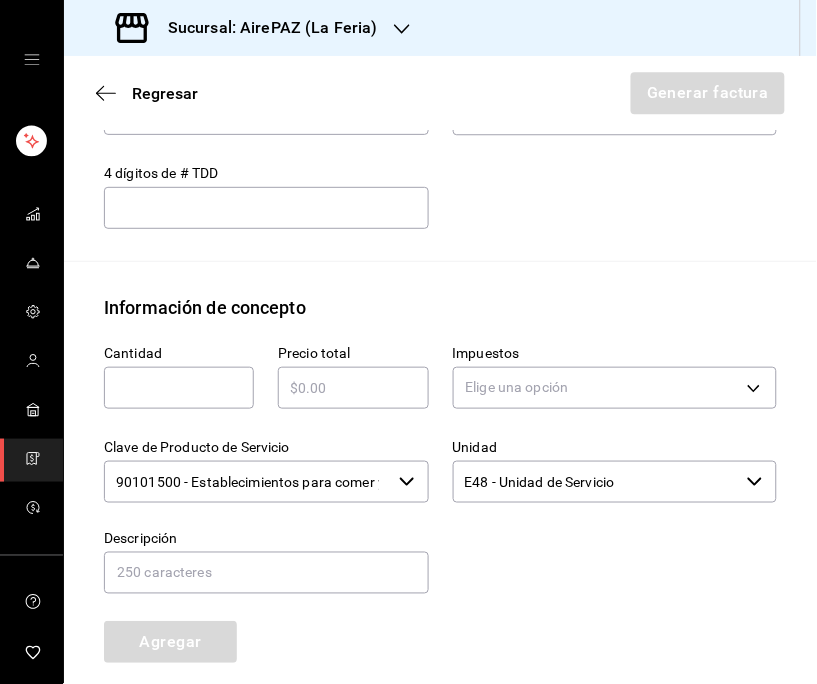 click at bounding box center [179, 388] 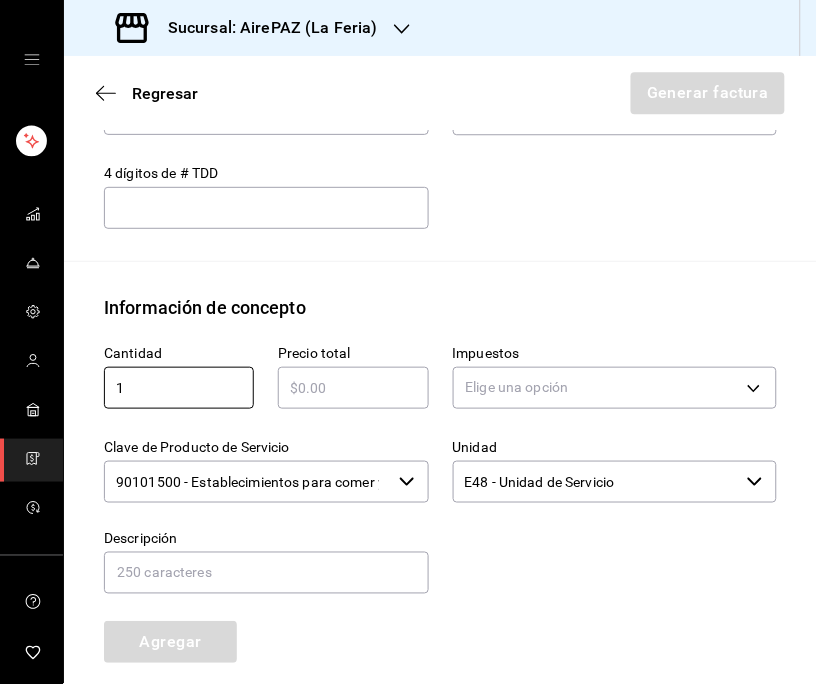 type on "1" 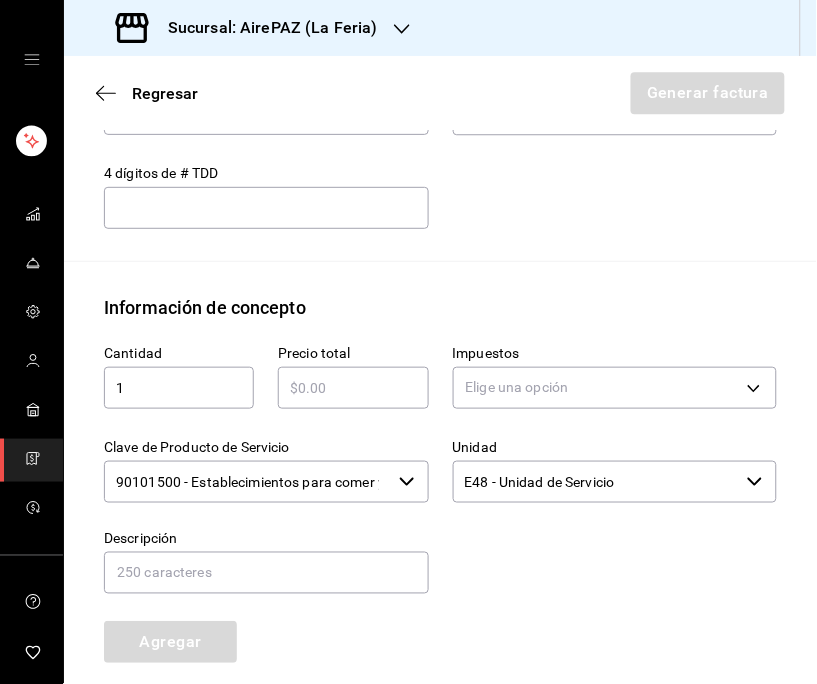 click at bounding box center (353, 388) 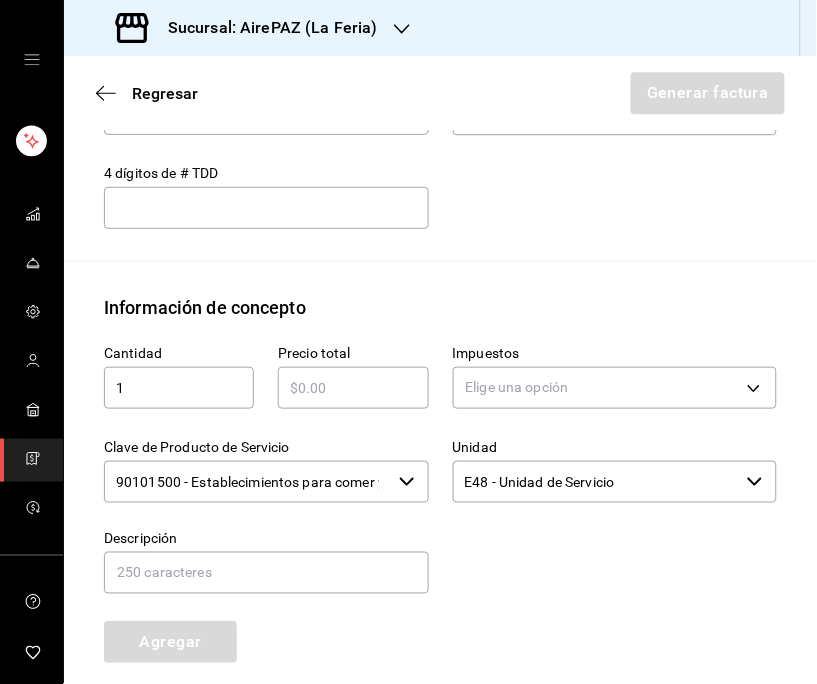 click at bounding box center (353, 388) 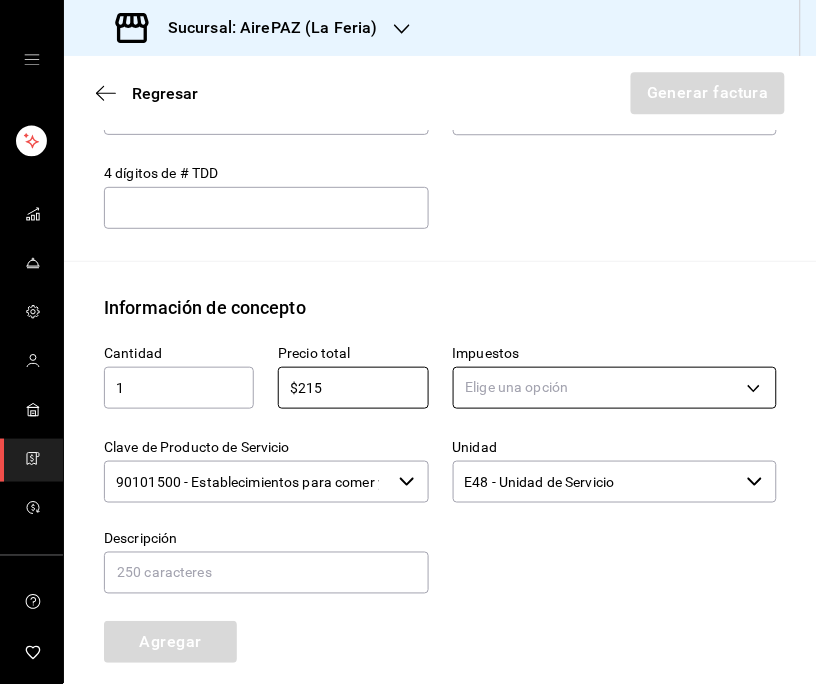type on "$215" 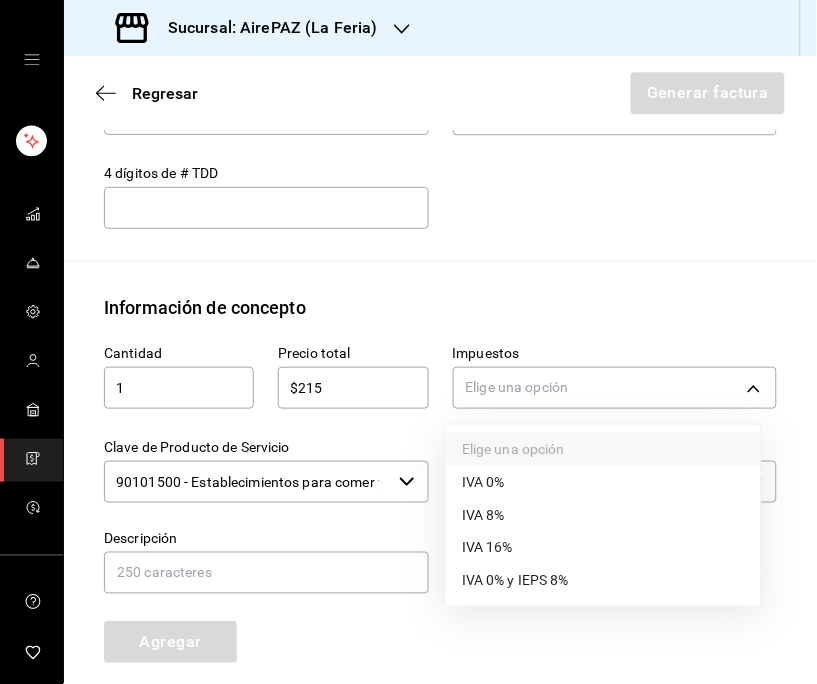 click on "IVA 16%" at bounding box center [487, 548] 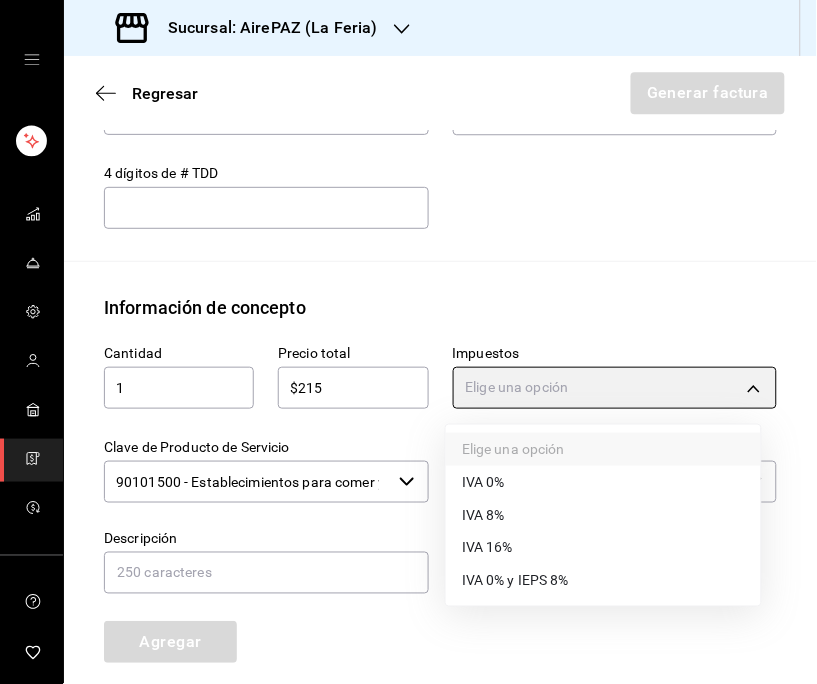 type on "IVA_16" 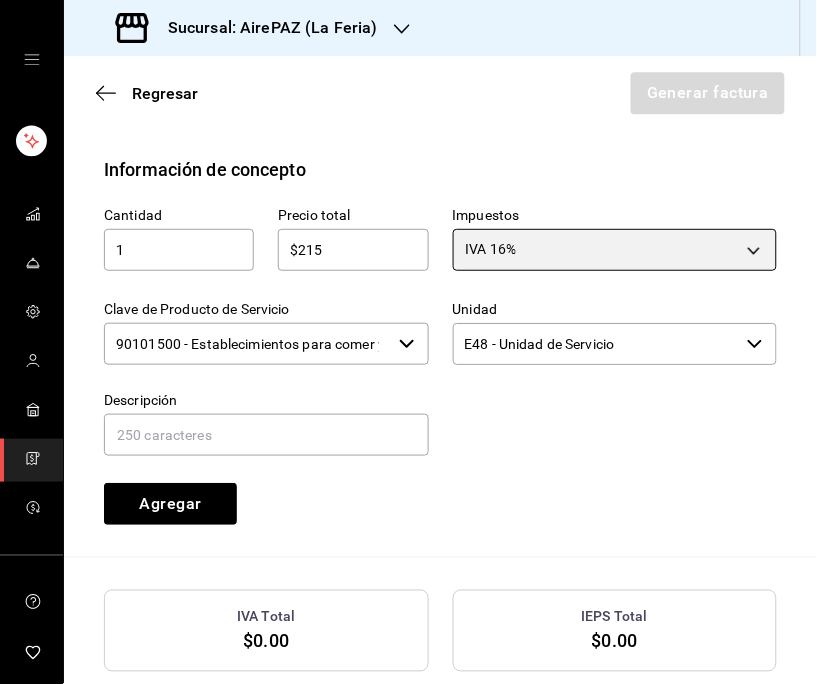 scroll, scrollTop: 863, scrollLeft: 0, axis: vertical 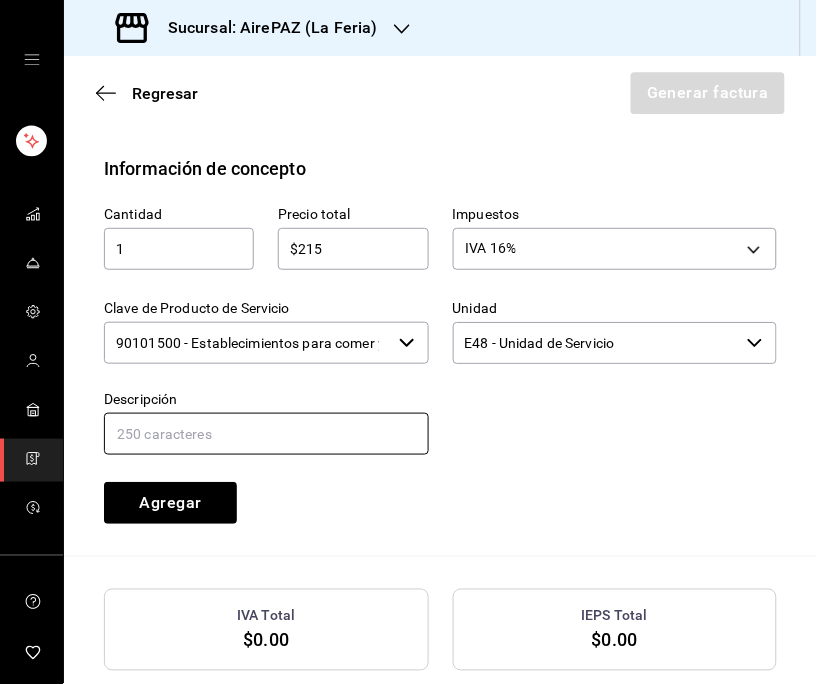 click at bounding box center [266, 434] 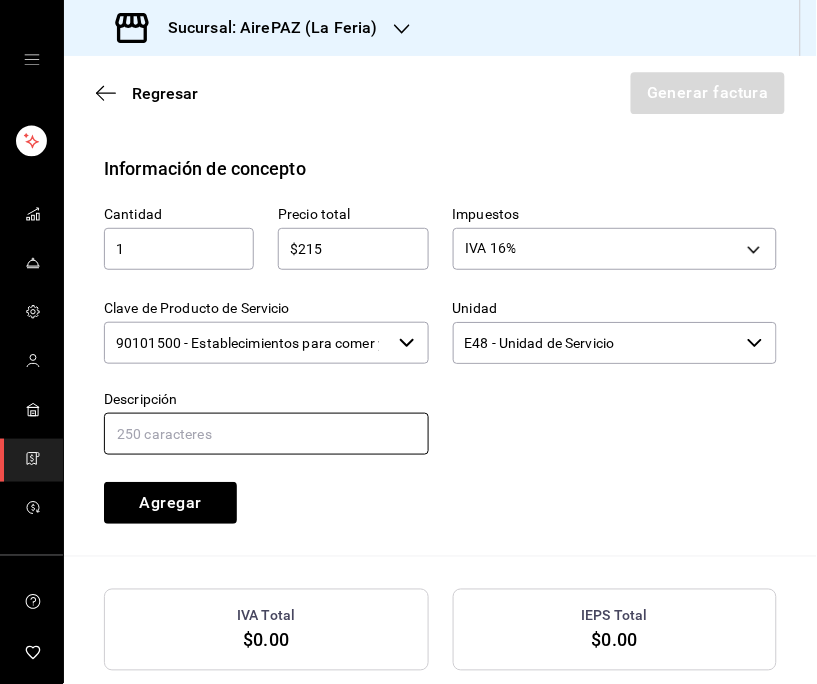 type on "Gasto en General" 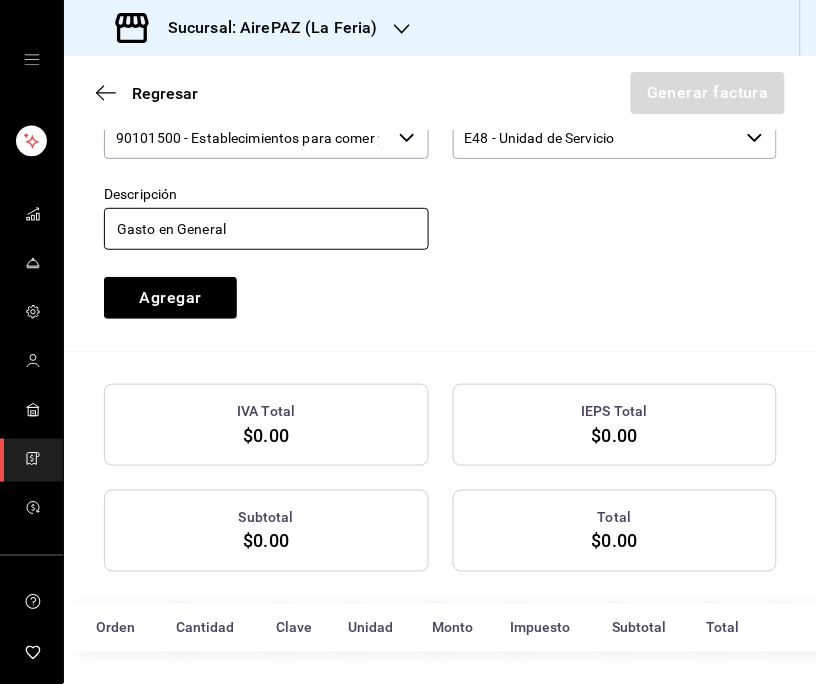 scroll, scrollTop: 1075, scrollLeft: 0, axis: vertical 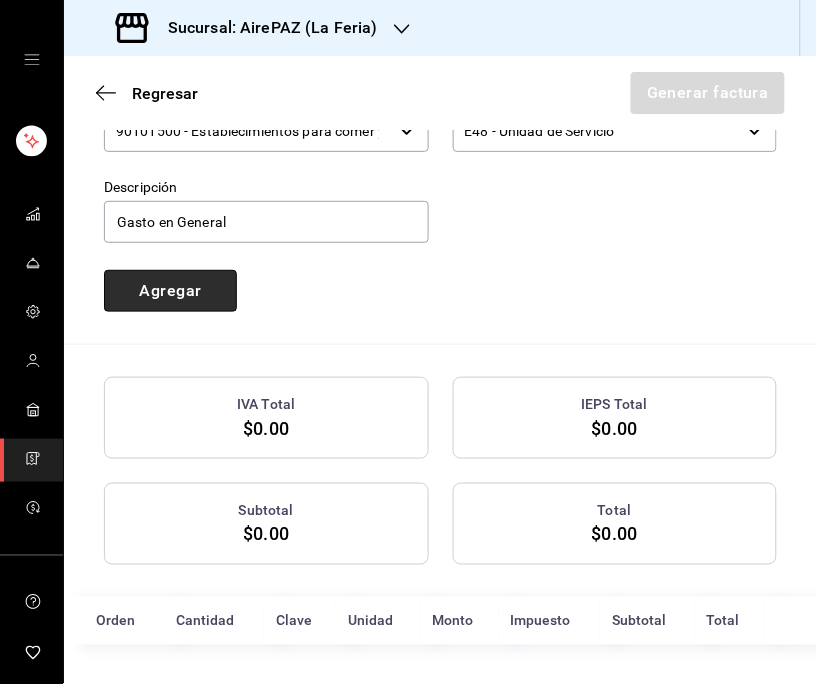 click on "Agregar" at bounding box center (170, 291) 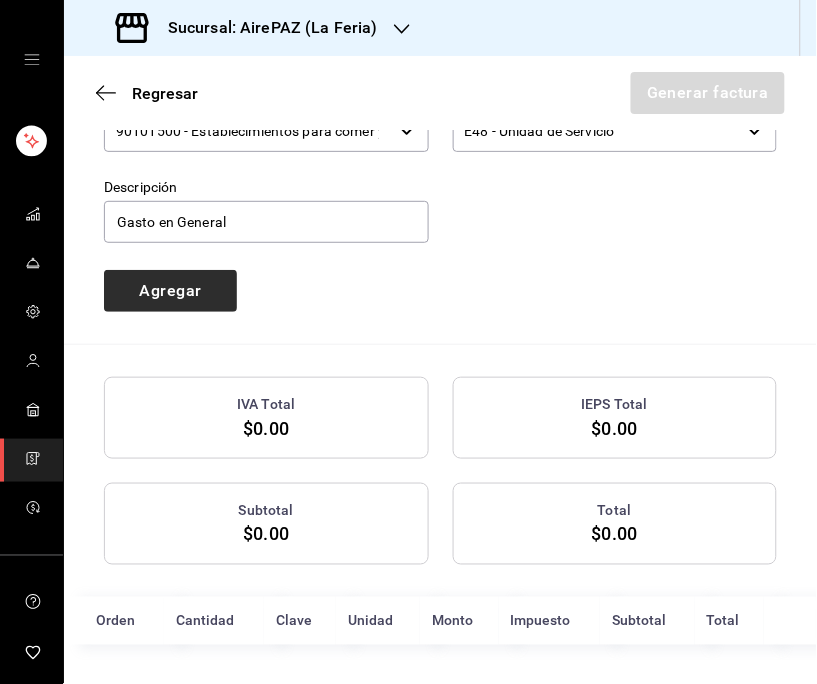type 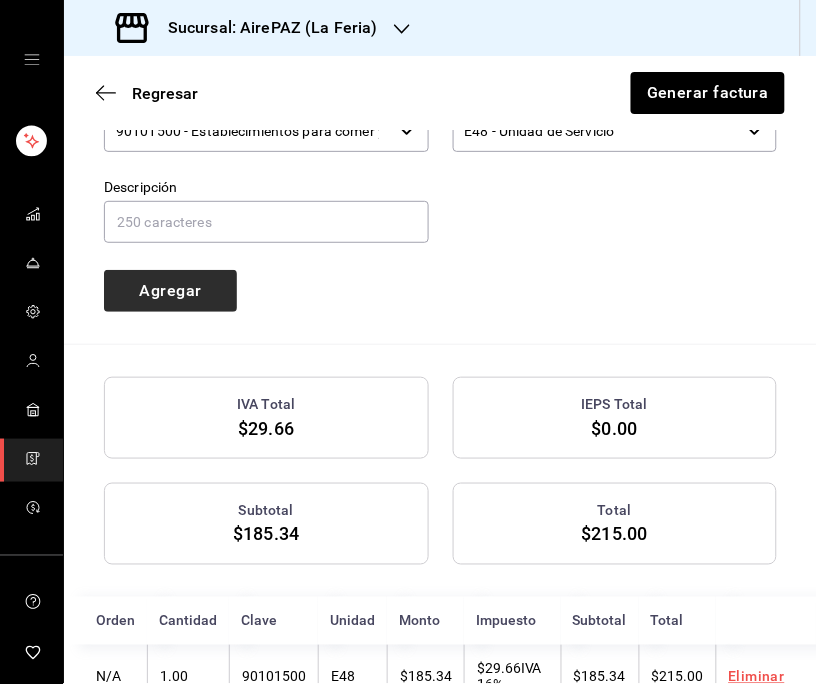 scroll, scrollTop: 1142, scrollLeft: 0, axis: vertical 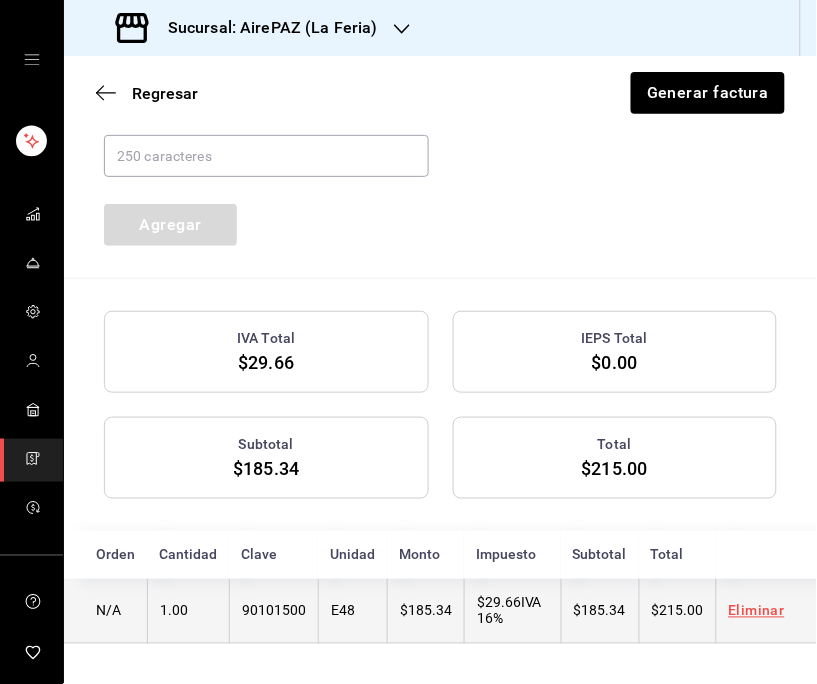 click on "E48" at bounding box center [352, 611] 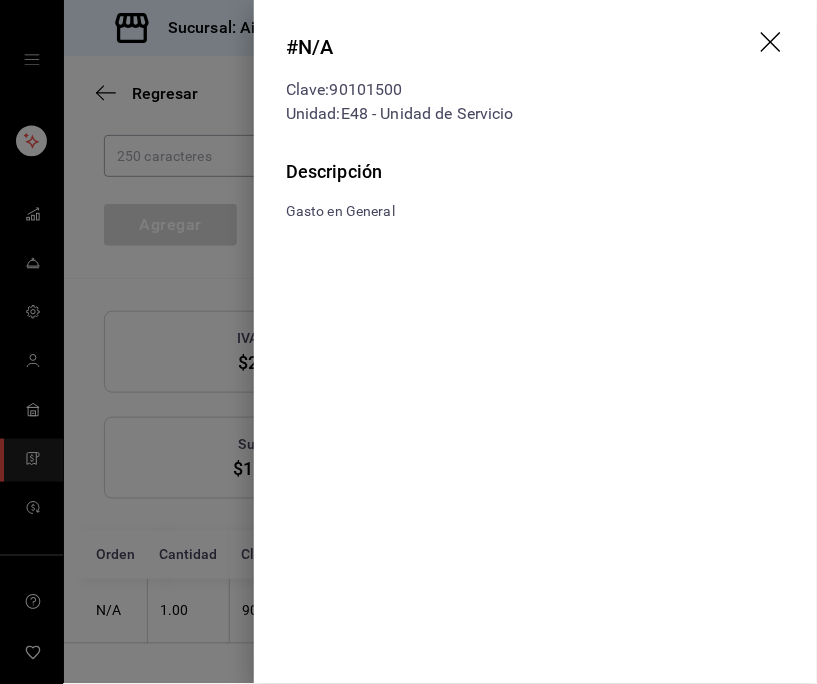 click at bounding box center [408, 342] 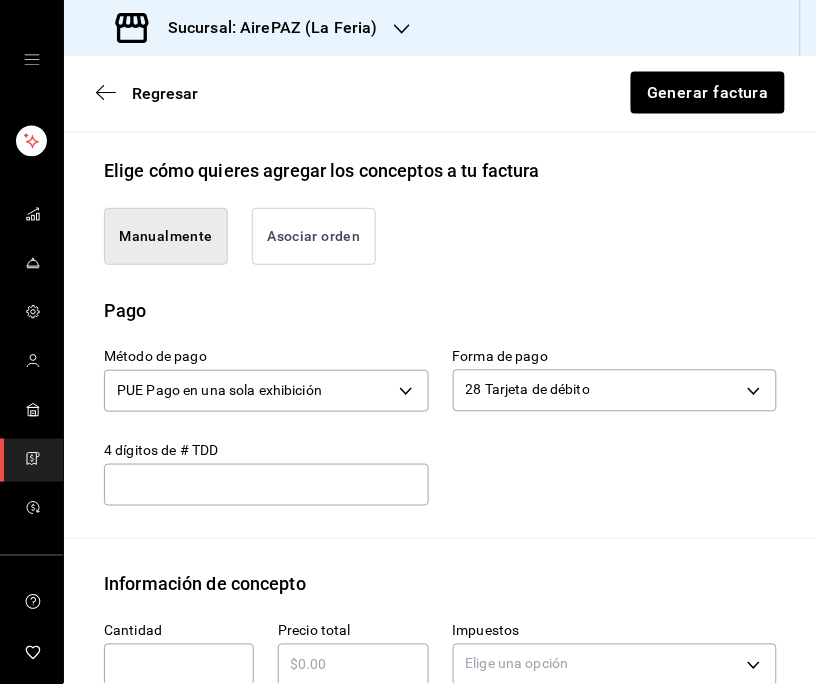 scroll, scrollTop: 450, scrollLeft: 0, axis: vertical 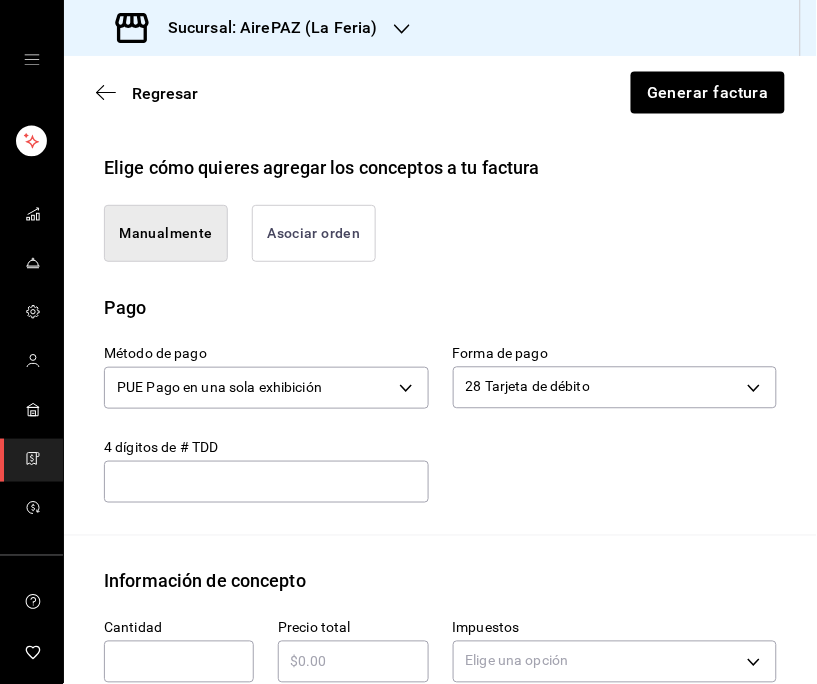 click at bounding box center [266, 482] 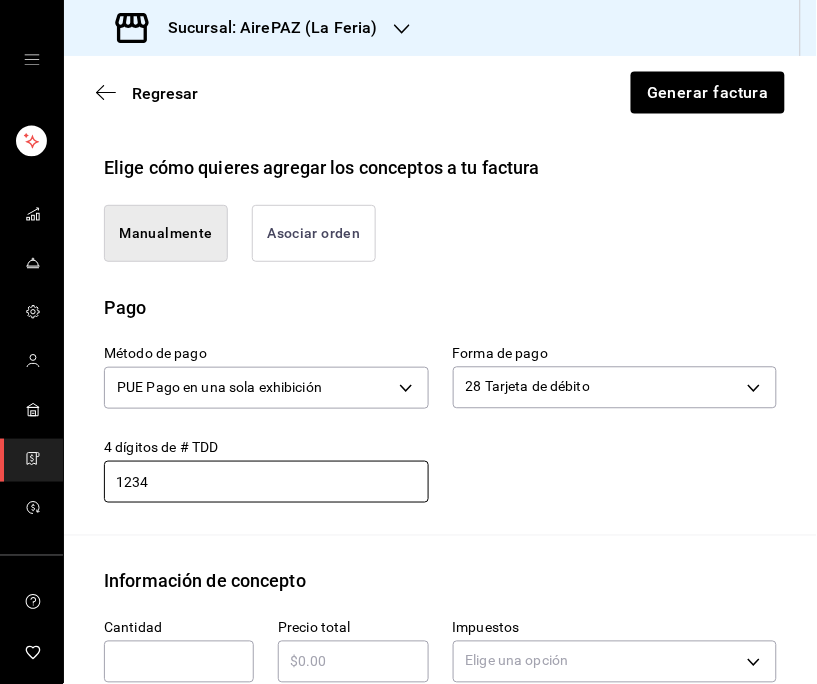 type on "1234" 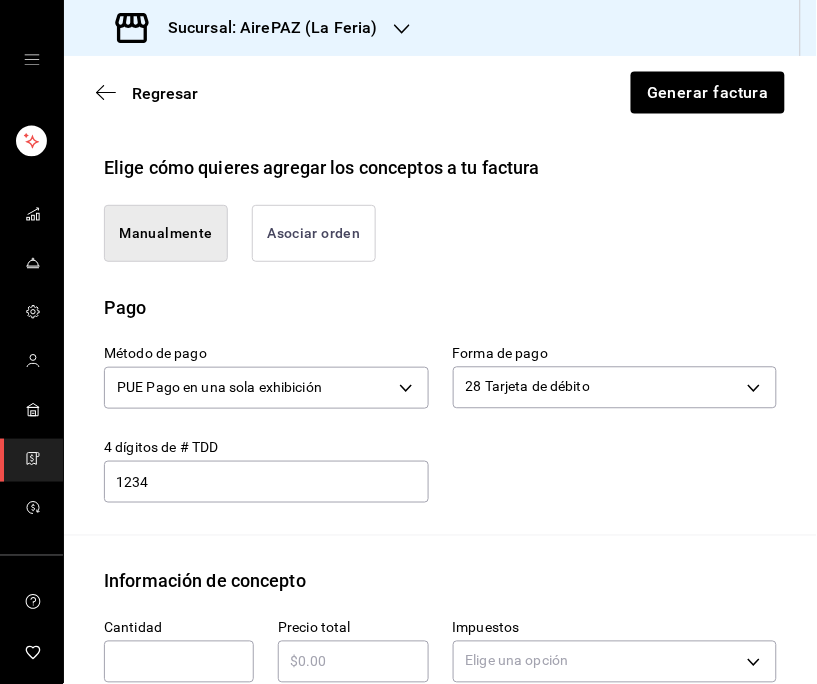 click on "Método de pago PUE   Pago en una sola exhibición PUE Forma de pago 28   Tarjeta de débito 28 4 dígitos de # TDD 1234 ​" at bounding box center [428, 412] 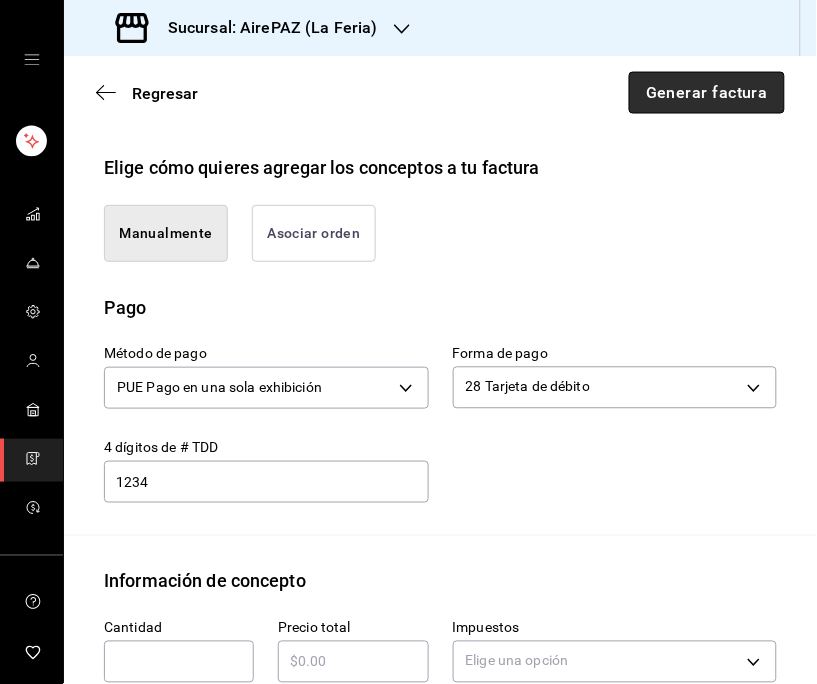 click on "Generar factura" at bounding box center [707, 93] 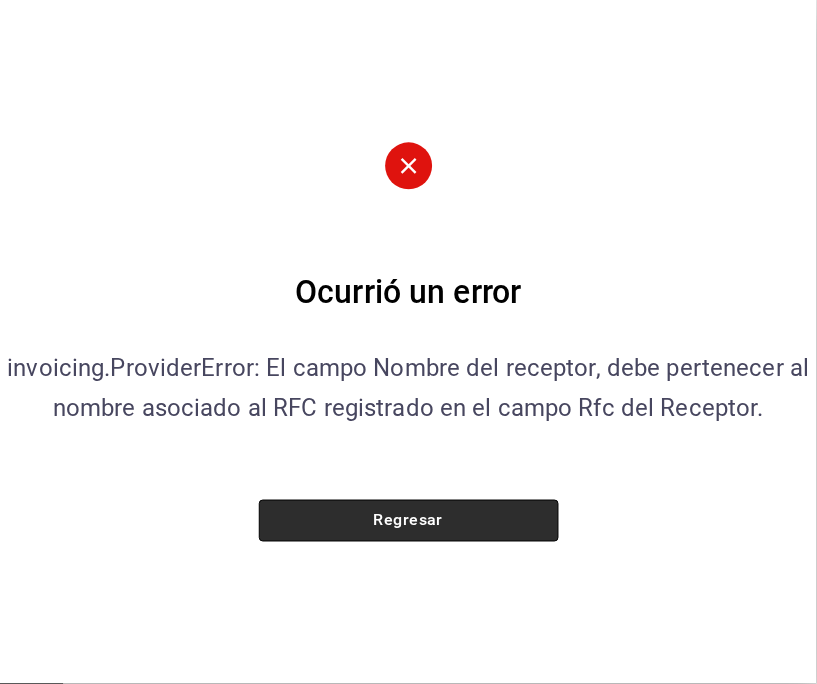 click on "Regresar" at bounding box center (409, 521) 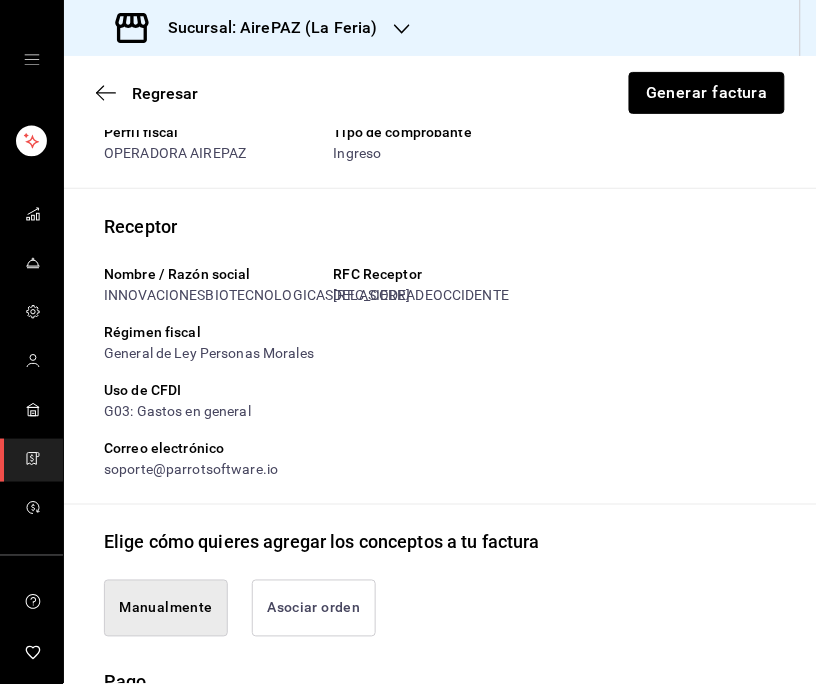 scroll, scrollTop: 0, scrollLeft: 0, axis: both 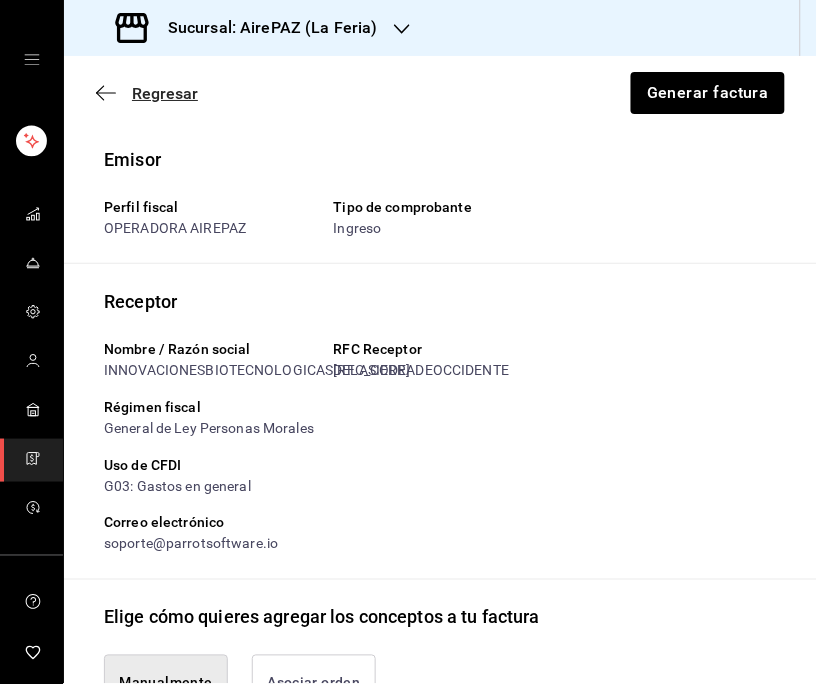 click on "Regresar" at bounding box center (165, 93) 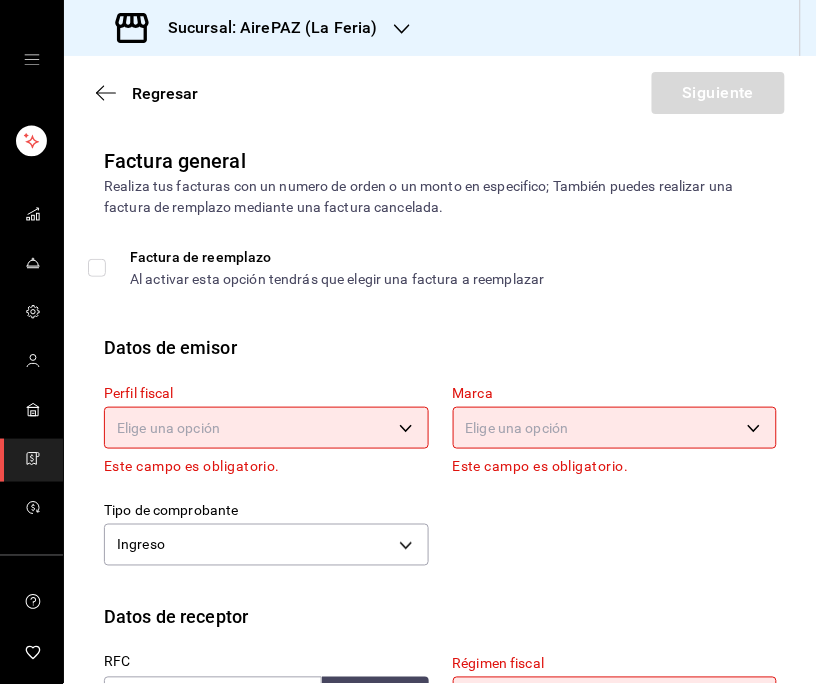 click on "Sucursal: AirePAZ (La Feria) Regresar Siguiente Factura general Realiza tus facturas con un numero de orden o un monto en especifico; También puedes realizar una factura de remplazo mediante una factura cancelada. Factura de reemplazo Al activar esta opción tendrás que elegir una factura a reemplazar Datos de emisor Perfil fiscal Elige una opción Este campo es obligatorio. Marca Elige una opción Este campo es obligatorio. Tipo de comprobante Ingreso I Datos de receptor RFC IBS231207C50 Buscar RFC Régimen fiscal Elige una opción Este campo es obligatorio. Uso de CFDI Elige una opción Este campo es obligatorio. Correo electrónico El correo electrónico es requerido. Introduce tu razón social tal como aparece en tu ćedula fiscal, es importante que no escribas el regimen de constitución aquí. company Razón social INNOVACIONESBIOTECNOLOGICASDELASIERRADEOCCIDENTE Dirección Calle # exterior # interior Código postal Campo requerido Estado ​ Municipio ​ Colonia ​ Visitar centro de ayuda" at bounding box center [408, 342] 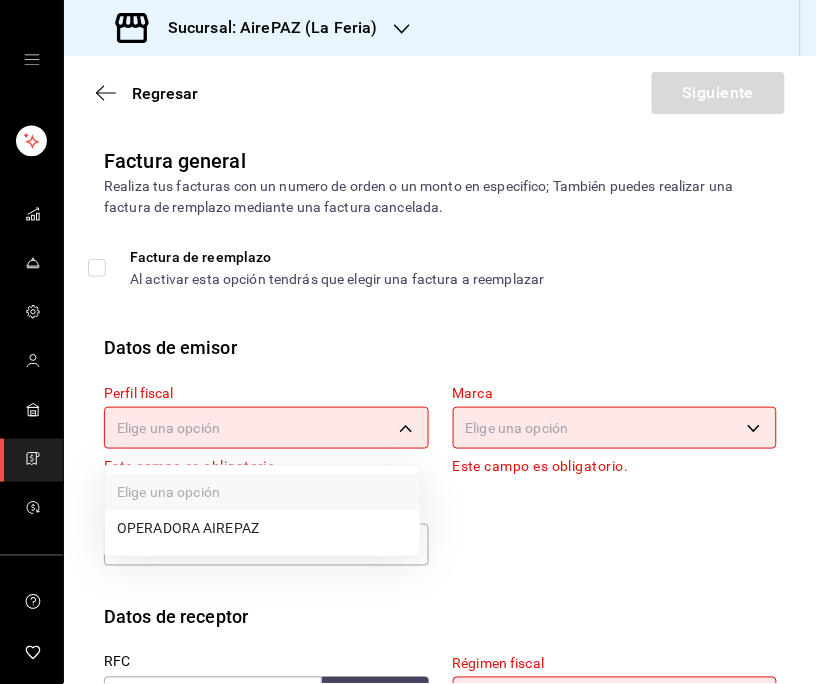 click on "OPERADORA AIREPAZ" at bounding box center (262, 529) 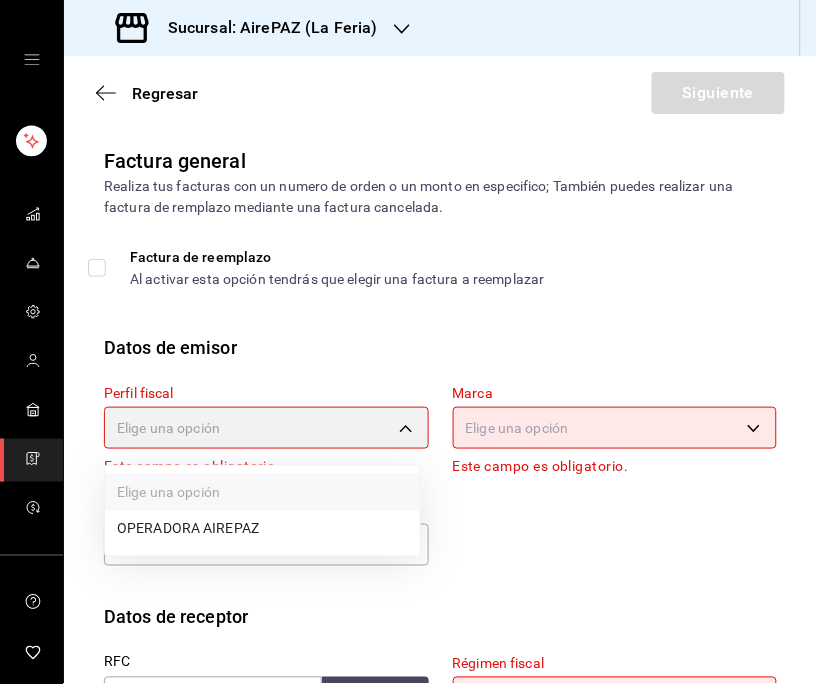 type on "[UUID]" 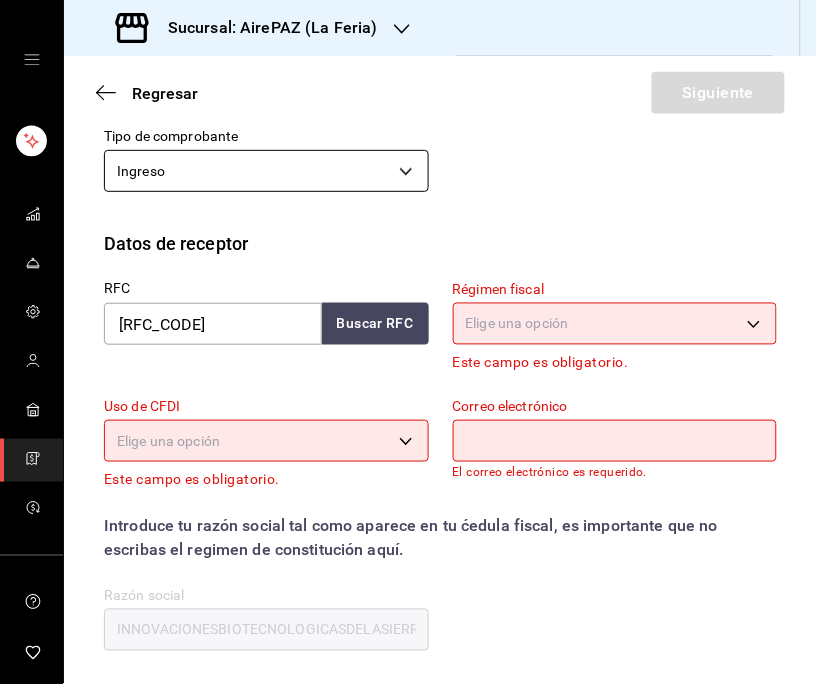 scroll, scrollTop: 352, scrollLeft: 0, axis: vertical 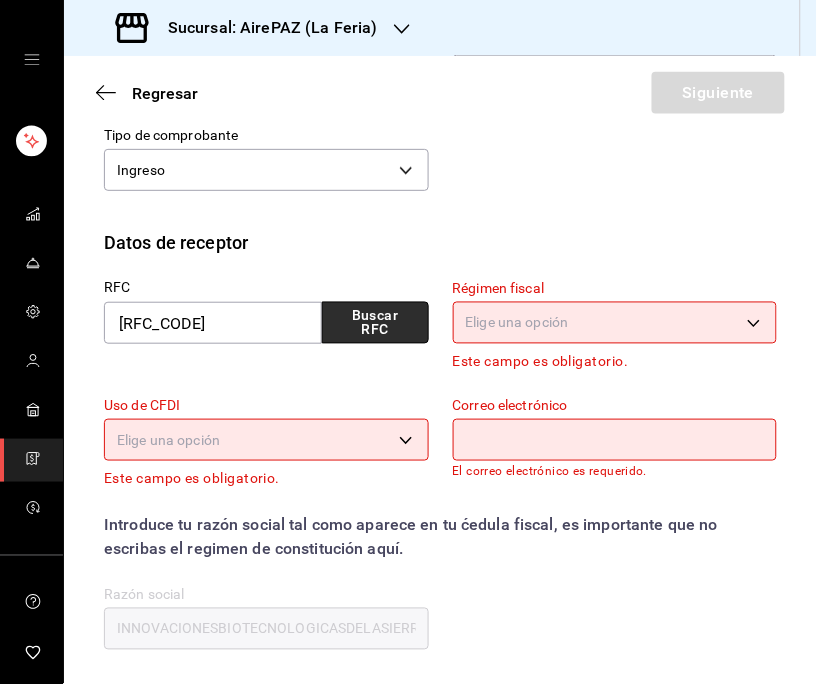 click on "Buscar RFC" at bounding box center [375, 323] 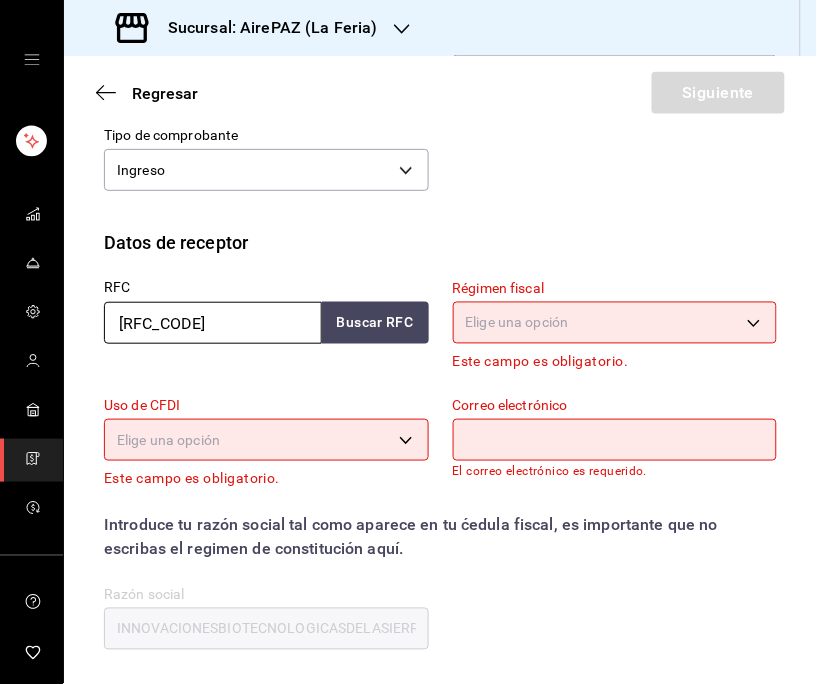 click on "[RFC_CODE]" at bounding box center [213, 323] 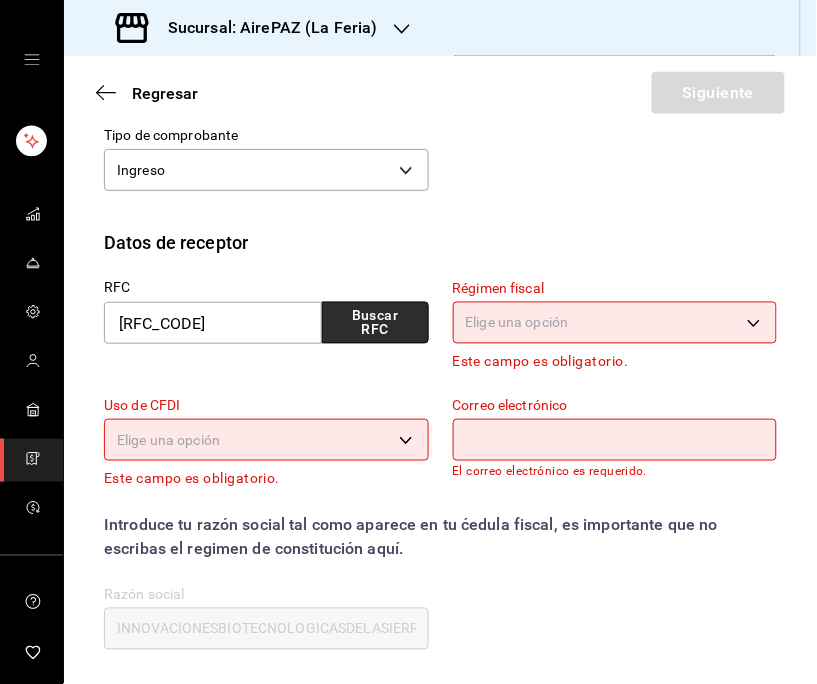 click on "Buscar RFC" at bounding box center [375, 323] 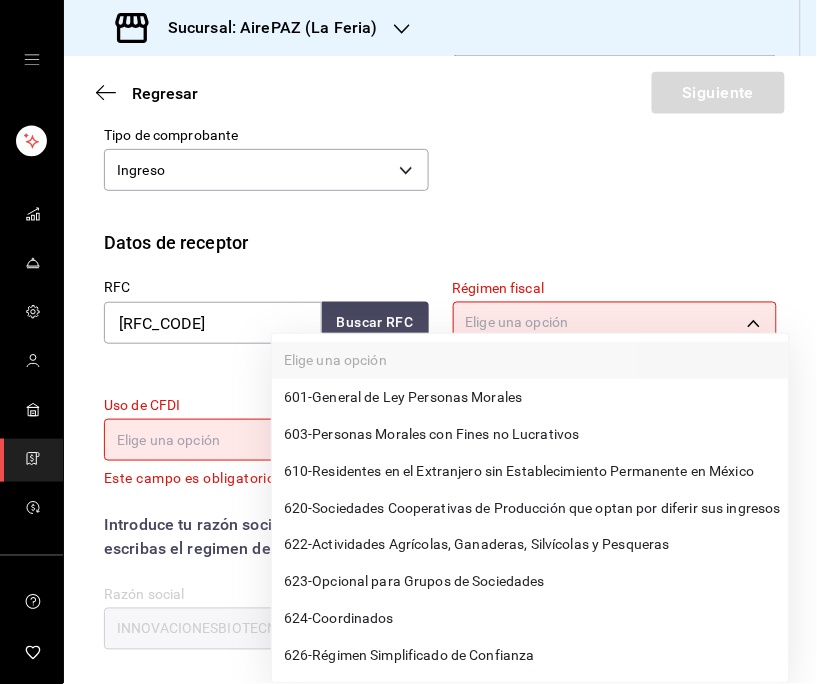 click on "Sucursal: AirePAZ (La Feria) Regresar Siguiente Factura general Realiza tus facturas con un numero de orden o un monto en especifico; También puedes realizar una factura de remplazo mediante una factura cancelada. Factura de reemplazo Al activar esta opción tendrás que elegir una factura a reemplazar Datos de emisor Perfil fiscal OPERADORA AIREPAZ [UUID] Marca AirePAZ (La Feria) [UUID] Tipo de comprobante Ingreso I Datos de receptor RFC IBS231207C50 Buscar RFC Régimen fiscal Elige una opción Este campo es obligatorio. Uso de CFDI Elige una opción Este campo es obligatorio. Correo electrónico El correo electrónico es requerido. Introduce tu razón social tal como aparece en tu ćedula fiscal, es importante que no escribas el regimen de constitución aquí. company Razón social INNOVACIONESBIOTECNOLOGICASDELASIERRADEOCCIDENTE Dirección Calle # exterior # interior Código postal Campo requerido Estado ​ Municipio ​ Colonia ​ 601  -  603" at bounding box center (408, 342) 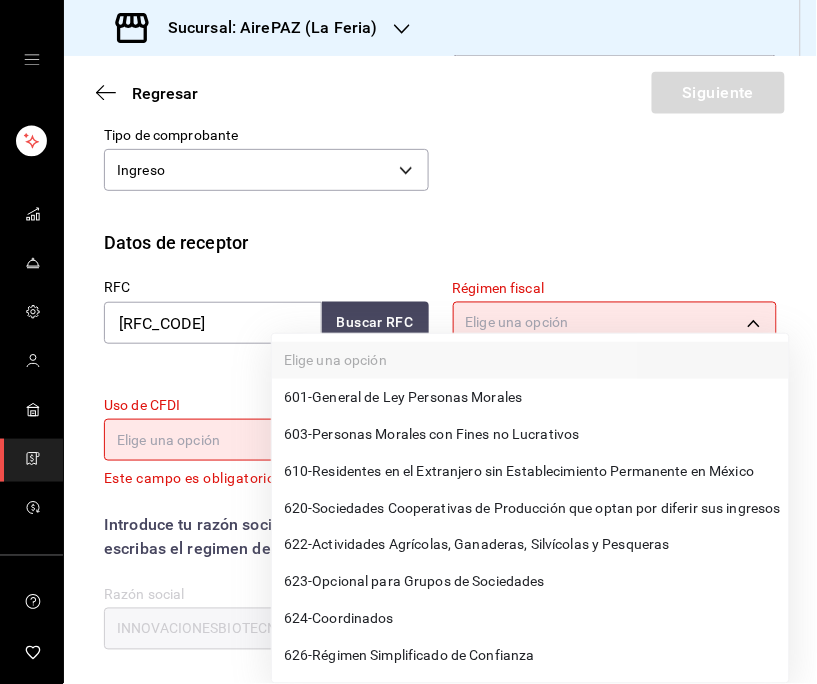 click on "601  -  General de Ley Personas Morales" at bounding box center [403, 397] 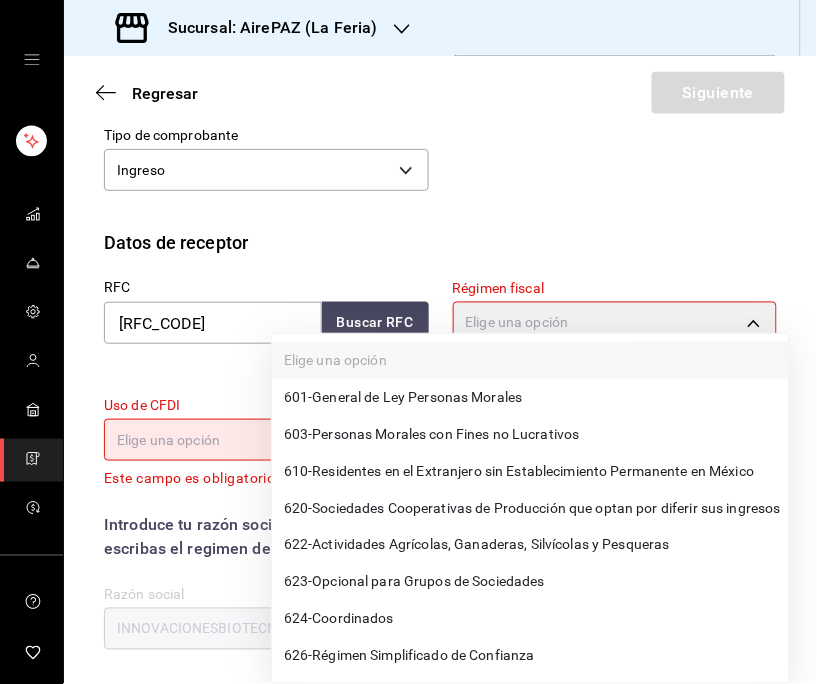 type on "601" 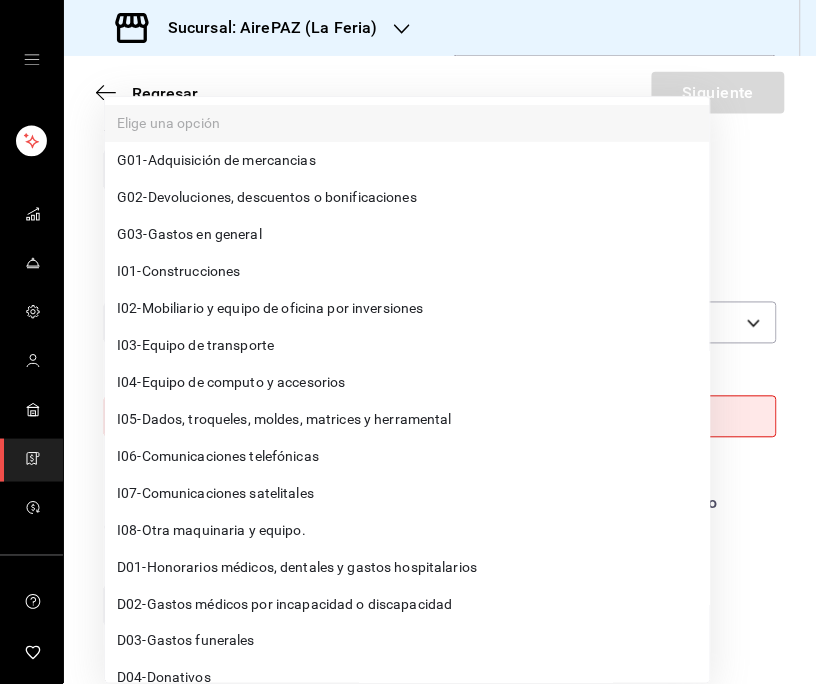 click on "Sucursal: AirePAZ (La Feria) Regresar Siguiente Factura general Realiza tus facturas con un numero de orden o un monto en especifico; También puedes realizar una factura de remplazo mediante una factura cancelada. Factura de reemplazo Al activar esta opción tendrás que elegir una factura a reemplazar Datos de emisor Perfil fiscal OPERADORA AIREPAZ [UUID] Marca AirePAZ (La Feria) [UUID] Tipo de comprobante Ingreso I Datos de receptor RFC IBS231207C50 Buscar RFC Régimen fiscal 601  -  General de Ley Personas Morales 601 Uso de CFDI Elige una opción Este campo es obligatorio. Correo electrónico El correo electrónico es requerido. Introduce tu razón social tal como aparece en tu ćedula fiscal, es importante que no escribas el regimen de constitución aquí. company Razón social INNOVACIONESBIOTECNOLOGICASDELASIERRADEOCCIDENTE Dirección Calle # exterior # interior Código postal Campo requerido Estado ​ Municipio ​ Colonia ​ G01  -  G02" at bounding box center (408, 342) 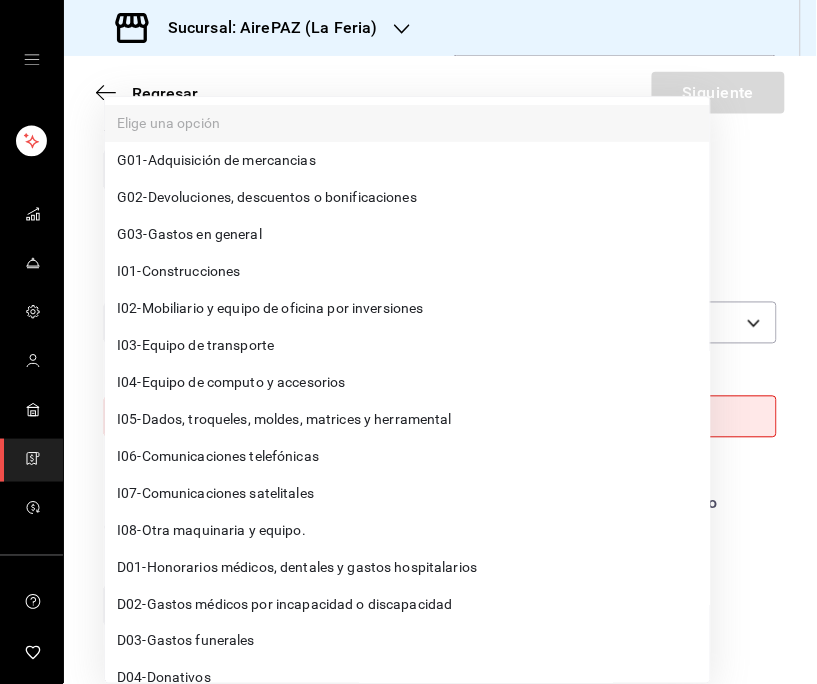 click on "G03  -  Gastos en general" at bounding box center [189, 234] 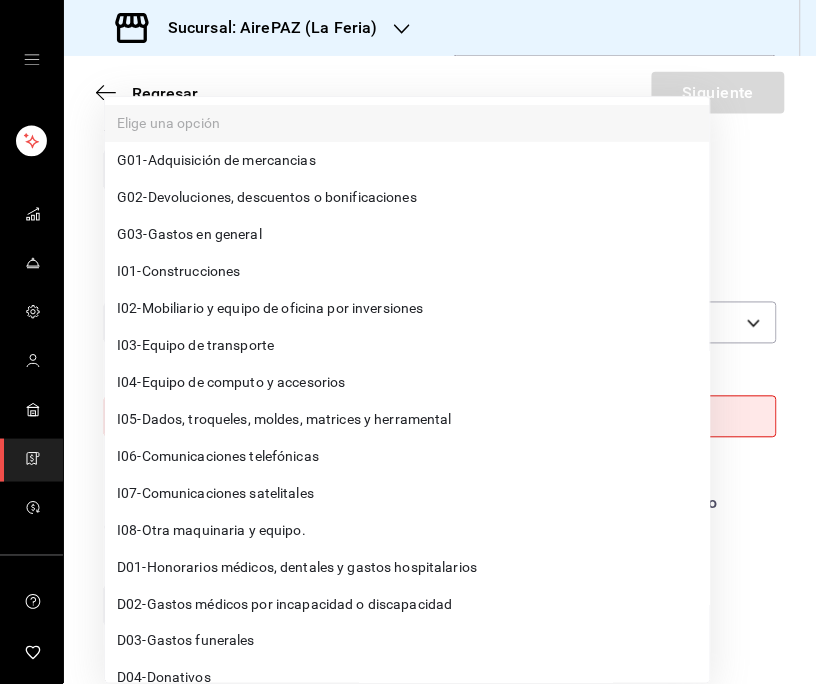 type on "G03" 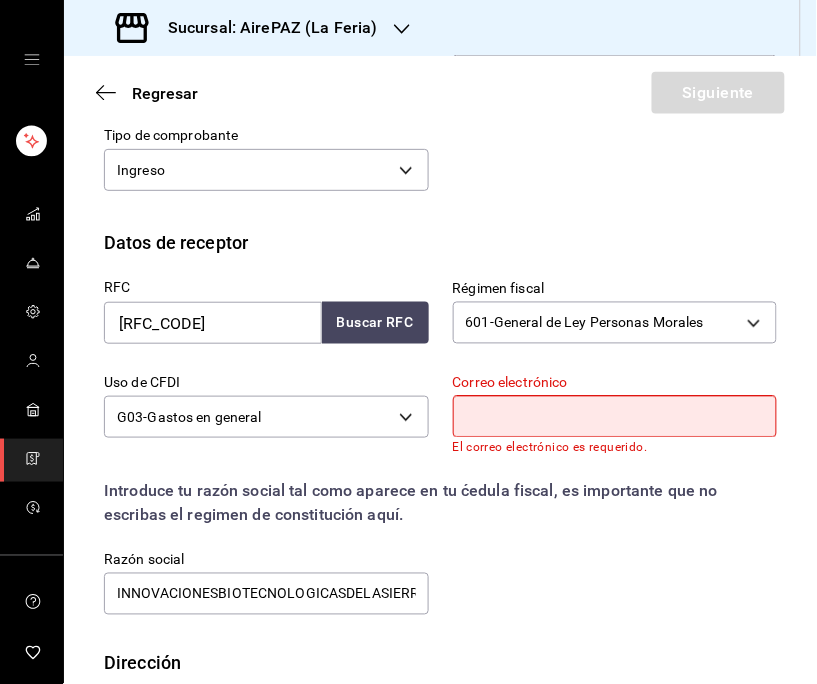 click at bounding box center (615, 417) 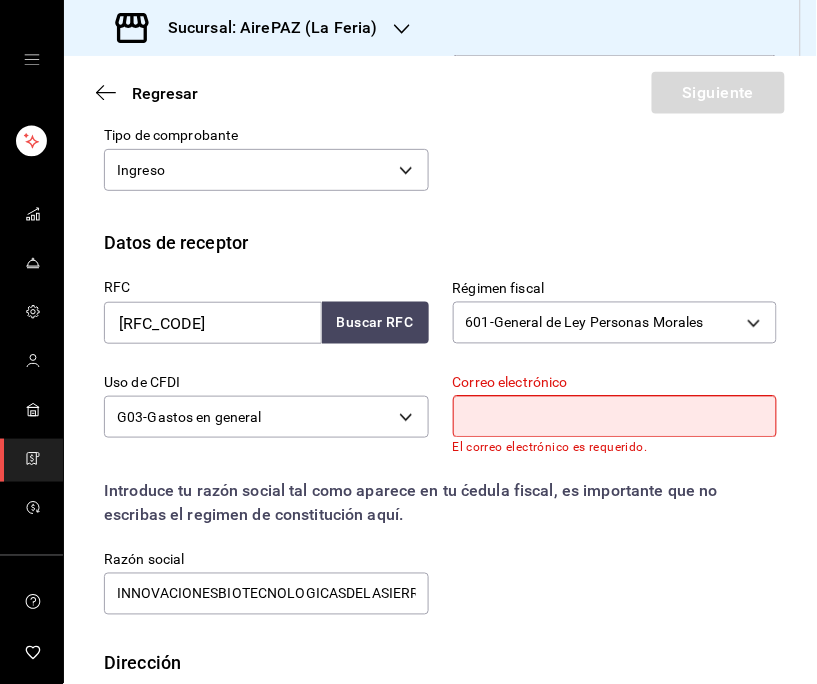 click at bounding box center (615, 417) 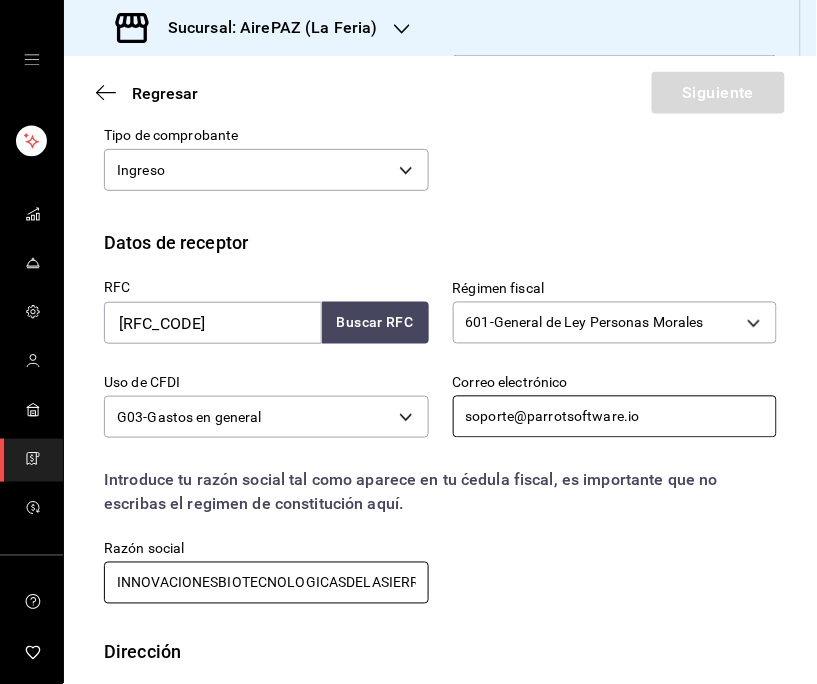 type on "soporte@parrotsoftware.io" 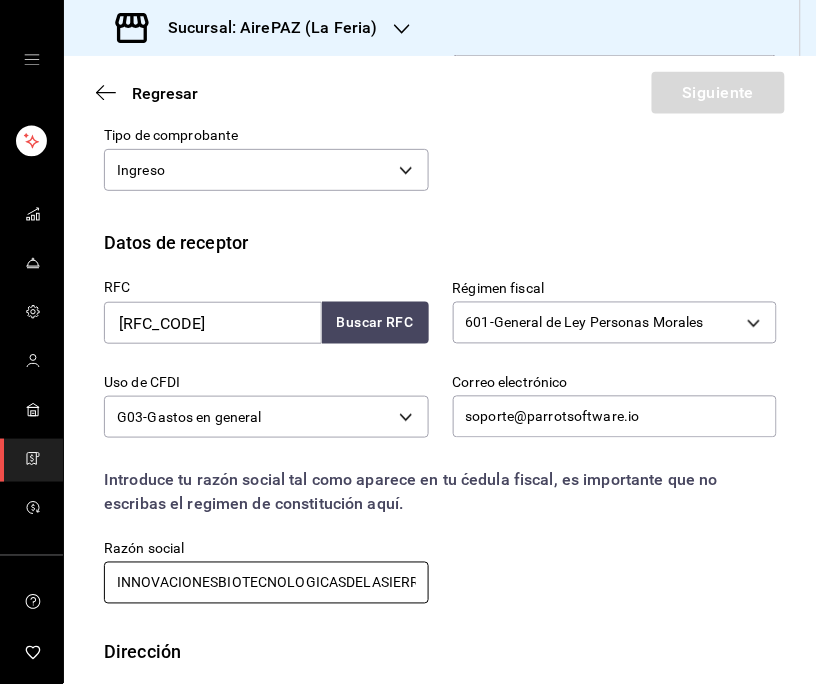 click on "INNOVACIONESBIOTECNOLOGICASDELASIERRADEOCCIDENTE" at bounding box center (266, 583) 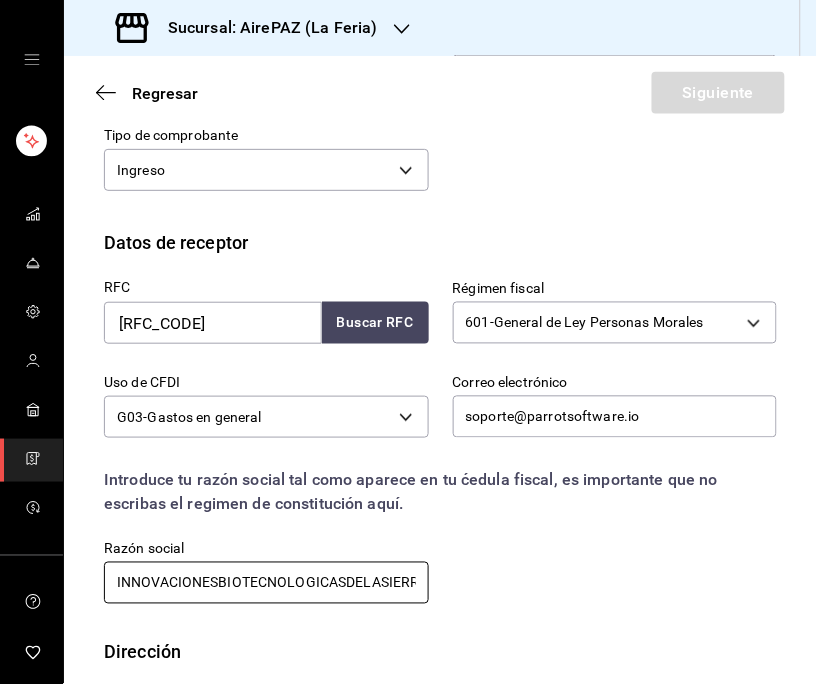 click on "INNOVACIONESBIOTECNOLOGICASDELASIERRADEOCCIDENTE" at bounding box center [266, 583] 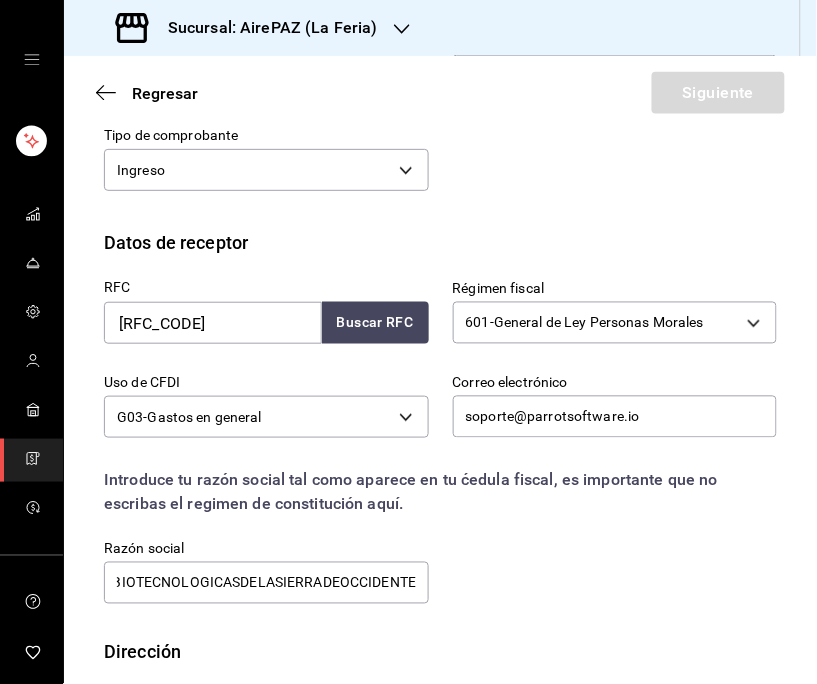 scroll, scrollTop: 0, scrollLeft: 0, axis: both 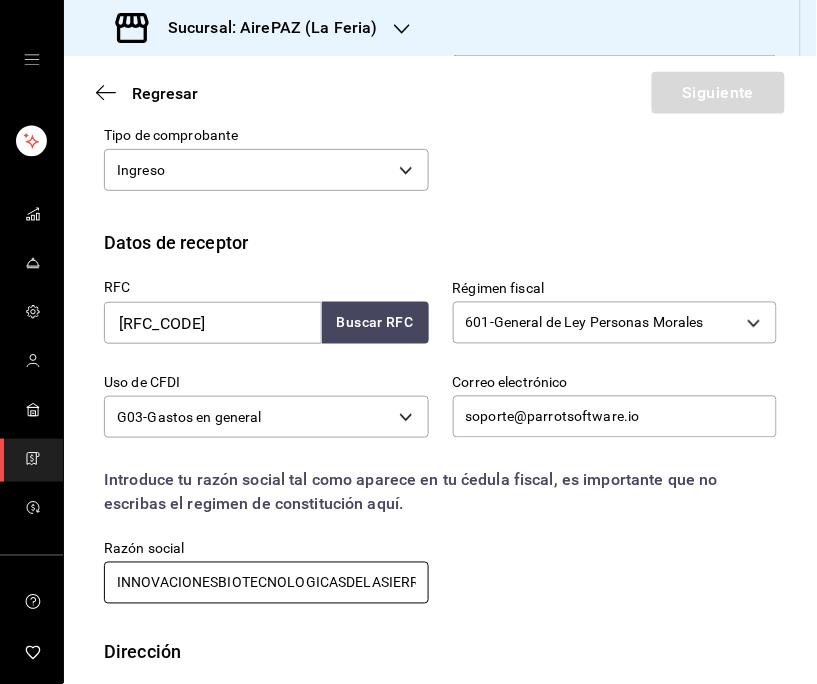 click on "INNOVACIONESBIOTECNOLOGICASDELASIERRADEOCCIDENTE" at bounding box center [266, 583] 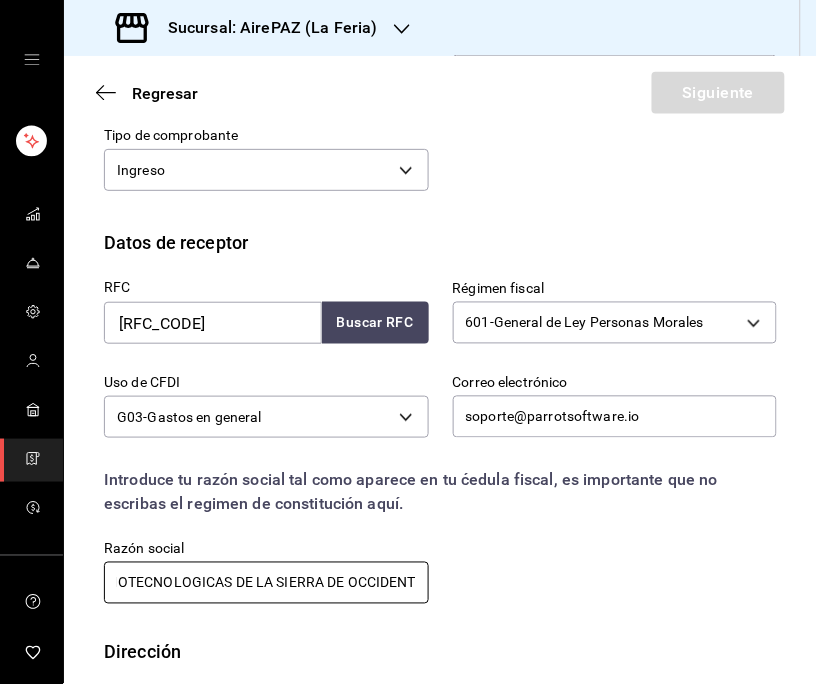 scroll, scrollTop: 0, scrollLeft: 133, axis: horizontal 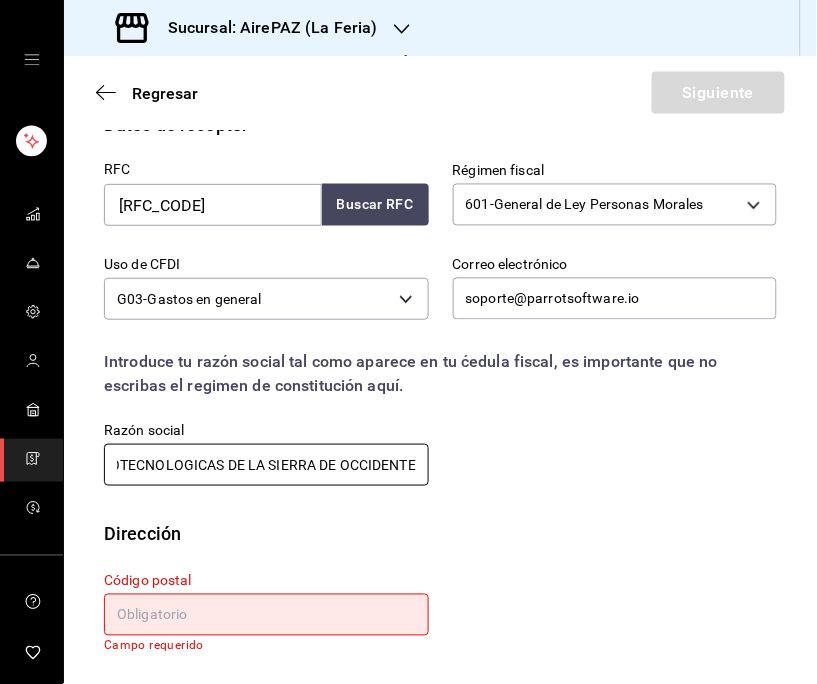 type on "INNOVACIONES BIOTECNOLOGICAS DE LA SIERRA DE OCCIDENTE" 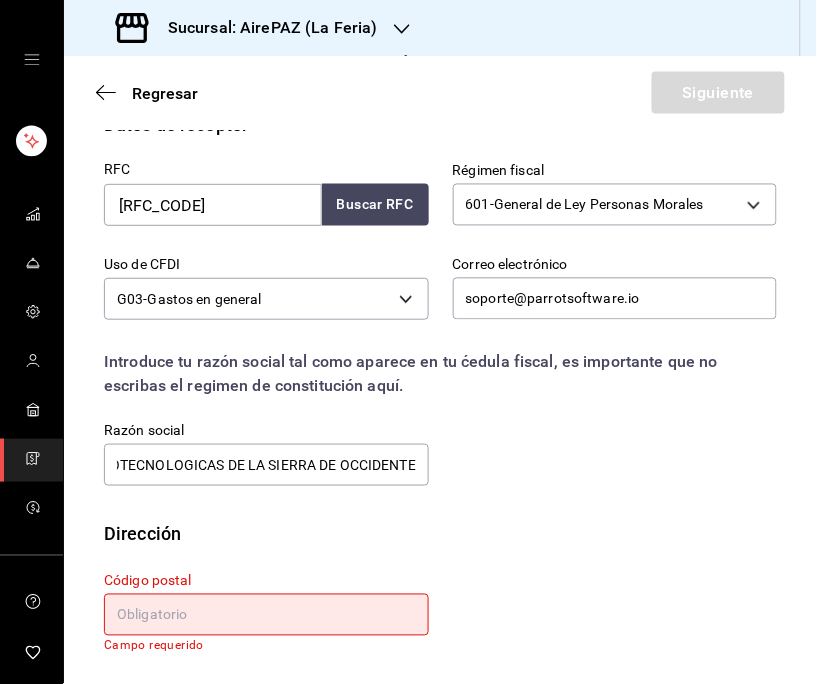 scroll, scrollTop: 0, scrollLeft: 0, axis: both 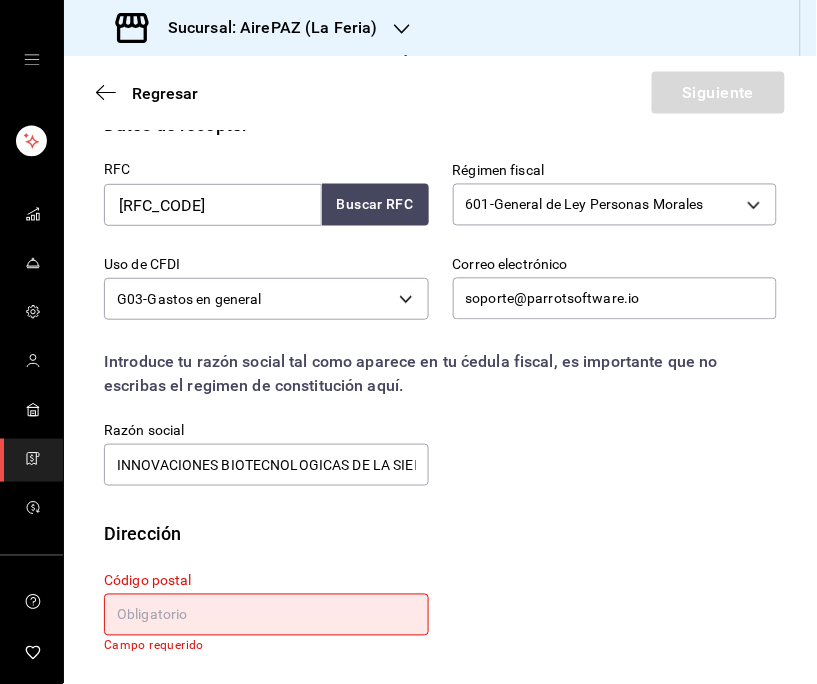 click at bounding box center [266, 615] 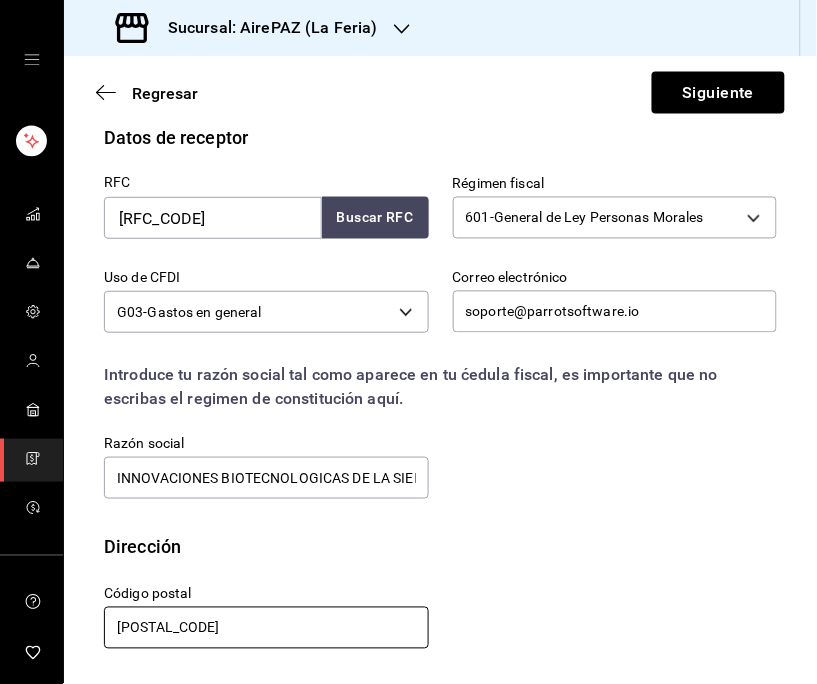 scroll, scrollTop: 455, scrollLeft: 0, axis: vertical 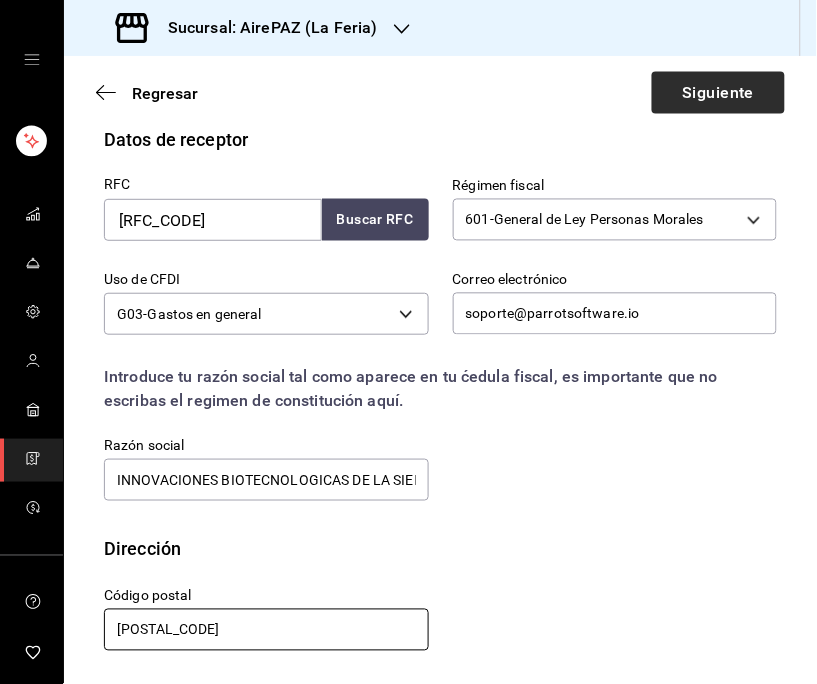 type on "[POSTAL_CODE]" 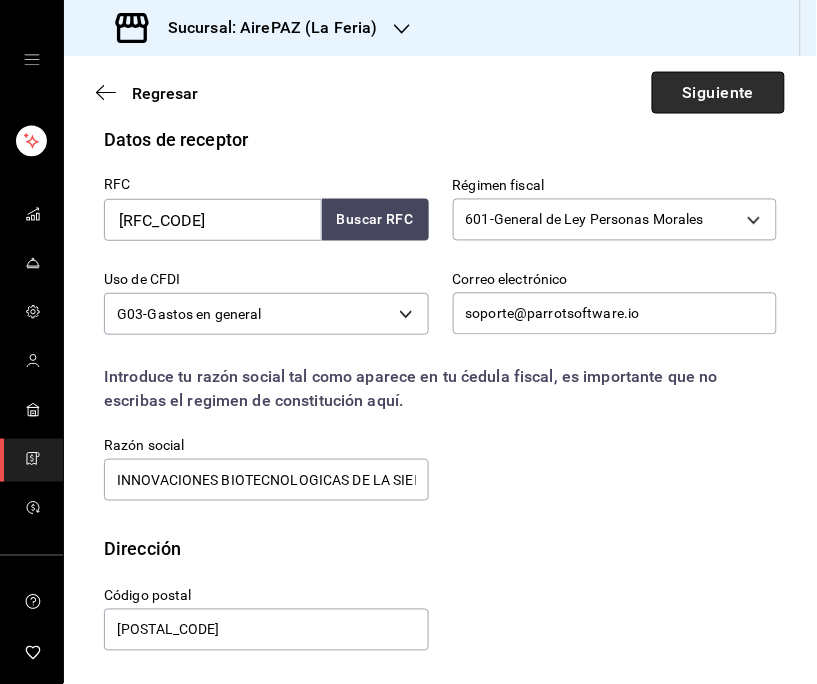 click on "Siguiente" at bounding box center (718, 93) 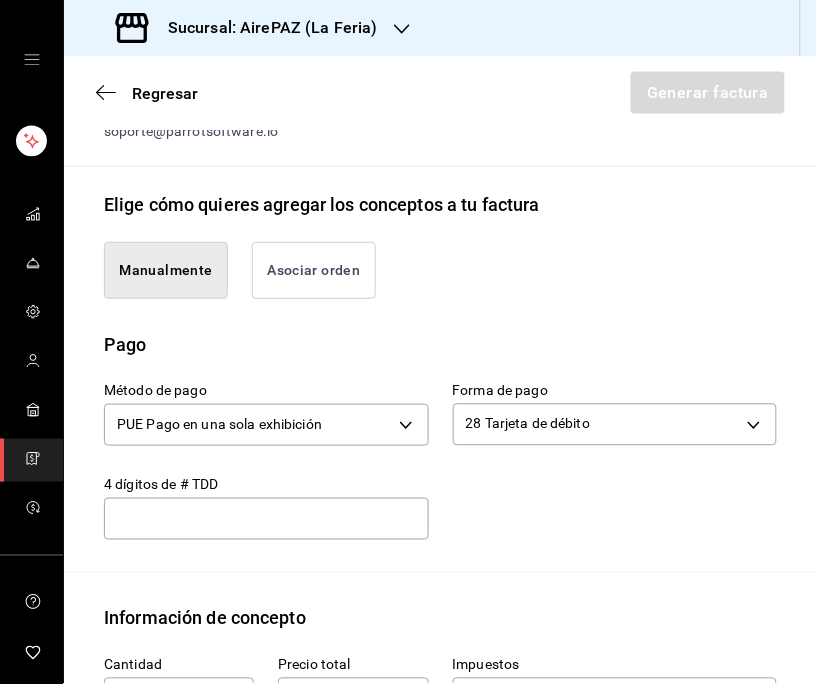 type on "1234" 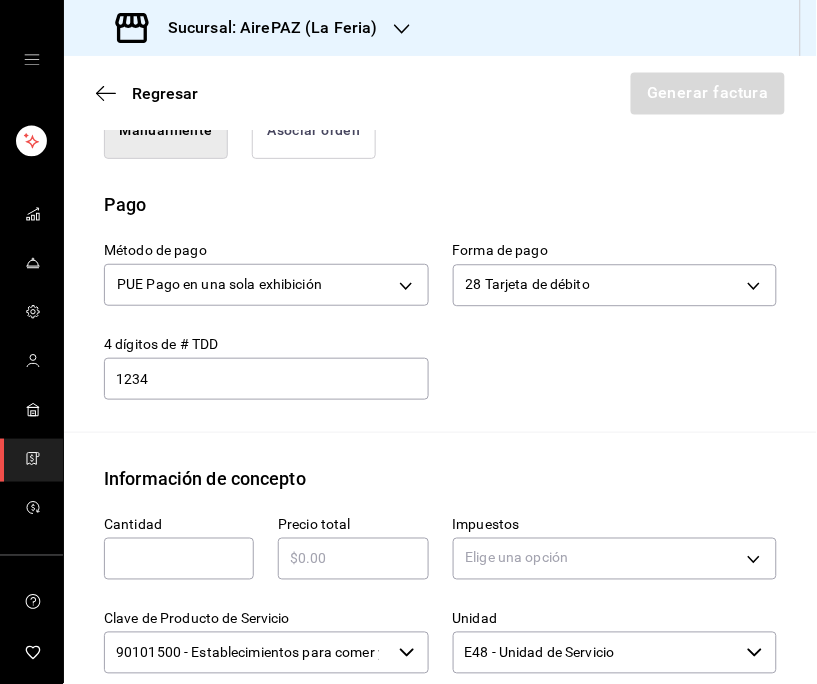 scroll, scrollTop: 634, scrollLeft: 0, axis: vertical 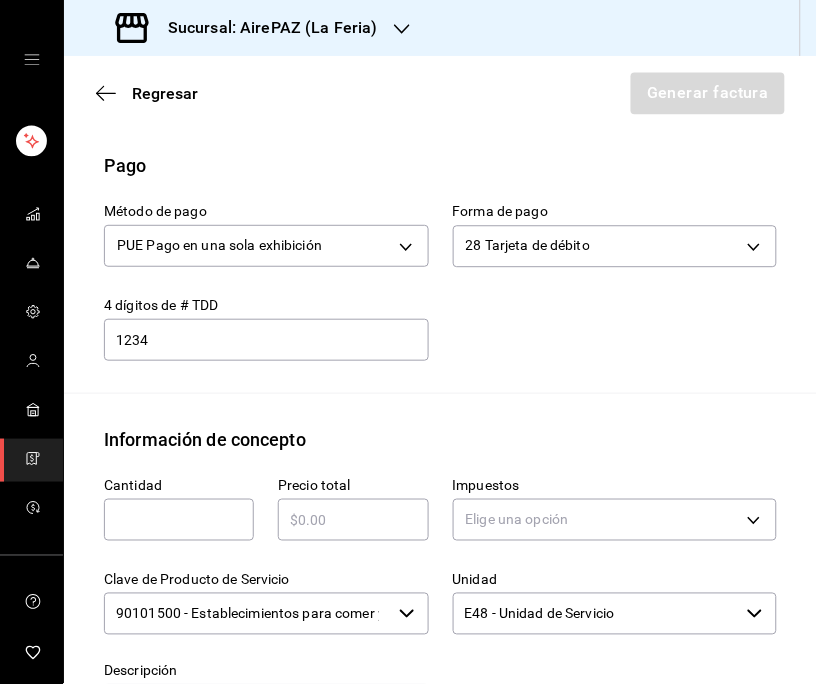 click on "Método de pago PUE   Pago en una sola exhibición PUE Forma de pago 28   Tarjeta de débito 28 4 dígitos de # TDD 1234 ​" at bounding box center (440, 286) 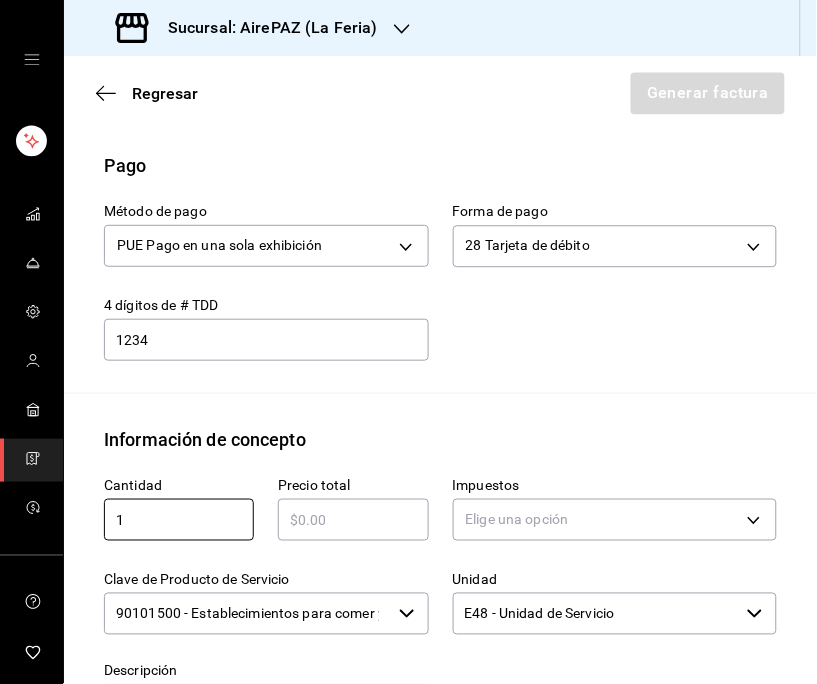 type on "1" 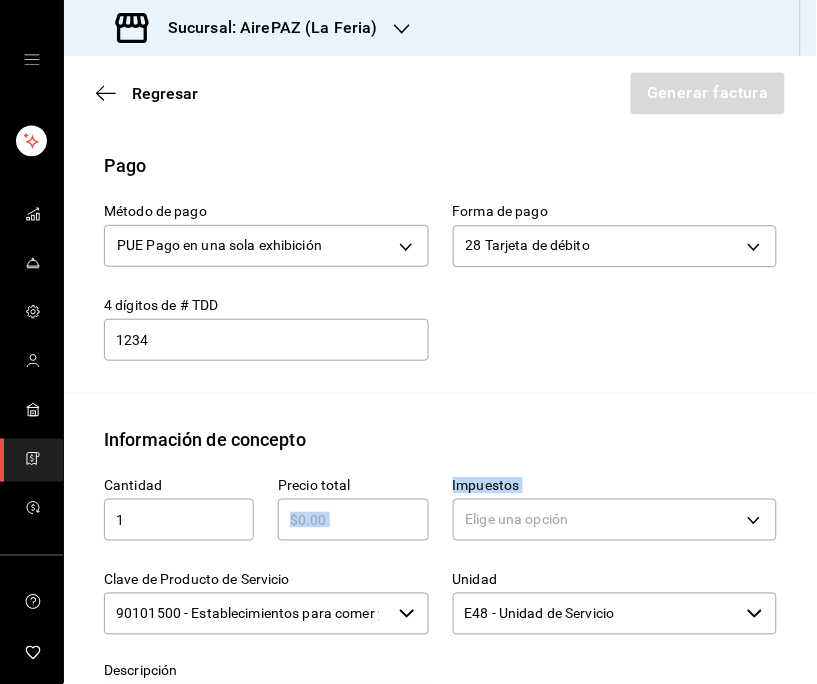 drag, startPoint x: 324, startPoint y: 546, endPoint x: 336, endPoint y: 522, distance: 26.832815 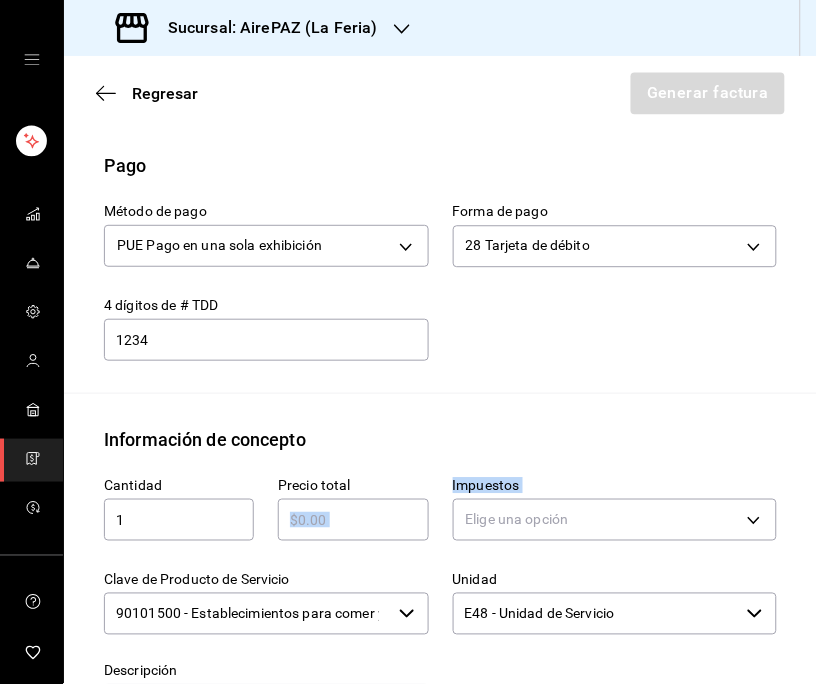 click on "Cantidad 1 ​ Precio total ​ Impuestos Elige una opción Clave de Producto de Servicio 90101500 - Establecimientos para comer y beber ​ Unidad E48 - Unidad de Servicio ​ Descripción Agregar" at bounding box center [428, 624] 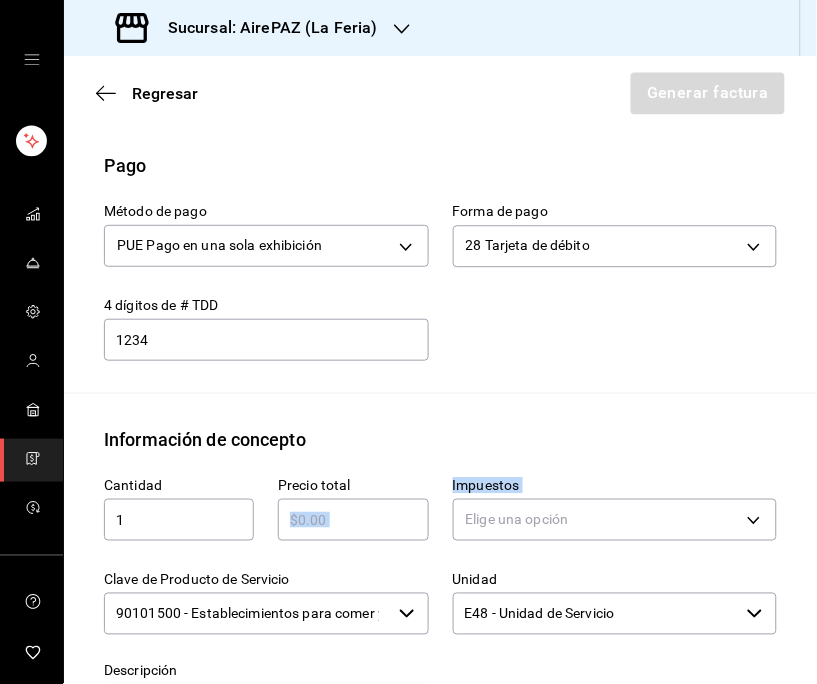 click at bounding box center (353, 520) 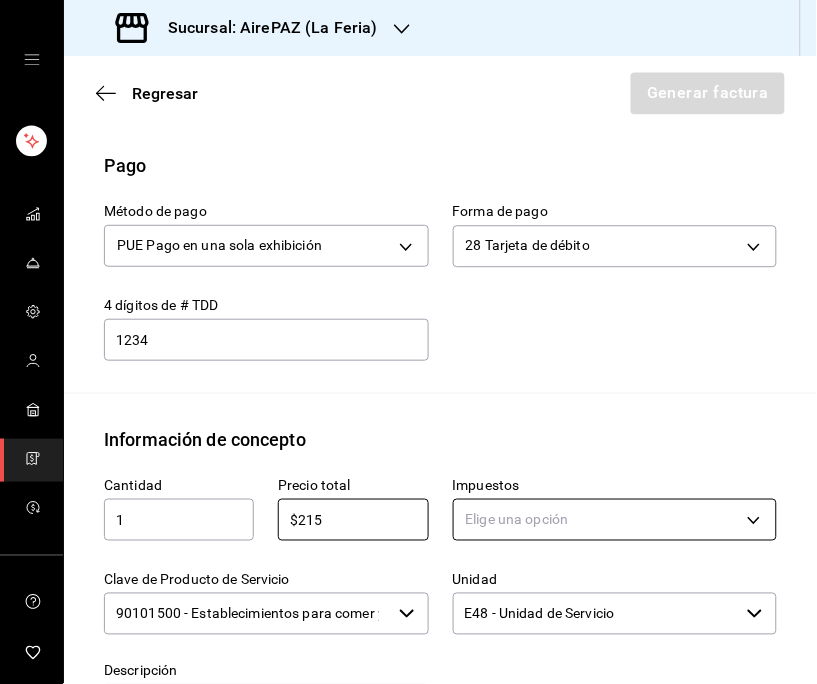 type on "$215" 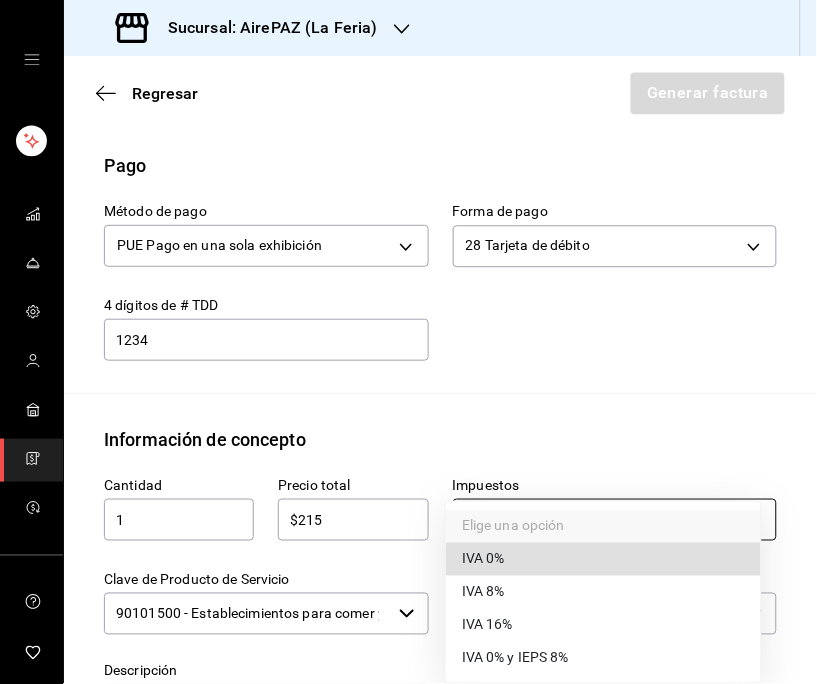 click on "Sucursal: AirePAZ (La Feria) Regresar Generar factura Emisor Perfil fiscal OPERADORA AIREPAZ Tipo de comprobante Ingreso Receptor Nombre / Razón social INNOVACIONES BIOTECNOLOGICAS DE LA SIERRA DE OCCIDENTE RFC Receptor [RFC_CODE] Régimen fiscal General de Ley Personas Morales Uso de CFDI G03: Gastos en general Correo electrónico [EMAIL] Elige cómo quieres agregar los conceptos a tu factura Manualmente Asociar orden Pago Método de pago PUE   Pago en una sola exhibición PUE Forma de pago 28   Tarjeta de débito 28 4 dígitos de # TDD [CARD_NUMBER] ​ Información de concepto Cantidad 1 ​ Precio total $215 ​ Impuestos Elige una opción Clave de Producto de Servicio 90101500 - Establecimientos para comer y beber ​ Unidad E48 - Unidad de Servicio ​ Descripción Agregar IVA Total $0.00 IEPS Total $0.00 Subtotal $0.00 Total $0.00 Orden Cantidad Clave Unidad Monto Impuesto Subtotal Total GANA 1 MES GRATIS EN TU SUSCRIPCIÓN AQUÍ Visitar centro de ayuda [PHONE] [PHONE] IVA 0%" at bounding box center (408, 342) 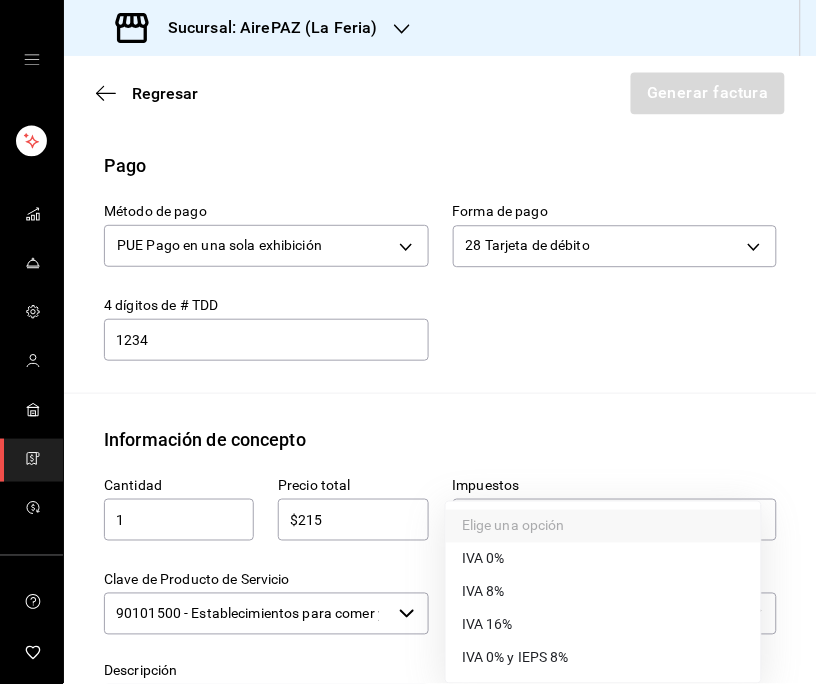 click on "IVA 16%" at bounding box center (487, 625) 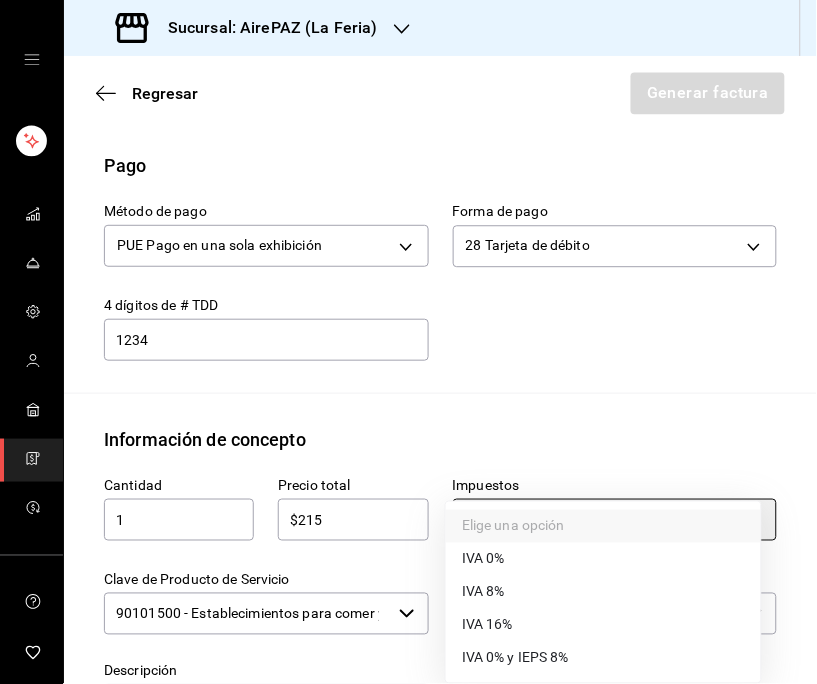 type on "IVA_16" 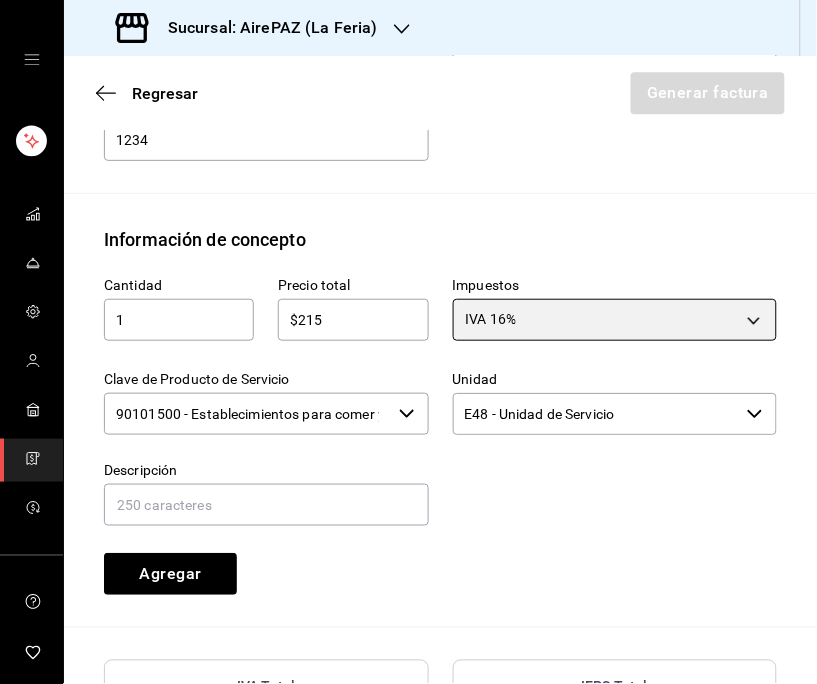 scroll, scrollTop: 858, scrollLeft: 0, axis: vertical 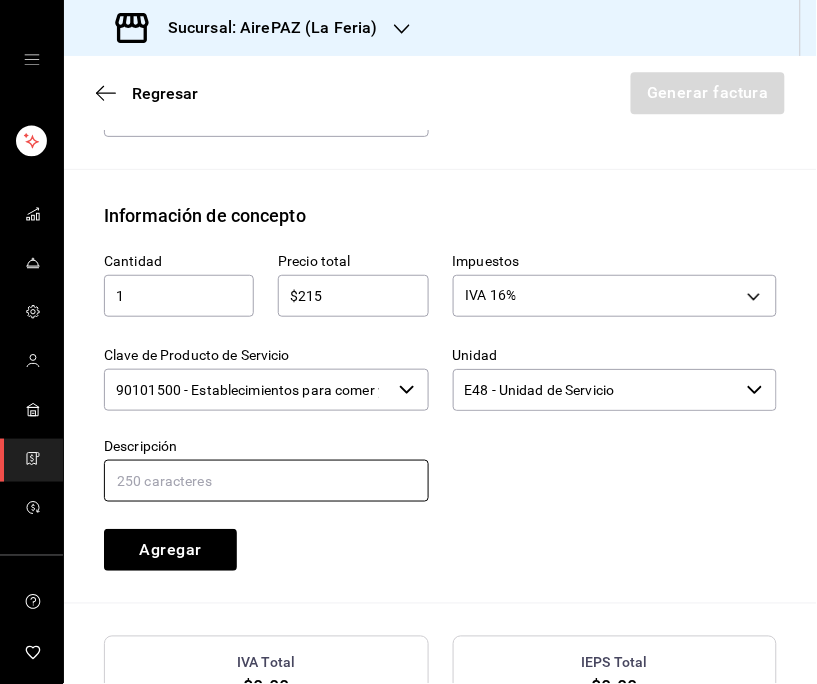 click at bounding box center (266, 481) 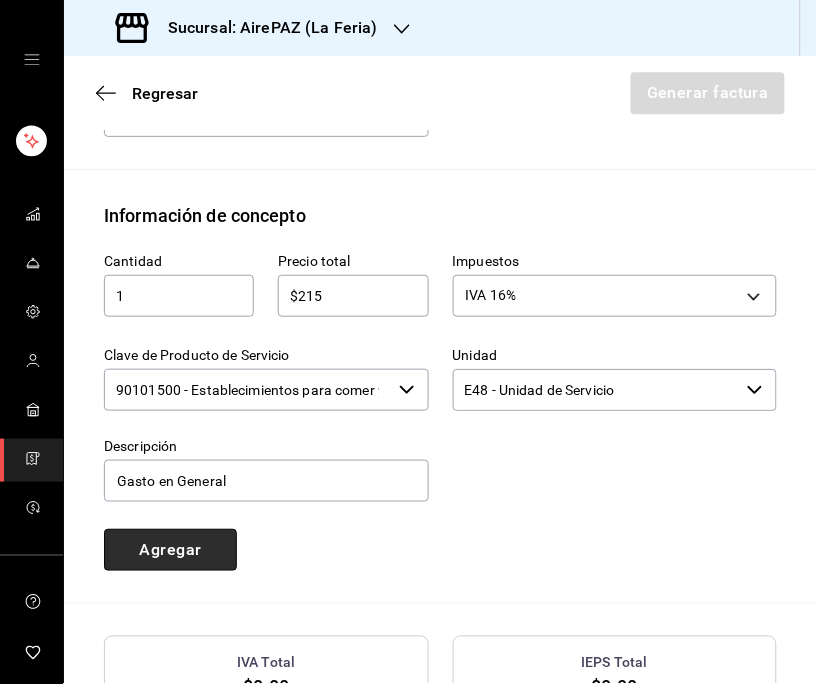 click on "Agregar" at bounding box center [170, 550] 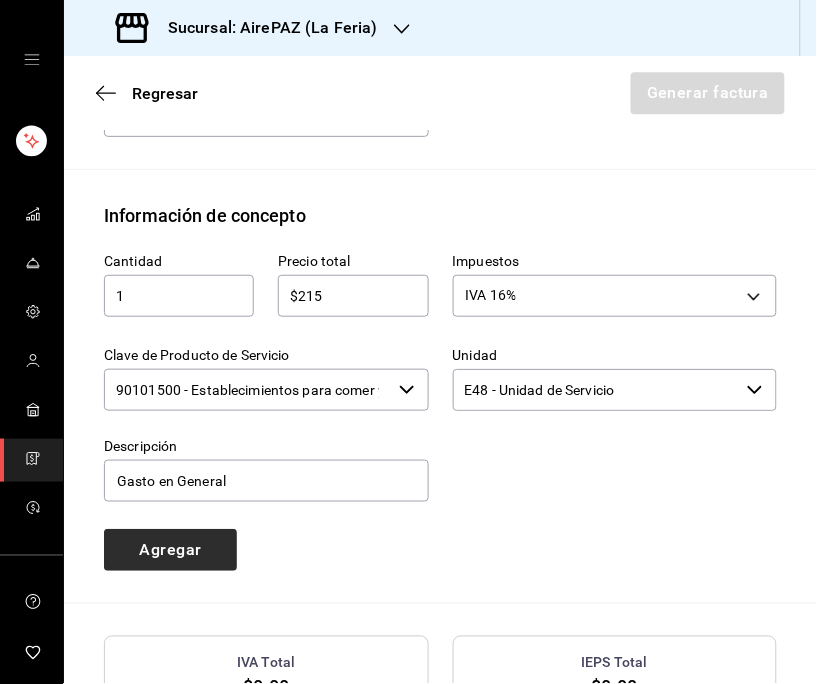 type 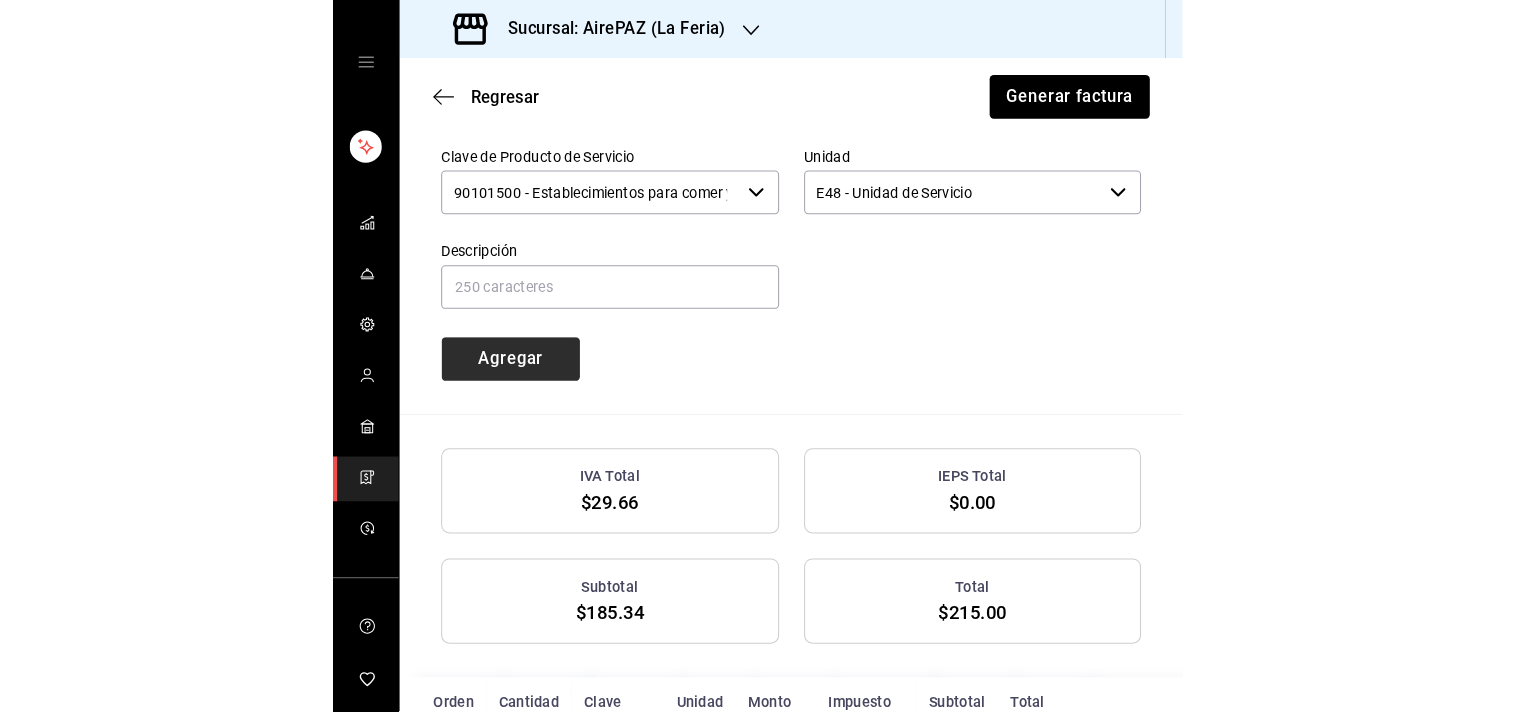 scroll, scrollTop: 1184, scrollLeft: 0, axis: vertical 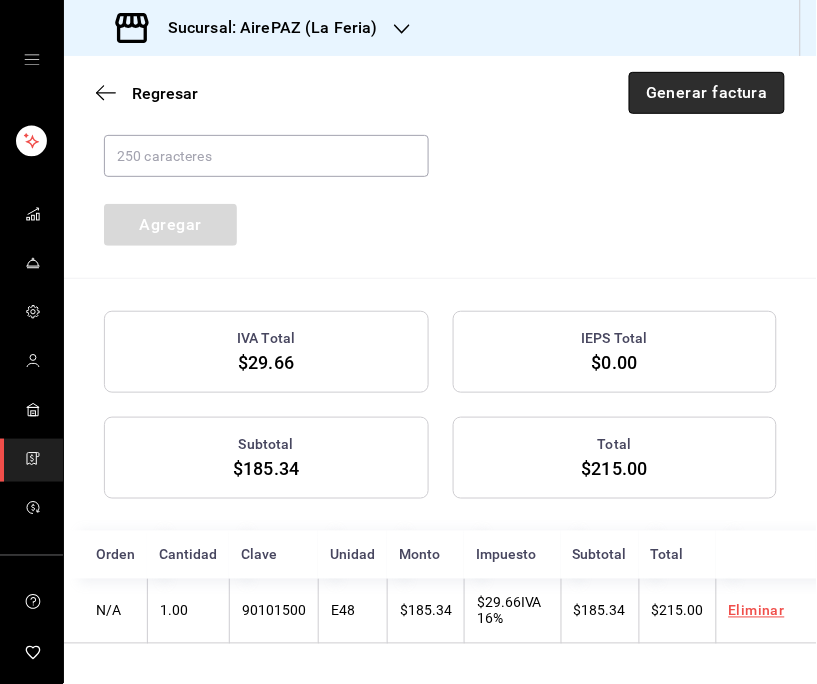 click on "Generar factura" at bounding box center [707, 93] 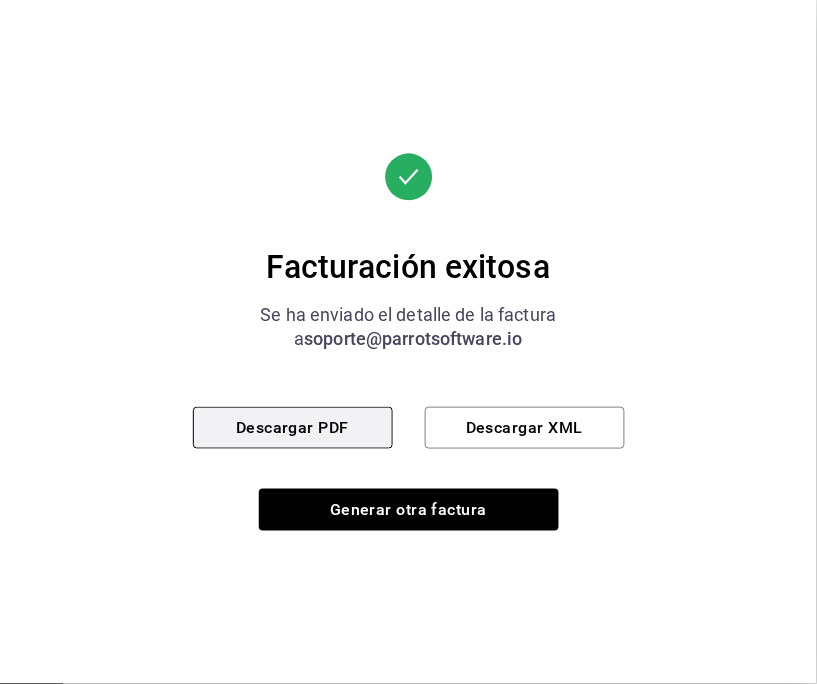 click on "Descargar PDF" at bounding box center [293, 428] 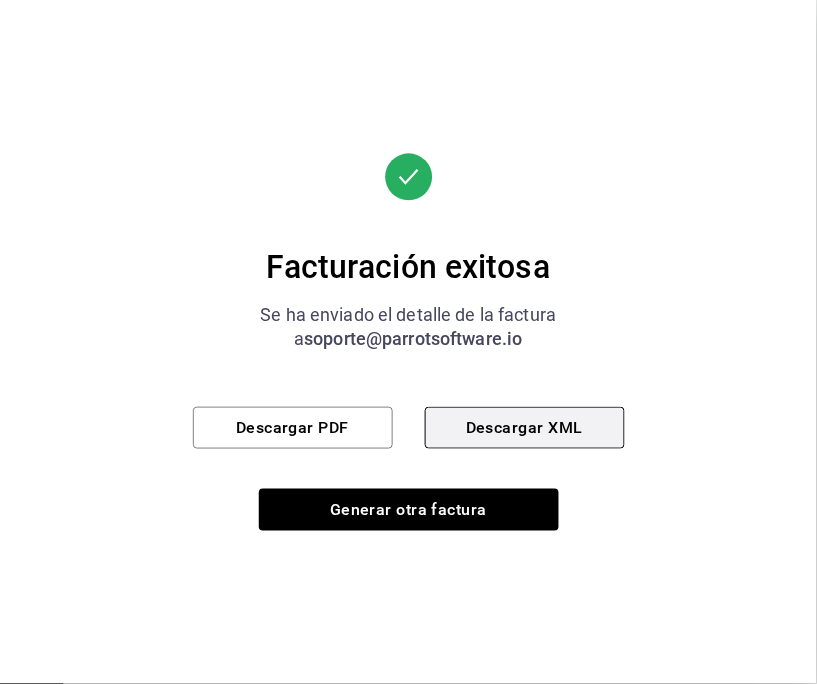click on "Descargar XML" at bounding box center (525, 428) 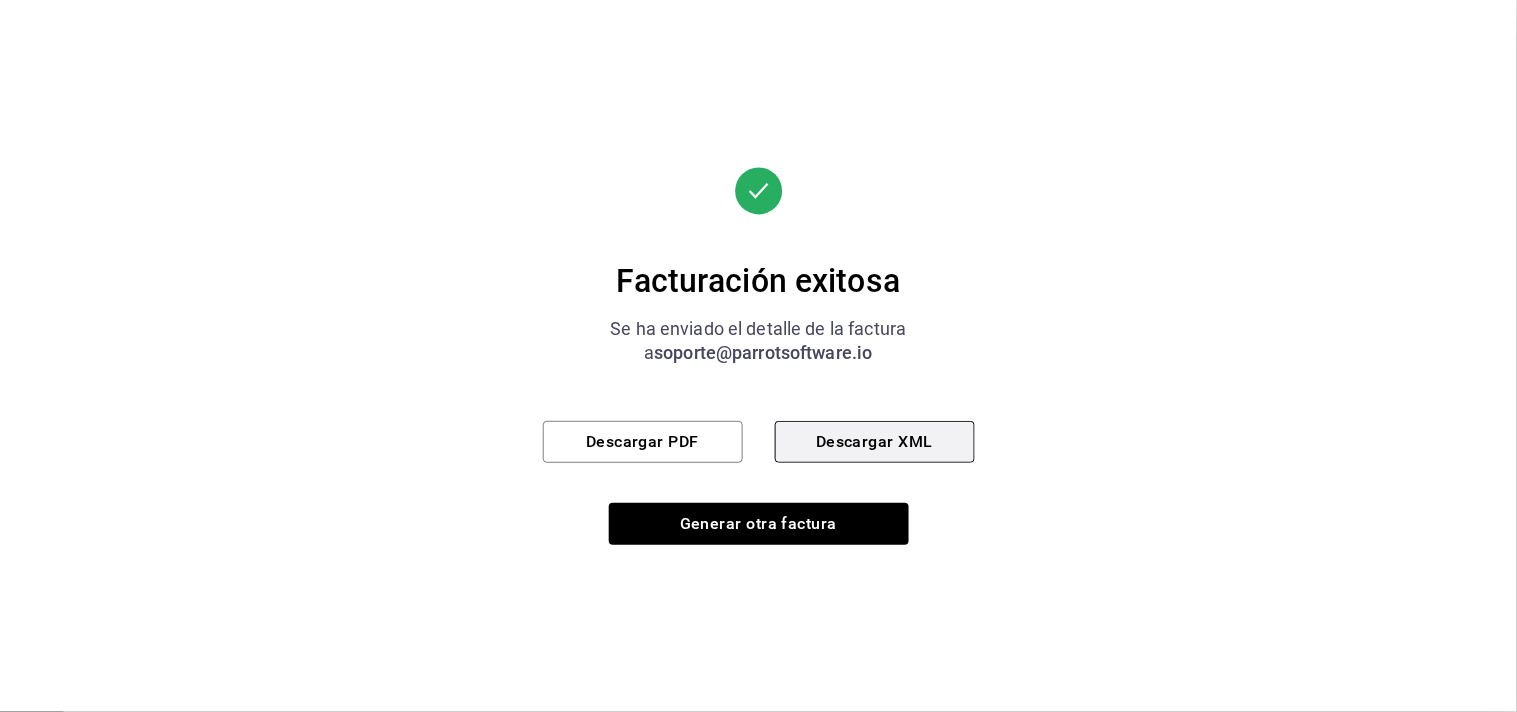 scroll, scrollTop: 1012, scrollLeft: 0, axis: vertical 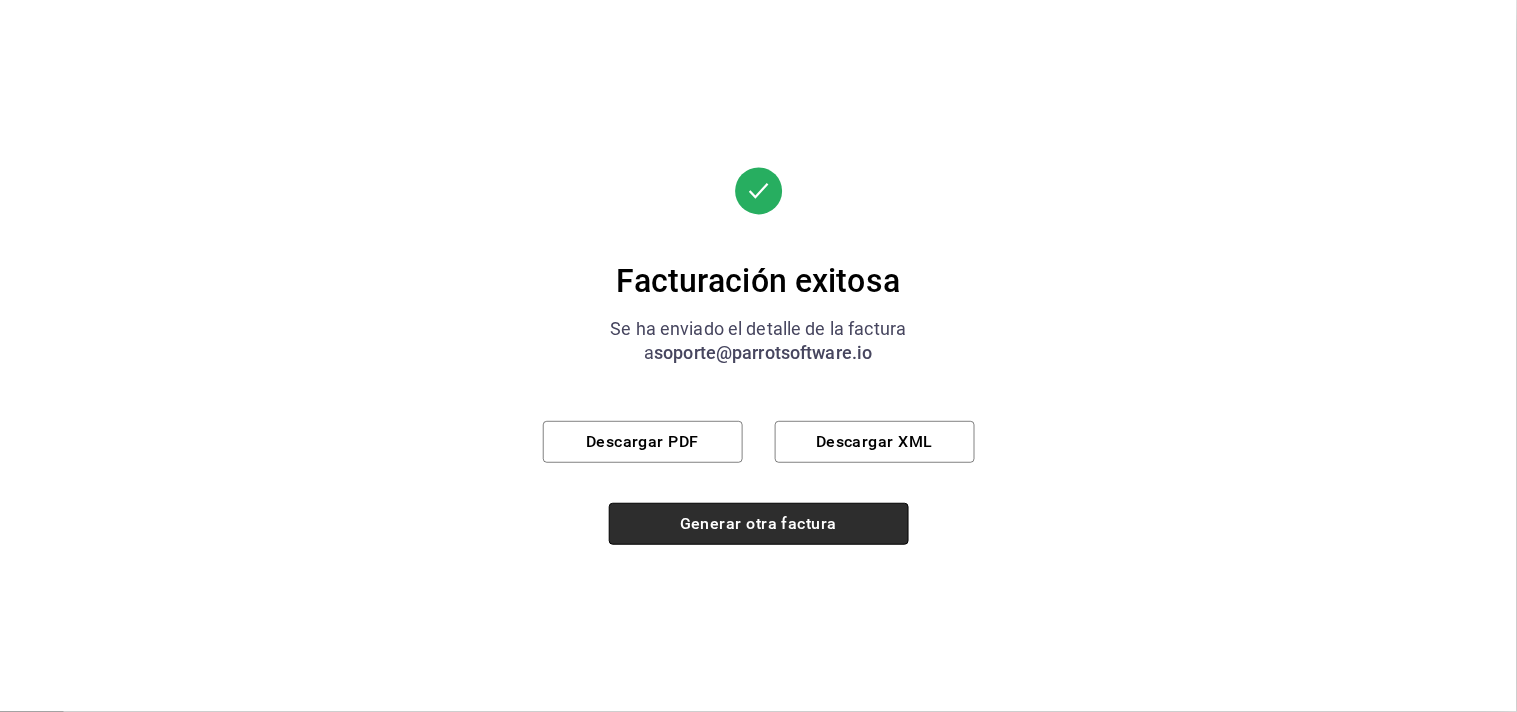 click on "Generar otra factura" at bounding box center [759, 524] 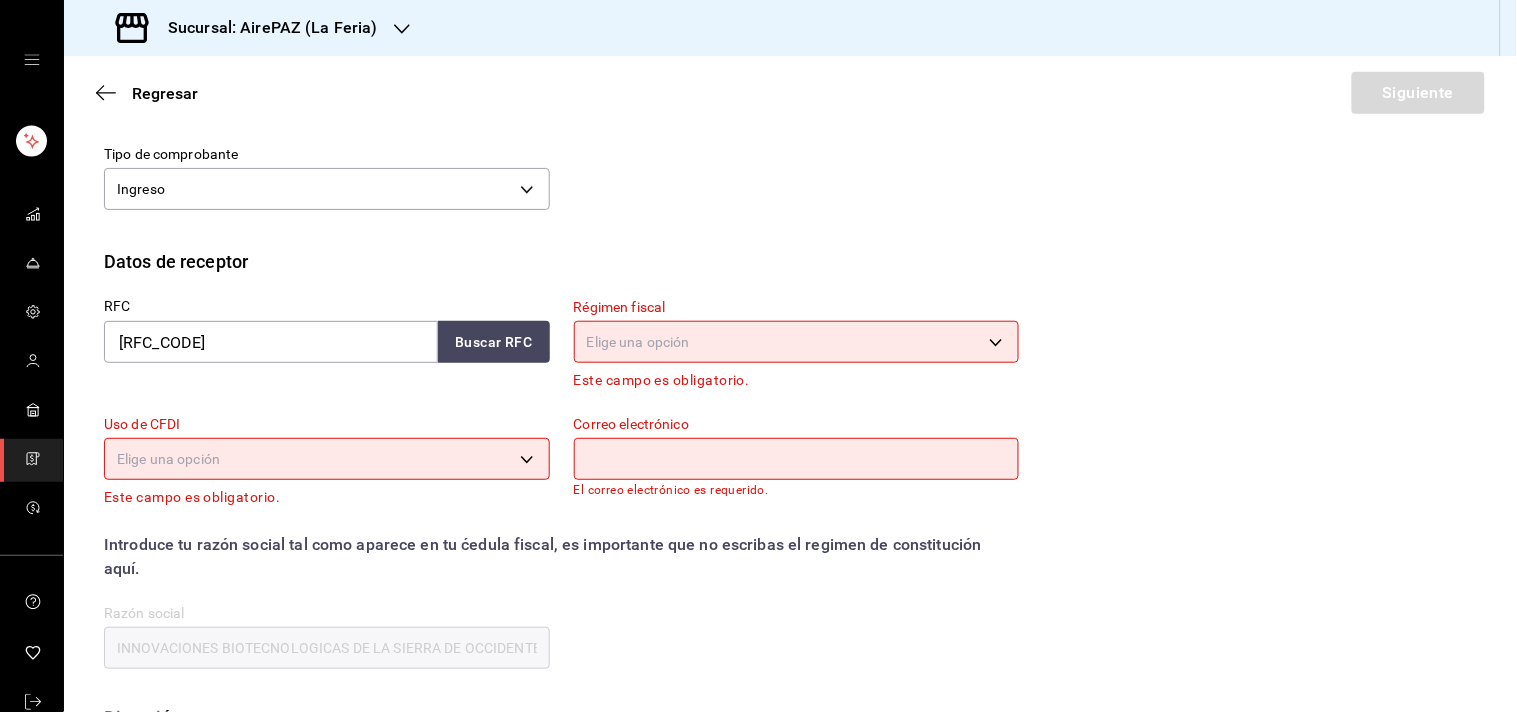 scroll, scrollTop: 0, scrollLeft: 0, axis: both 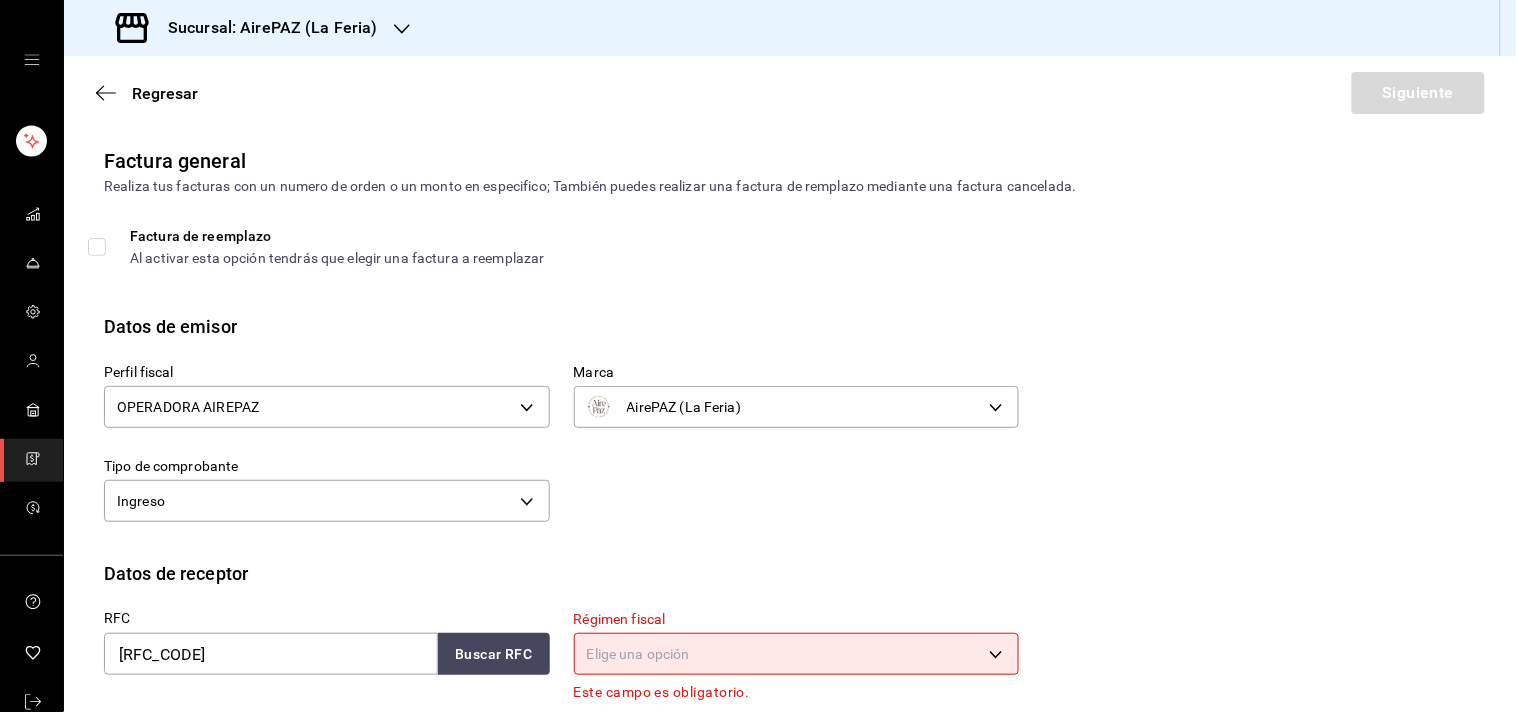 click 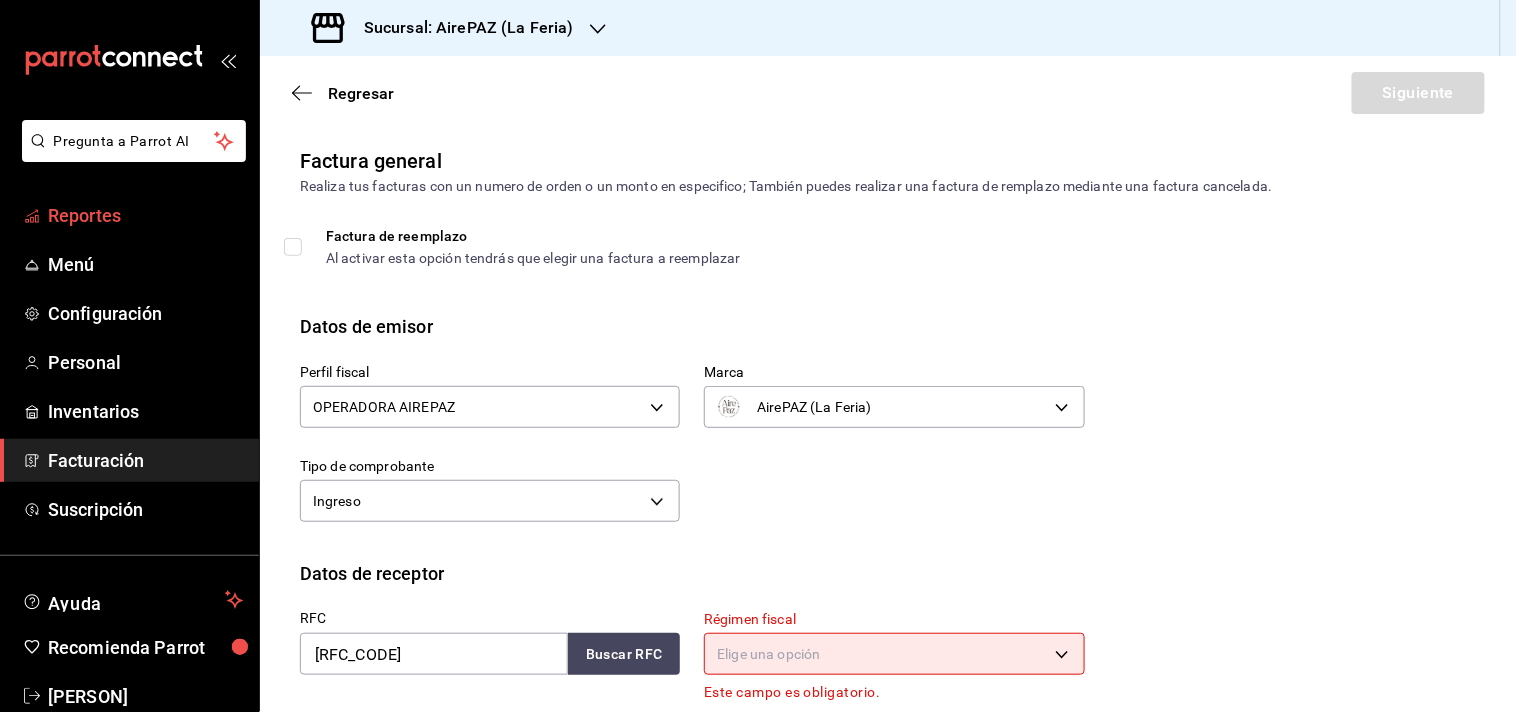 click on "Reportes" at bounding box center [145, 215] 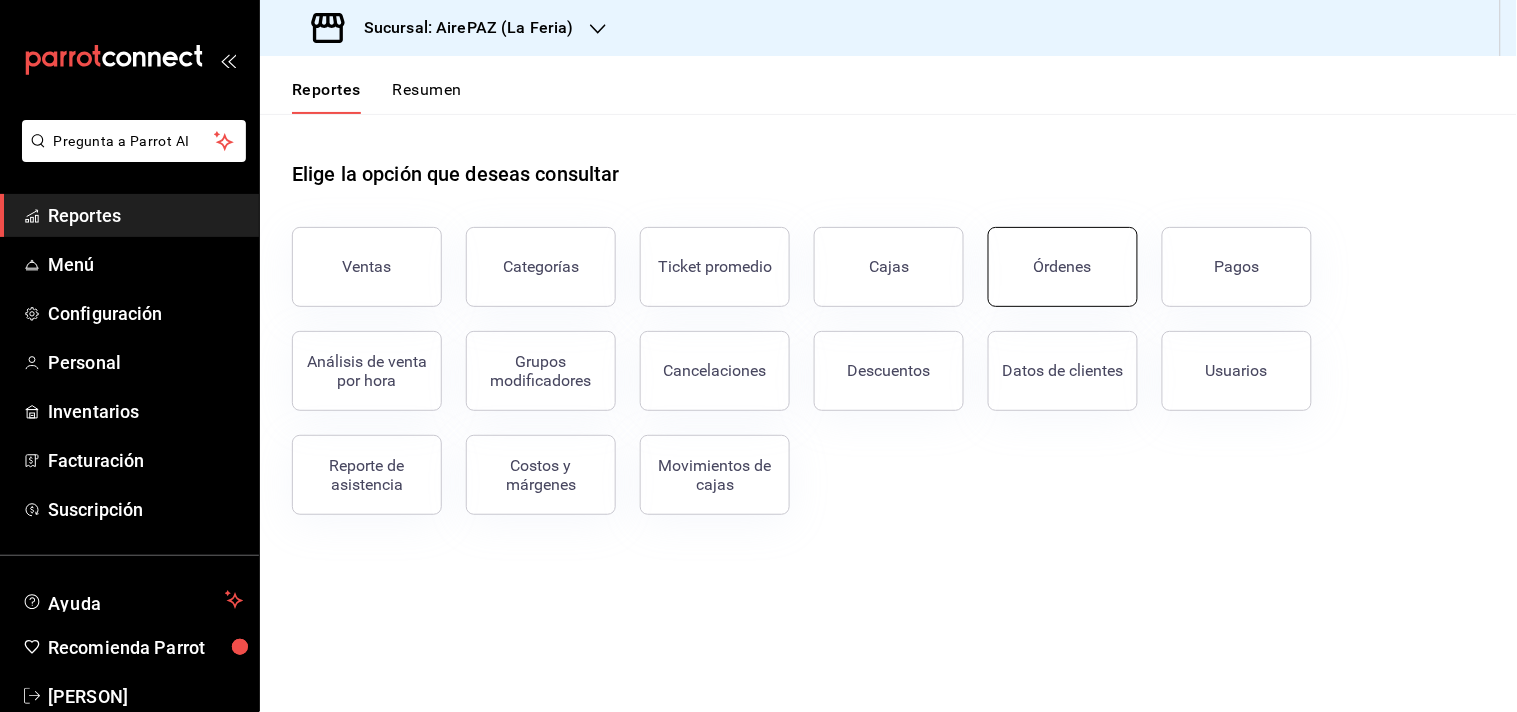 click on "Órdenes" at bounding box center (1063, 267) 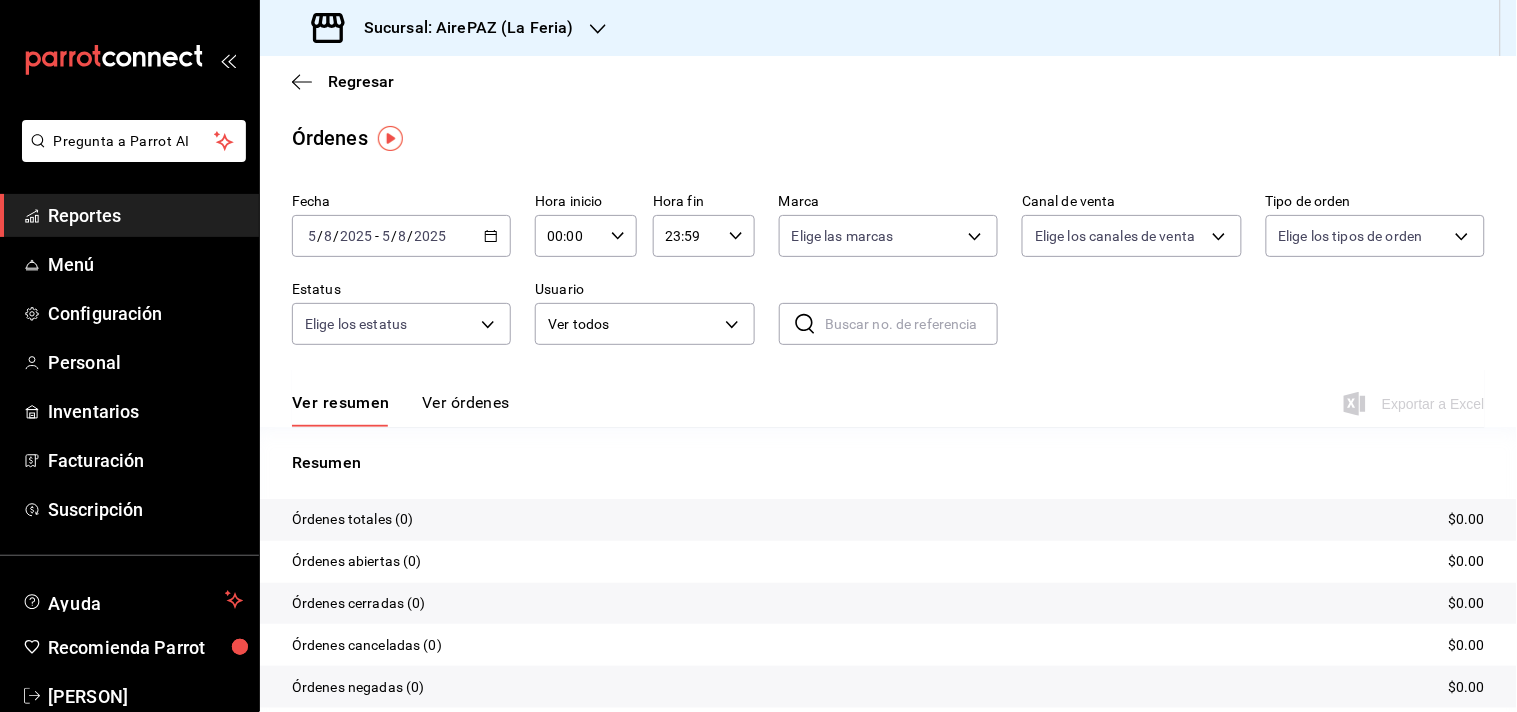 click on "2025-08-05 5 / 8 / 2025 - 2025-08-05 5 / 8 / 2025" at bounding box center [401, 236] 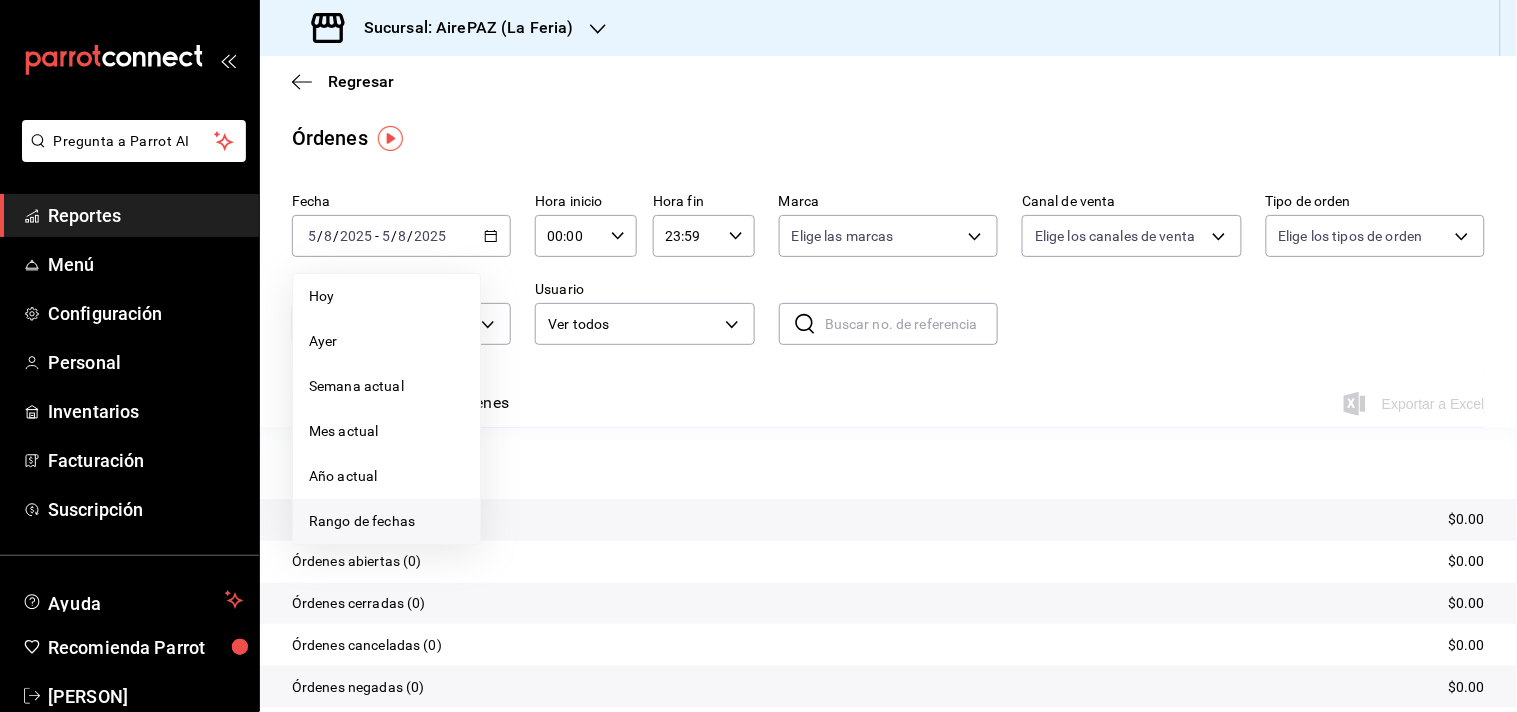 click on "Rango de fechas" at bounding box center (386, 521) 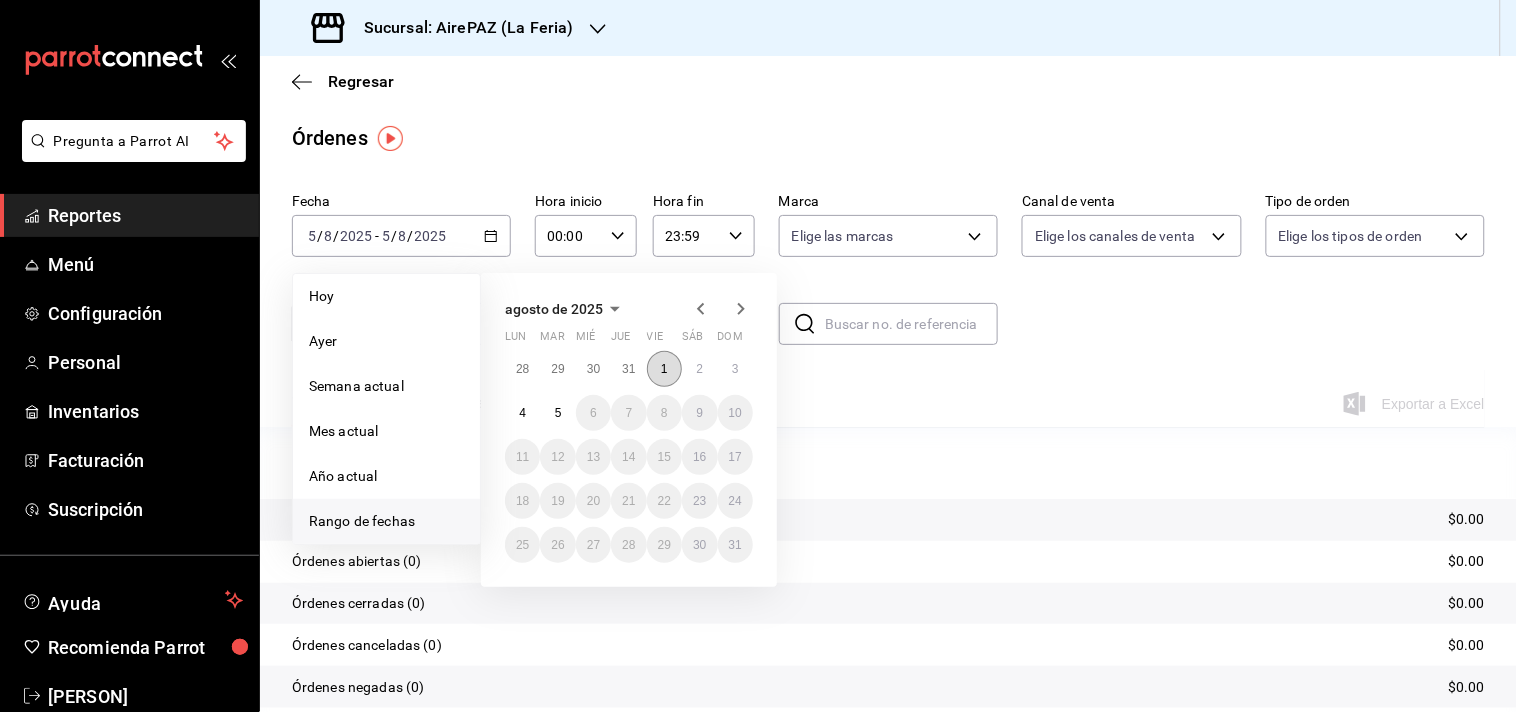 click on "1" at bounding box center (664, 369) 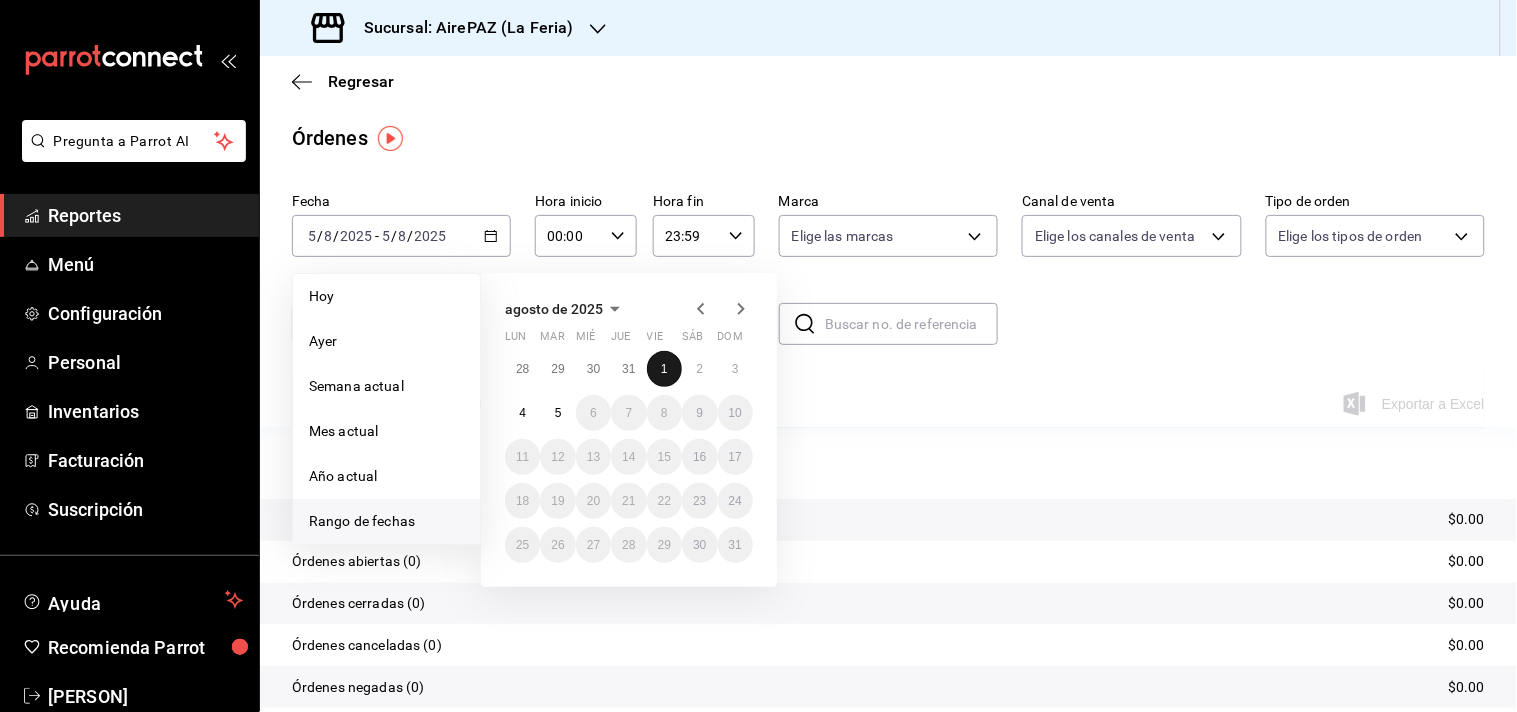 click on "1" at bounding box center (664, 369) 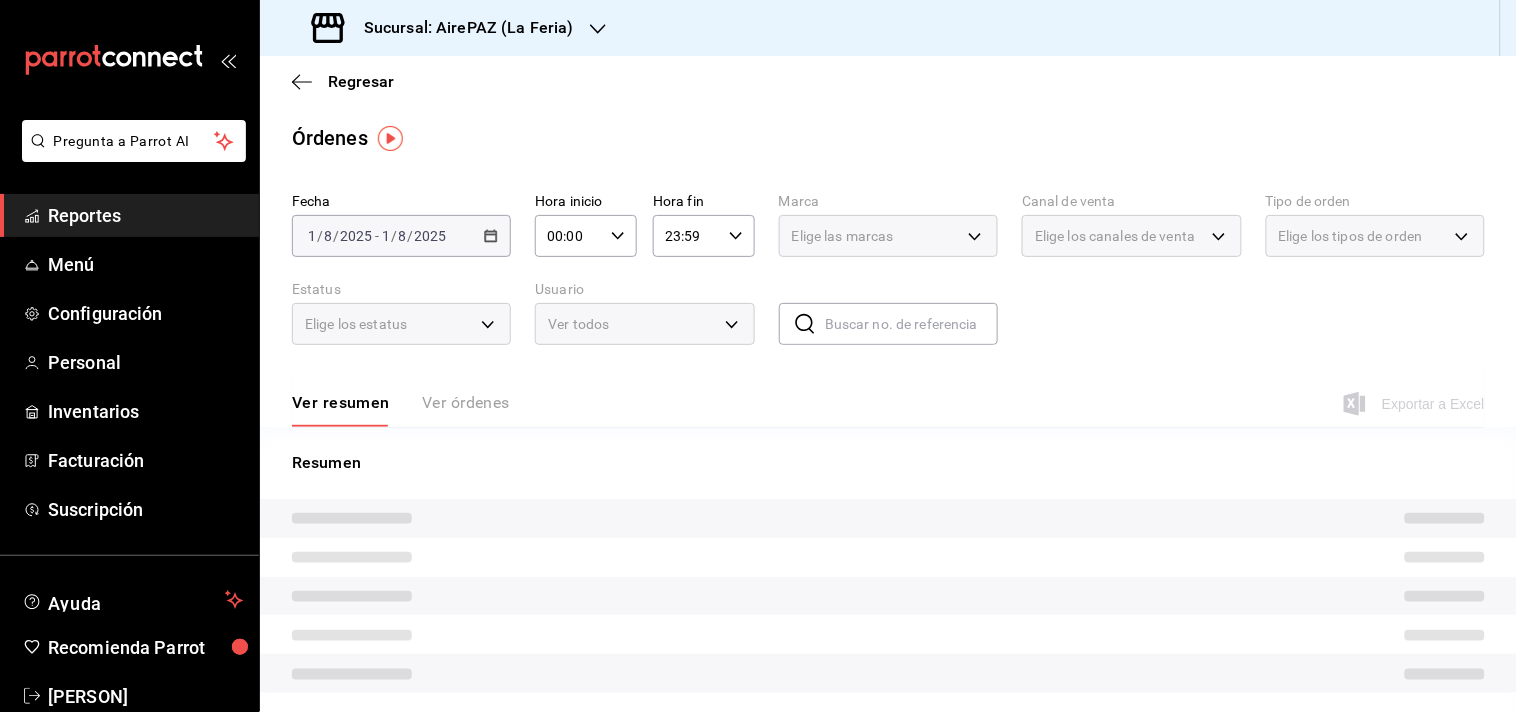 click on "Ver resumen Ver órdenes Exportar a Excel" at bounding box center [888, 398] 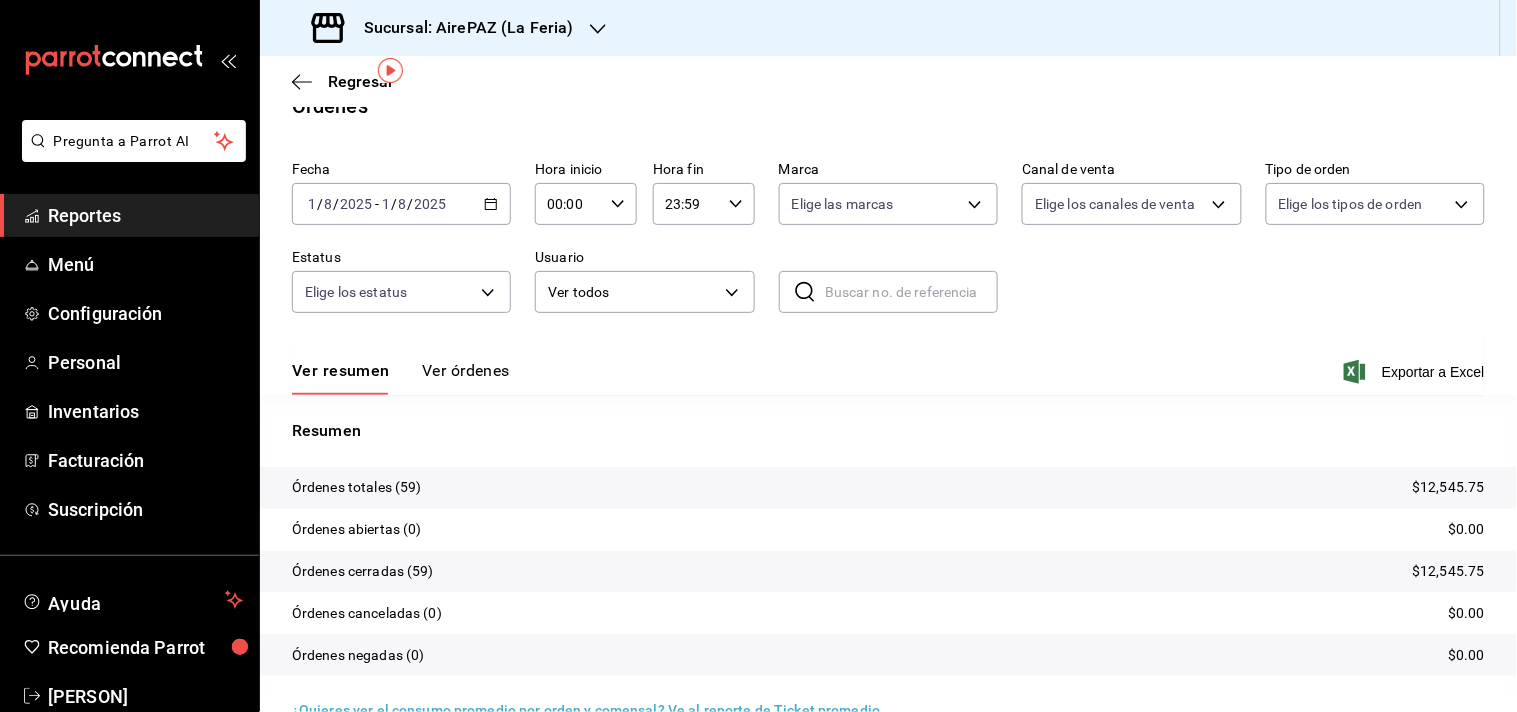 scroll, scrollTop: 73, scrollLeft: 0, axis: vertical 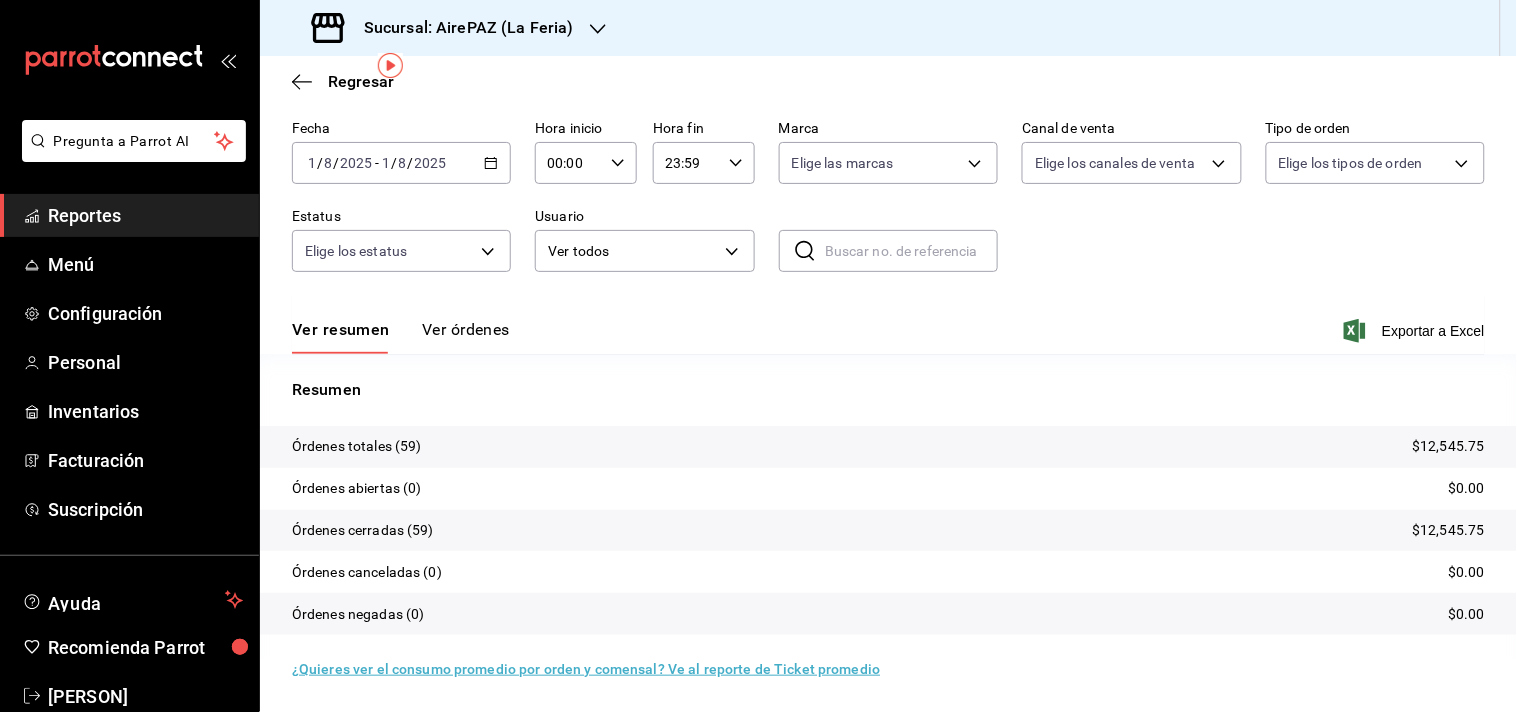click on "Ver órdenes" at bounding box center [466, 337] 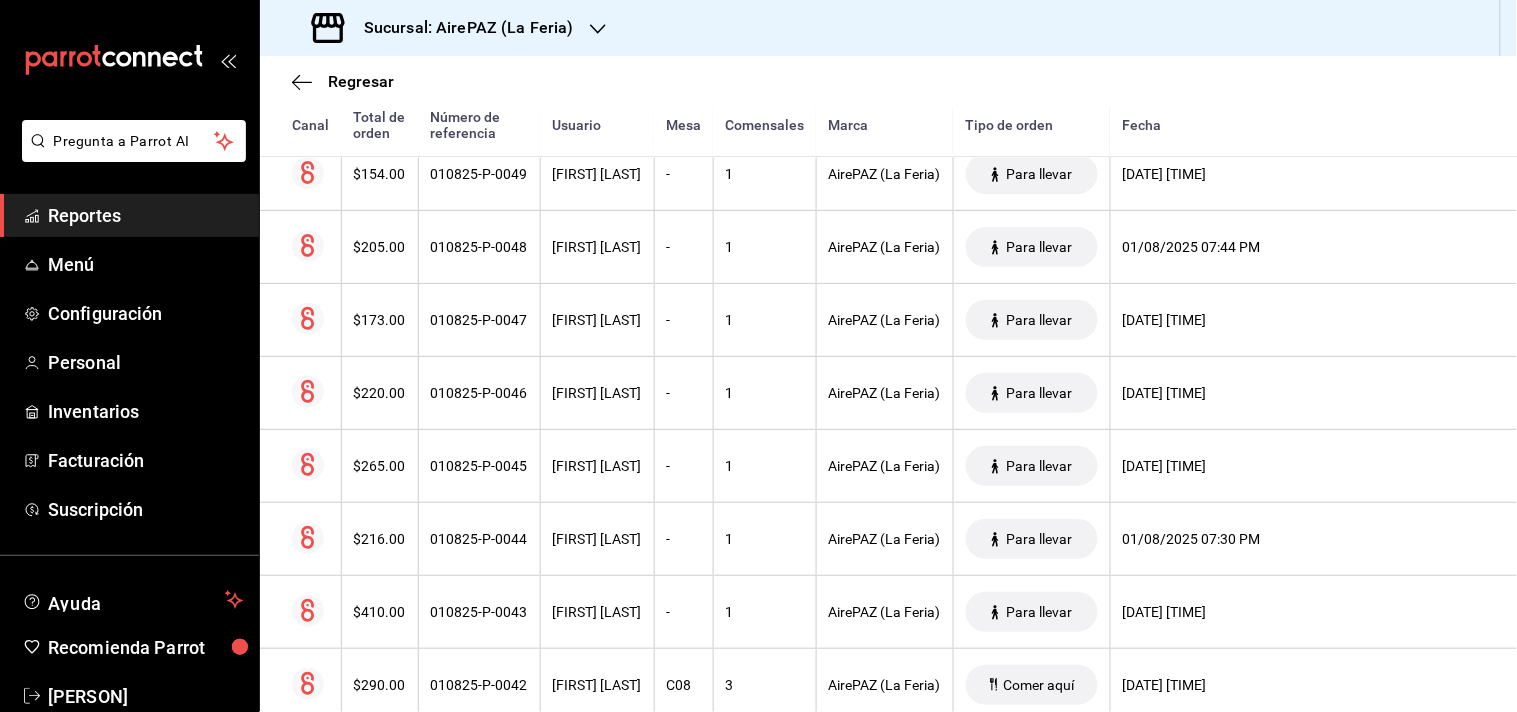 scroll, scrollTop: 1125, scrollLeft: 0, axis: vertical 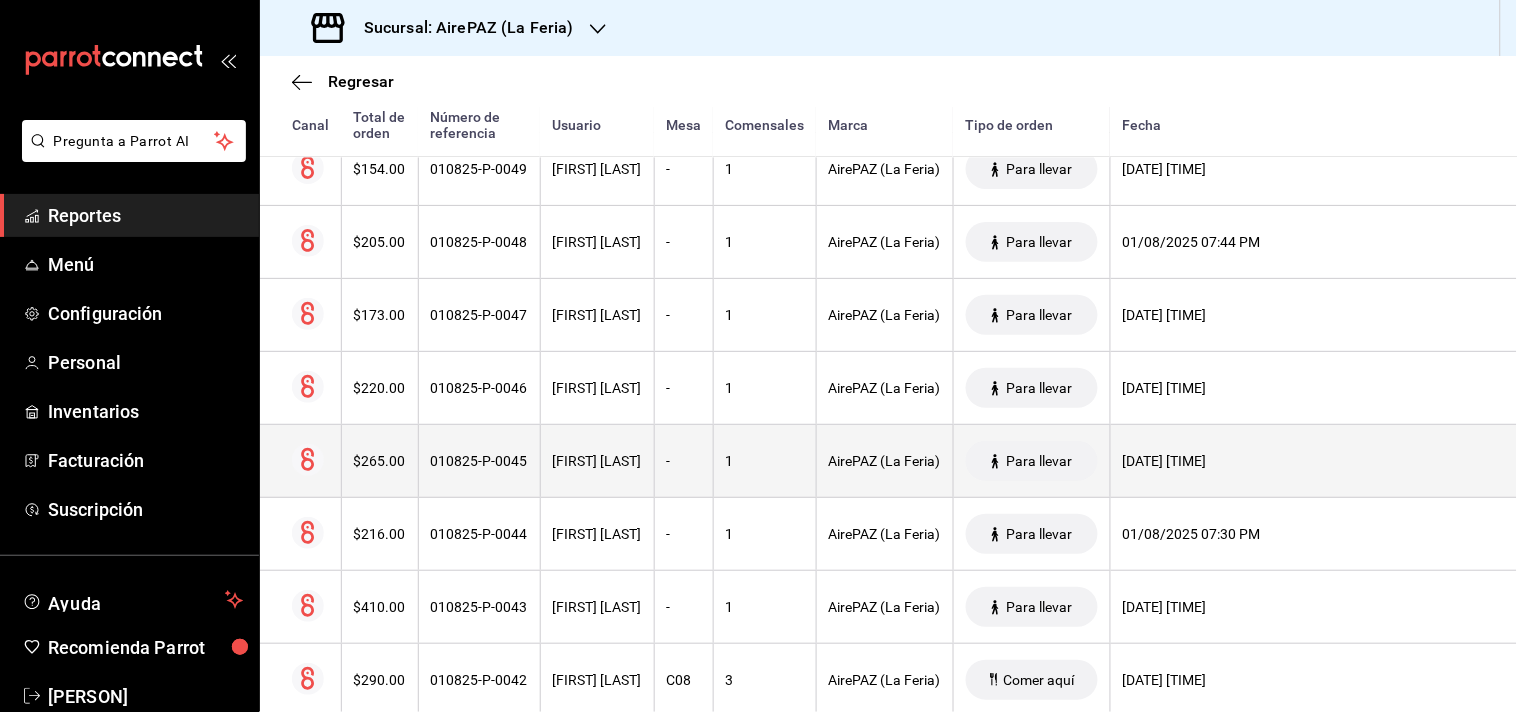 click on "$265.00" at bounding box center [380, 461] 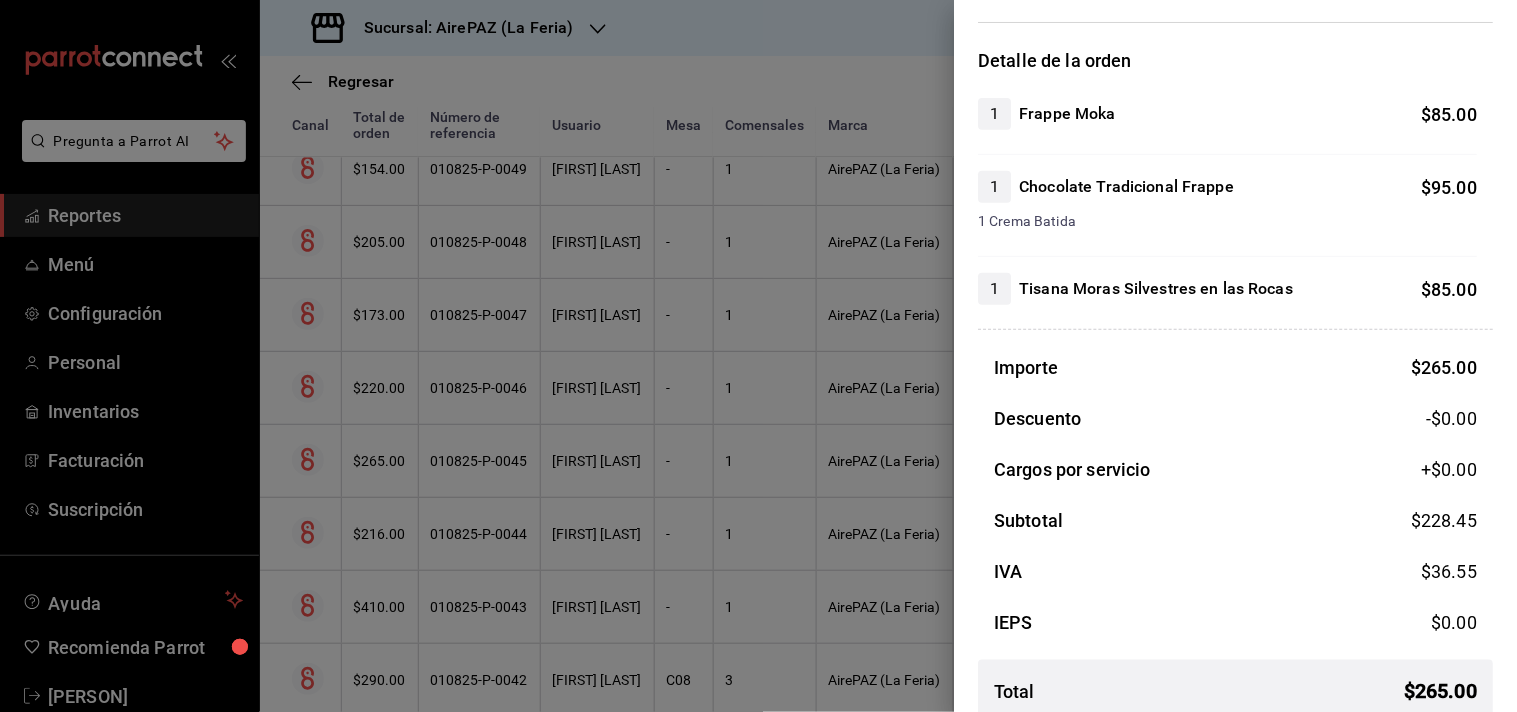 scroll, scrollTop: 164, scrollLeft: 0, axis: vertical 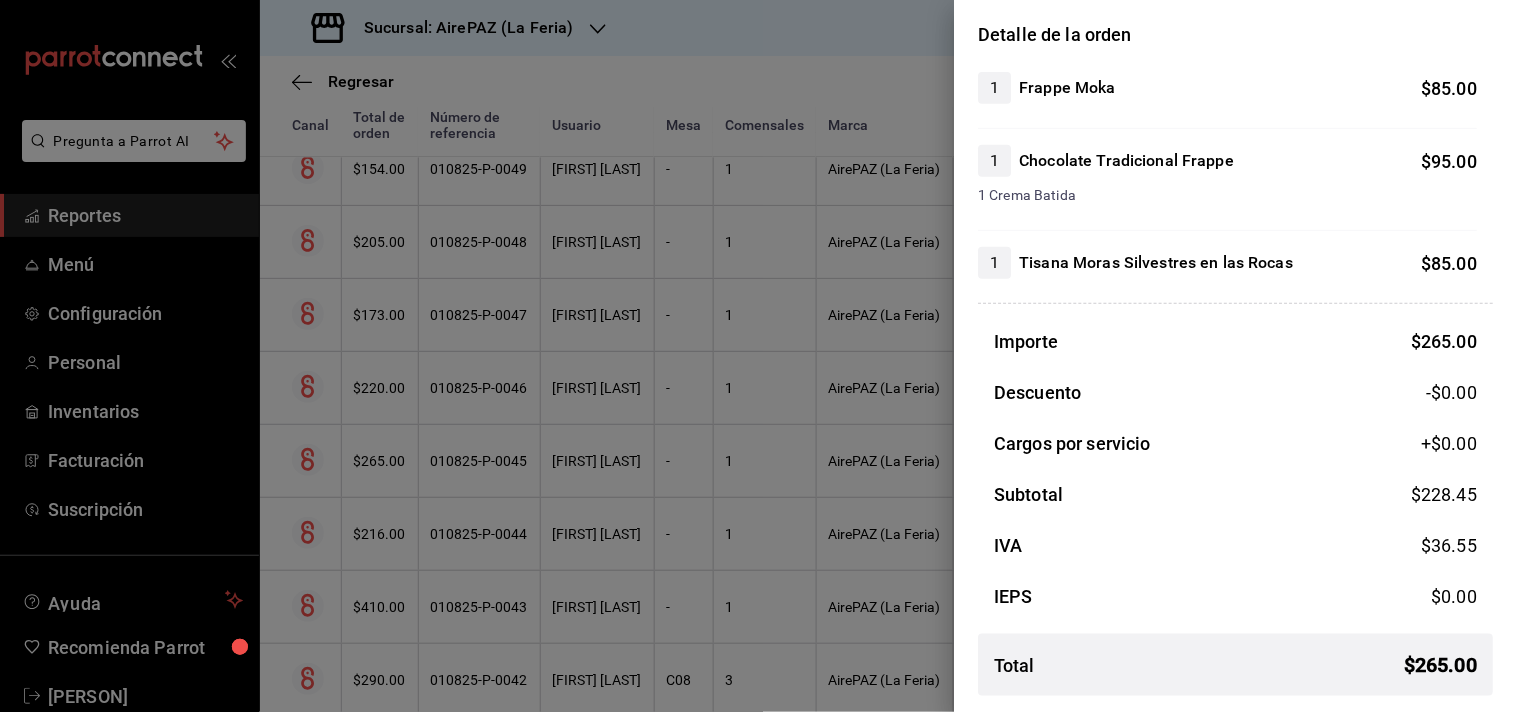 click at bounding box center [758, 356] 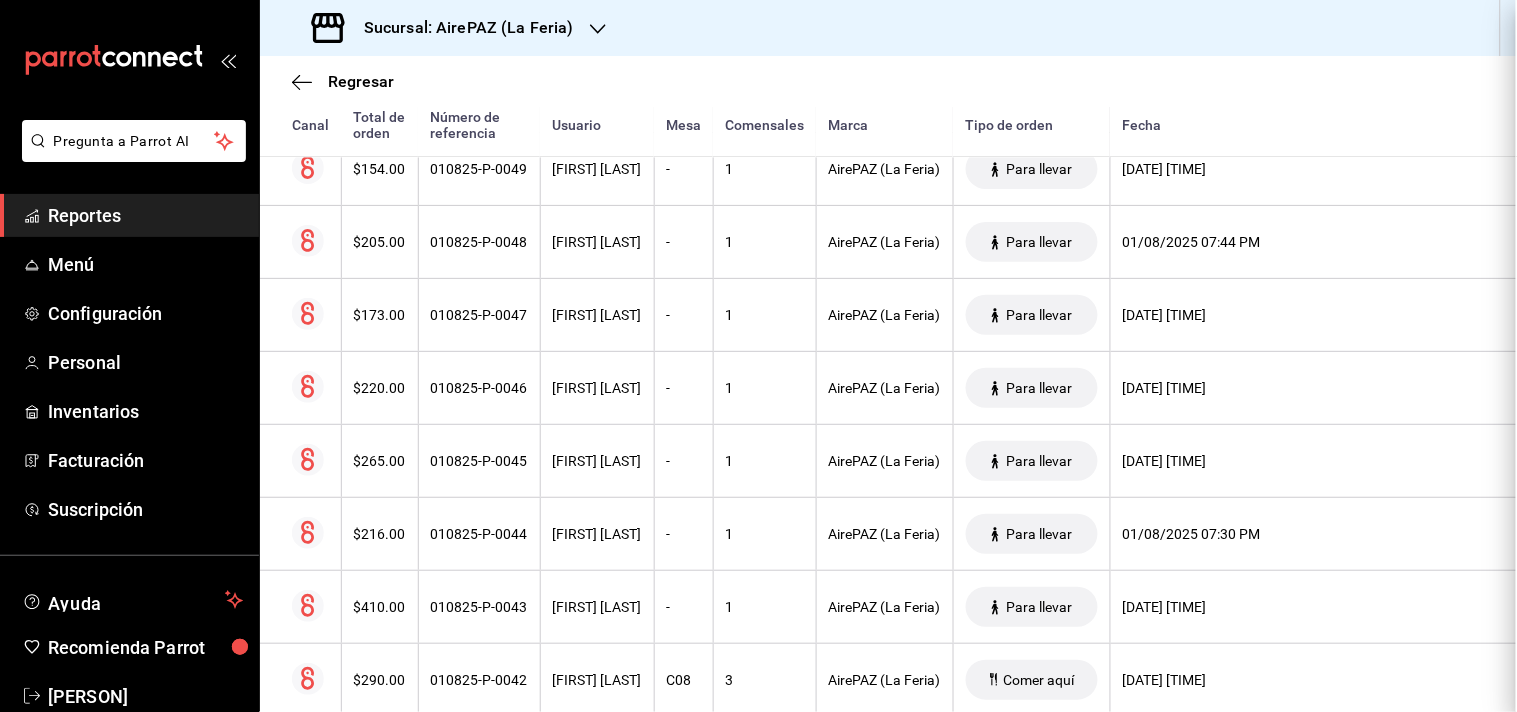 scroll, scrollTop: 0, scrollLeft: 0, axis: both 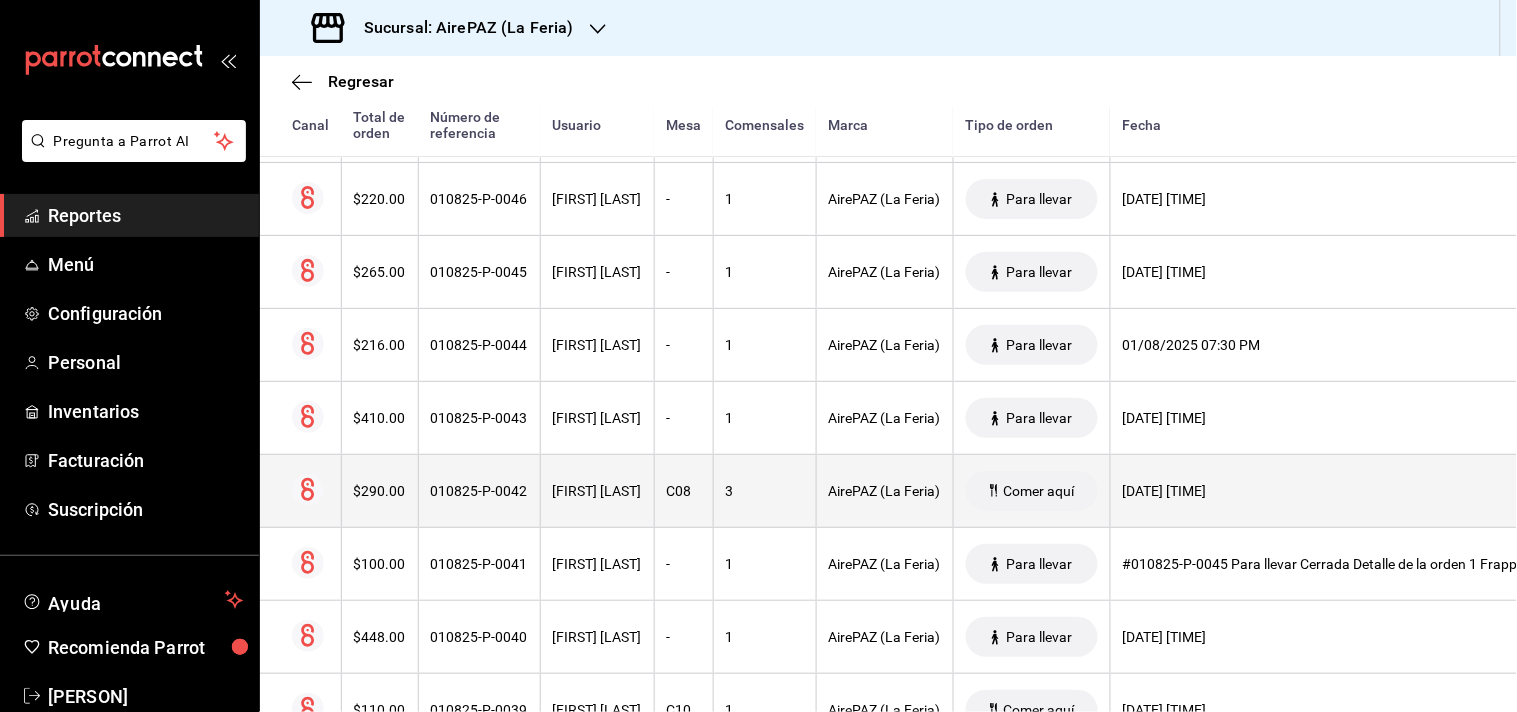 click on "$290.00" at bounding box center [380, 491] 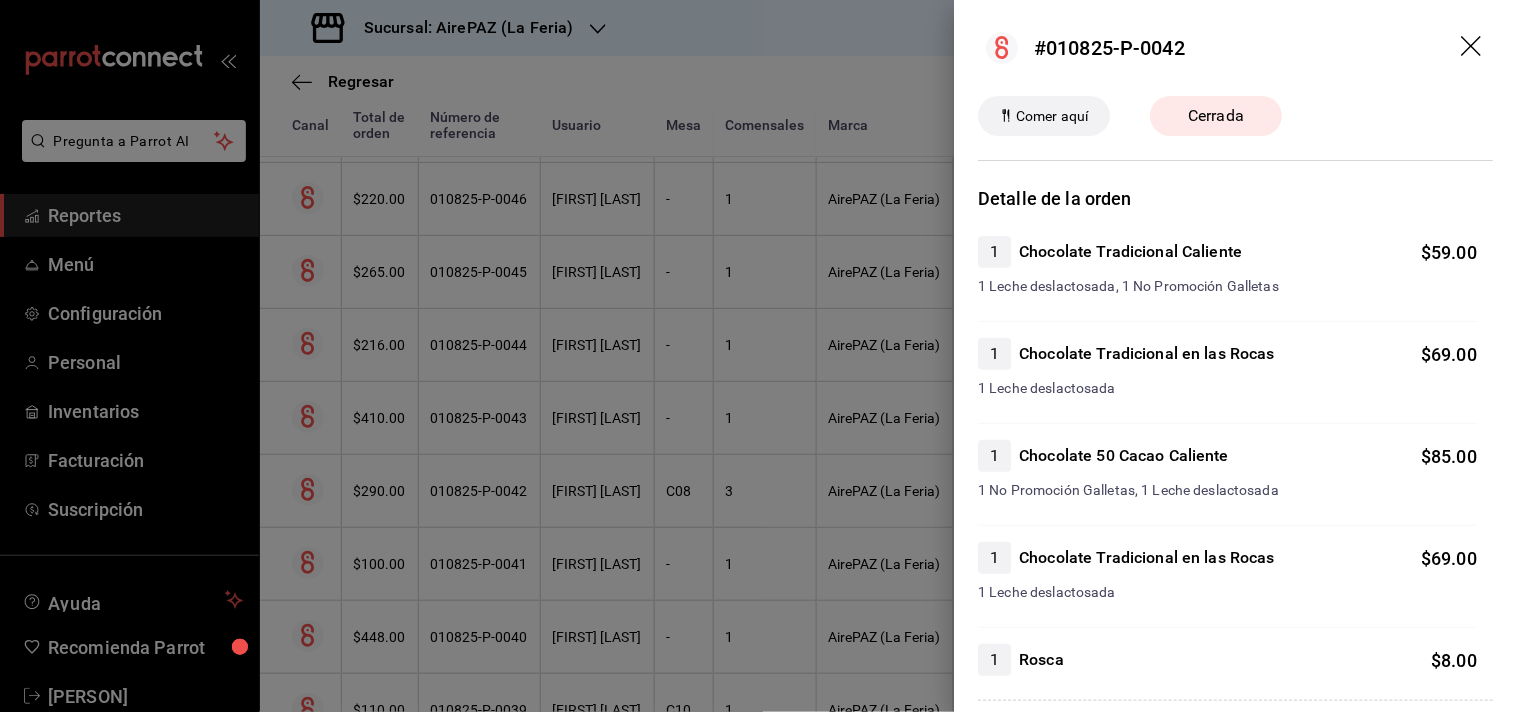 click at bounding box center (758, 356) 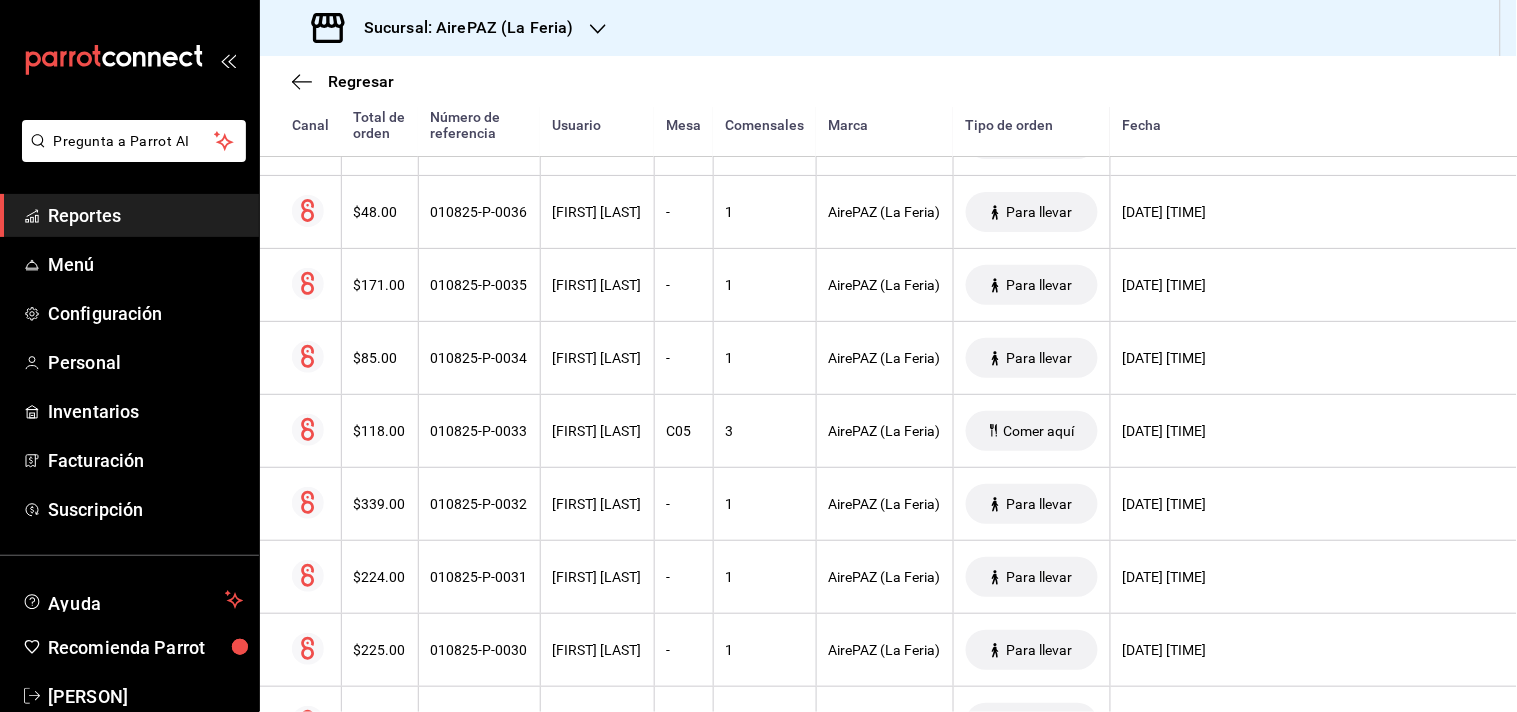 scroll, scrollTop: 2063, scrollLeft: 0, axis: vertical 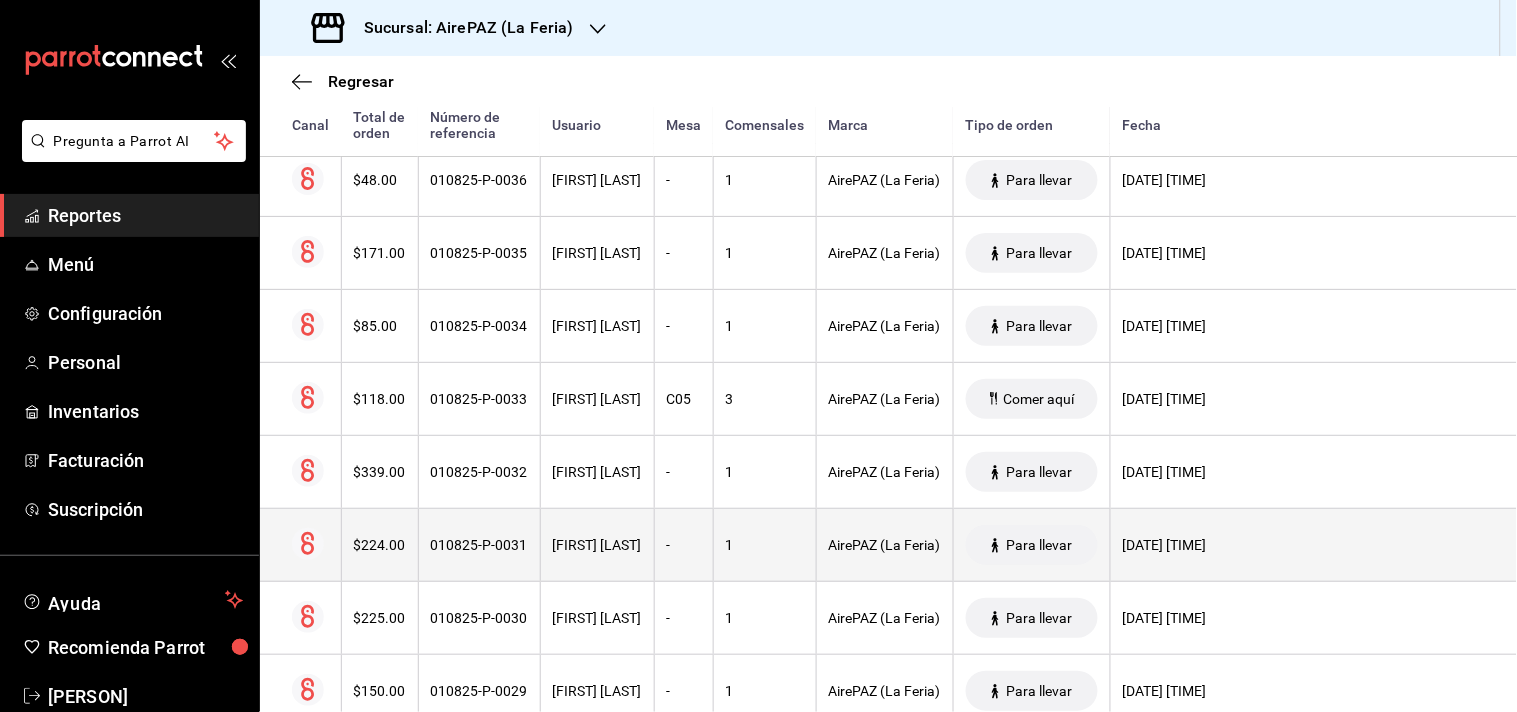 click on "$224.00" at bounding box center (380, 545) 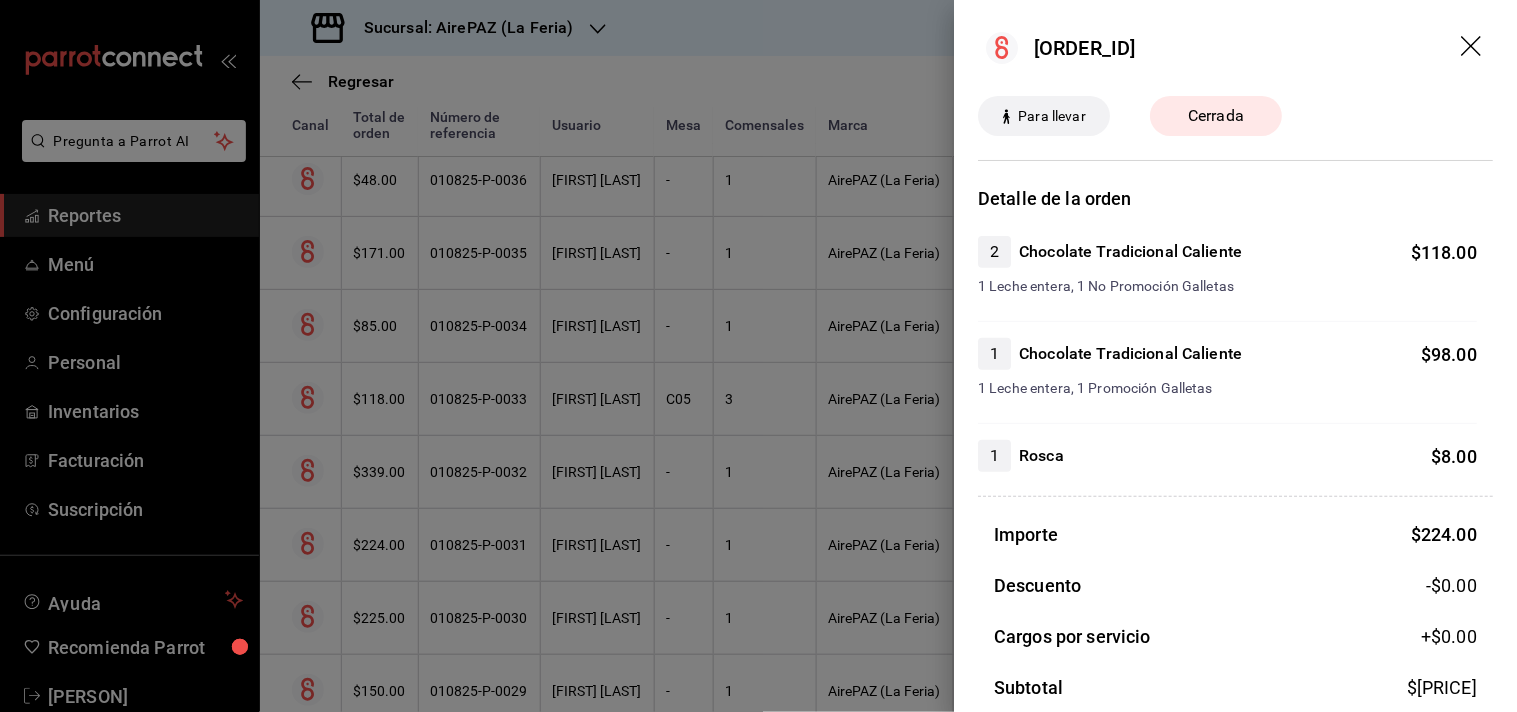 click at bounding box center (758, 356) 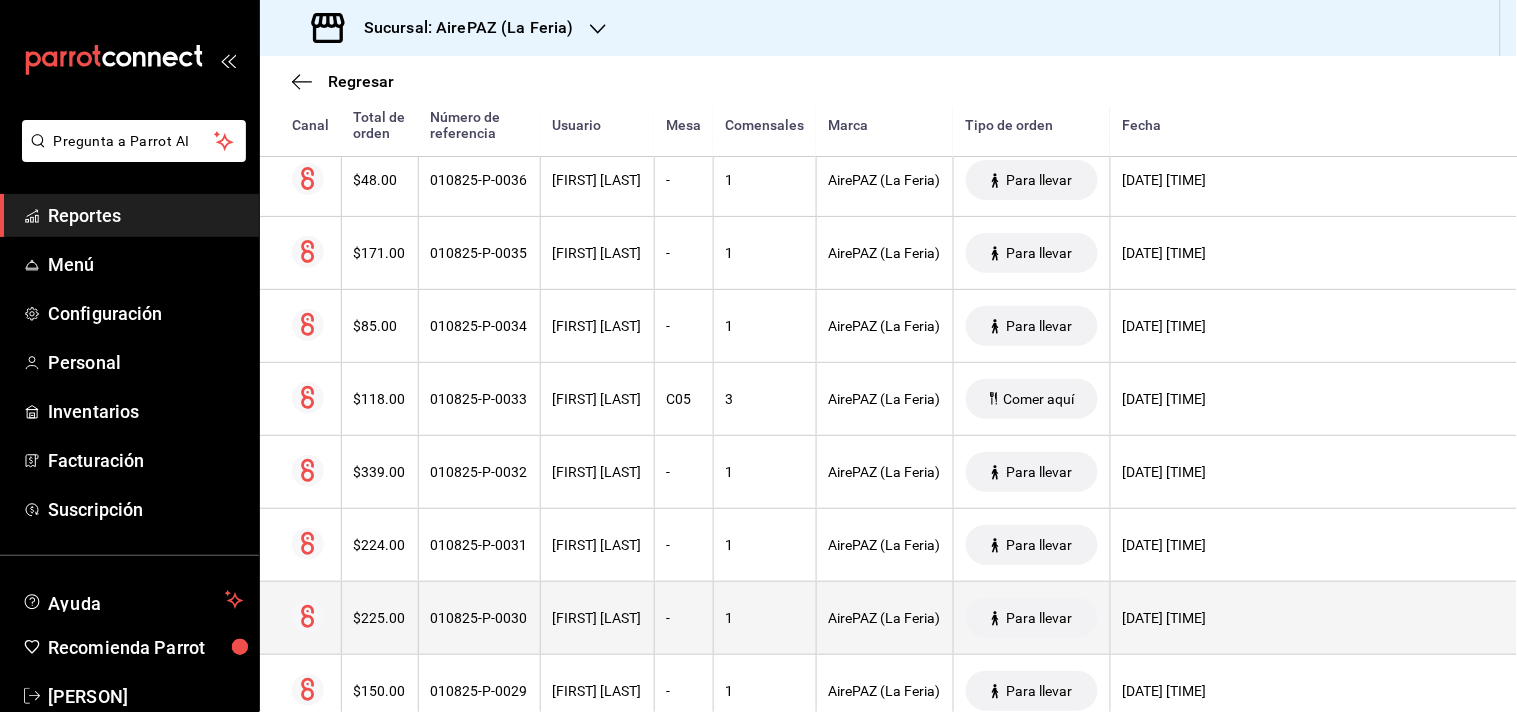 click on "$225.00" at bounding box center [380, 618] 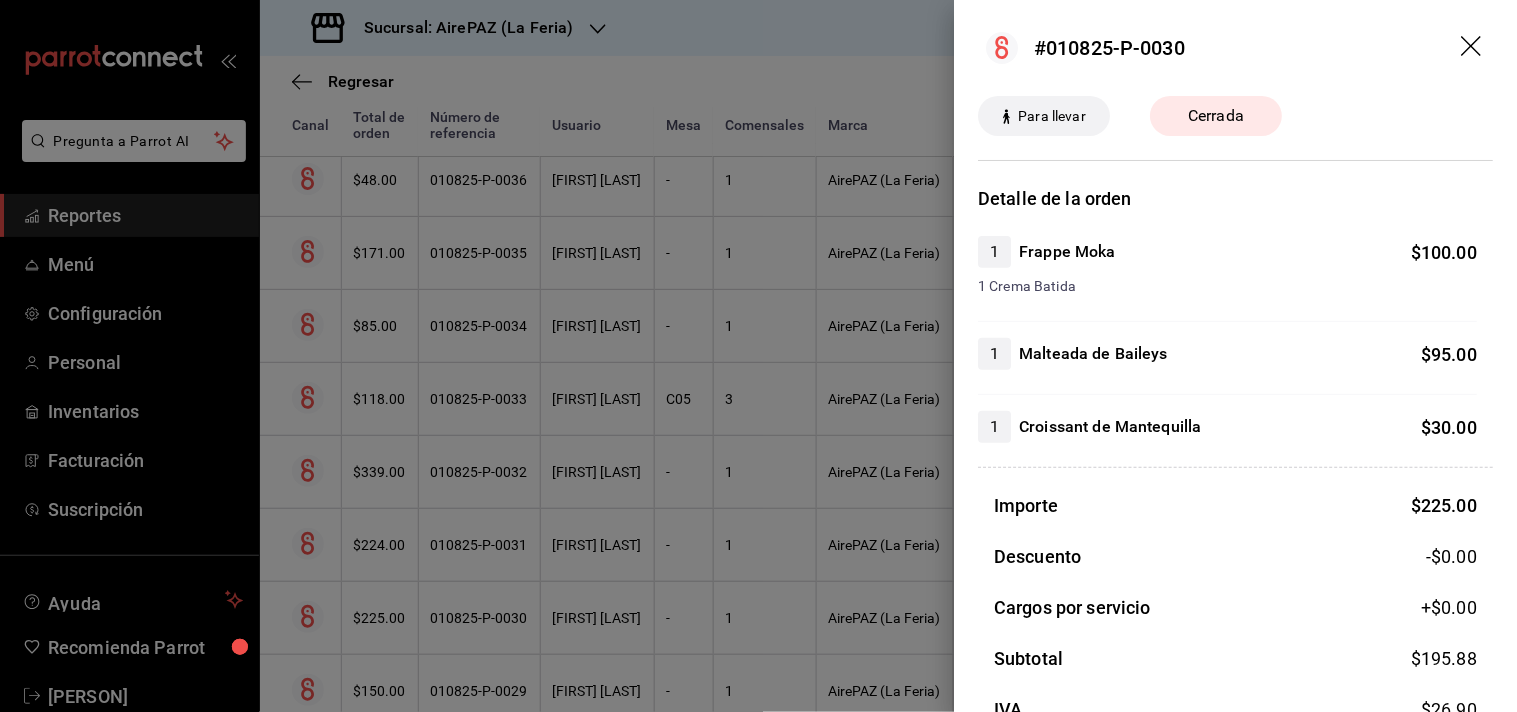 click at bounding box center [758, 356] 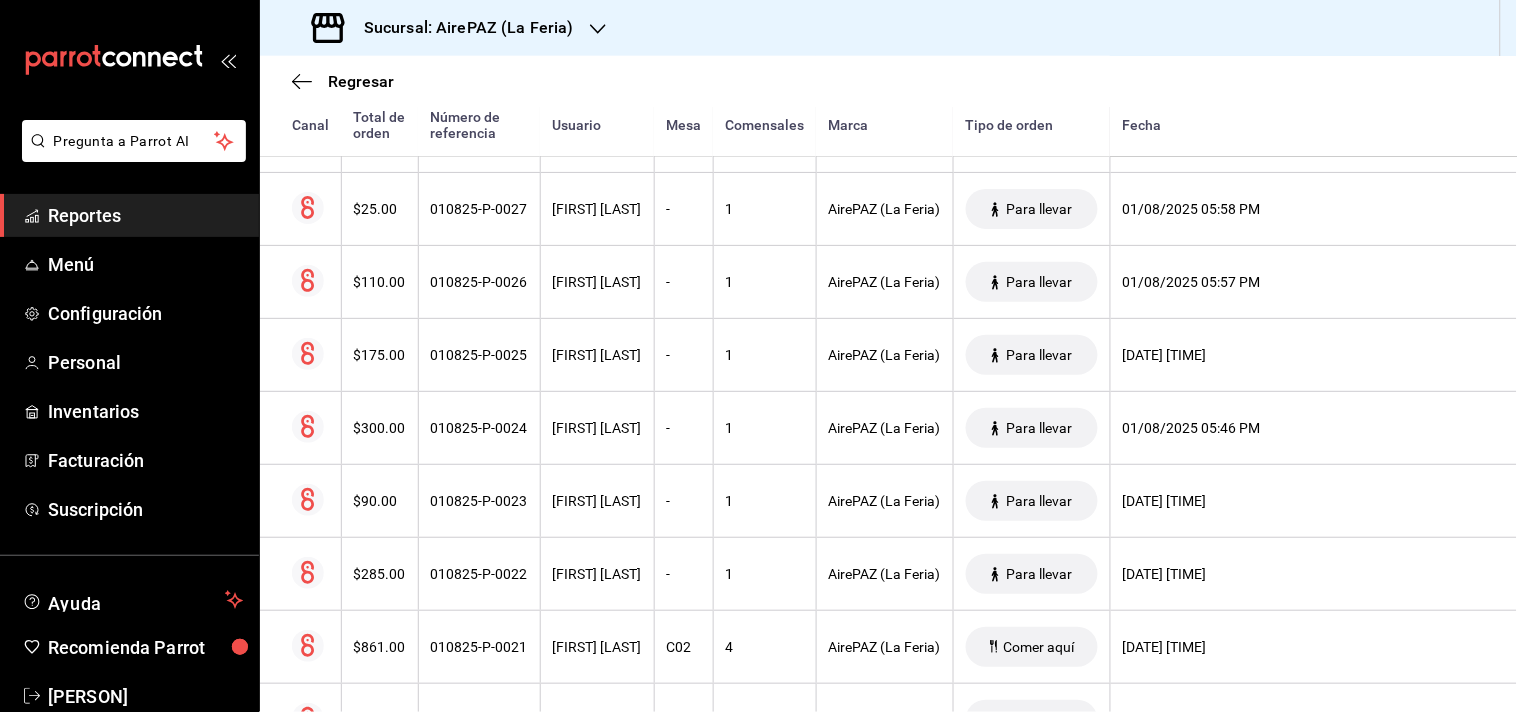 scroll, scrollTop: 2696, scrollLeft: 0, axis: vertical 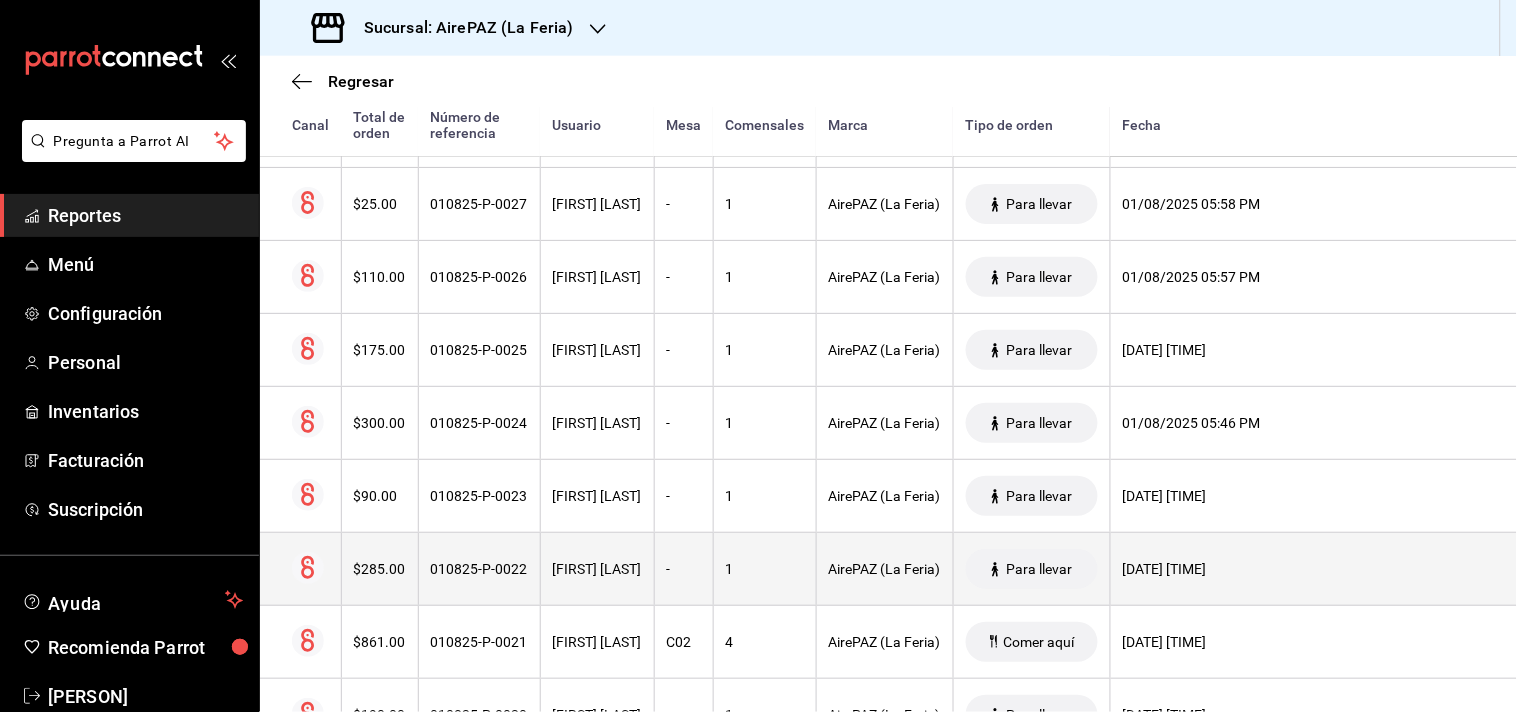 click on "$285.00" at bounding box center [380, 569] 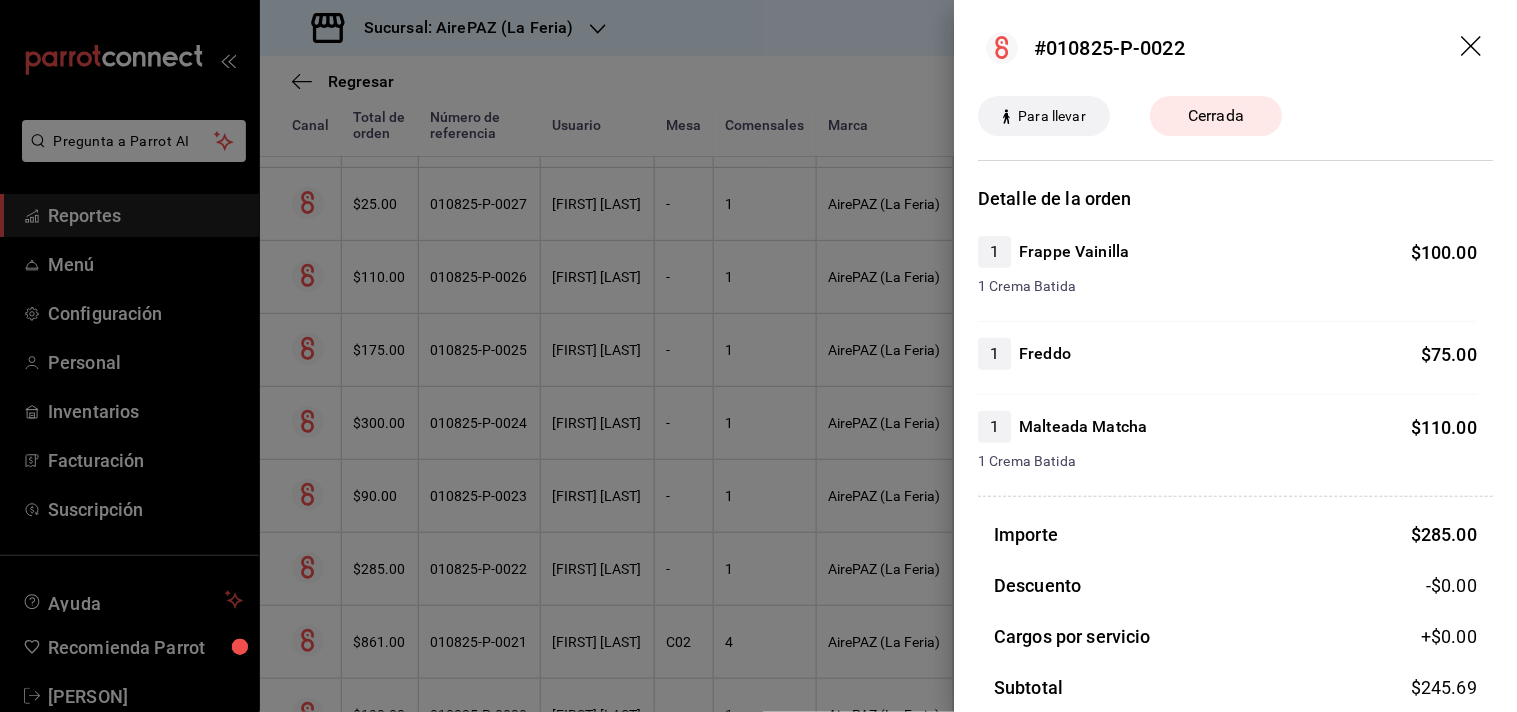 click at bounding box center (758, 356) 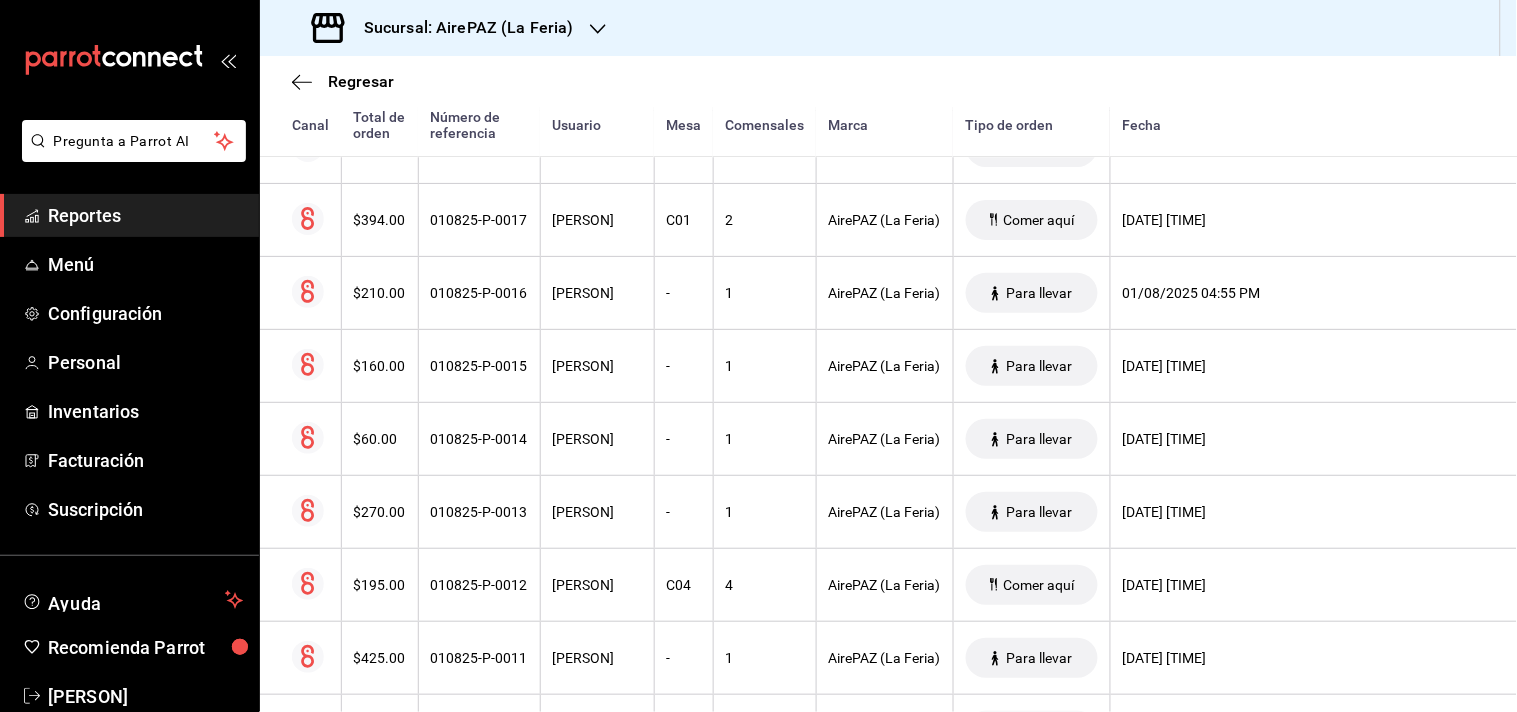 scroll, scrollTop: 3416, scrollLeft: 0, axis: vertical 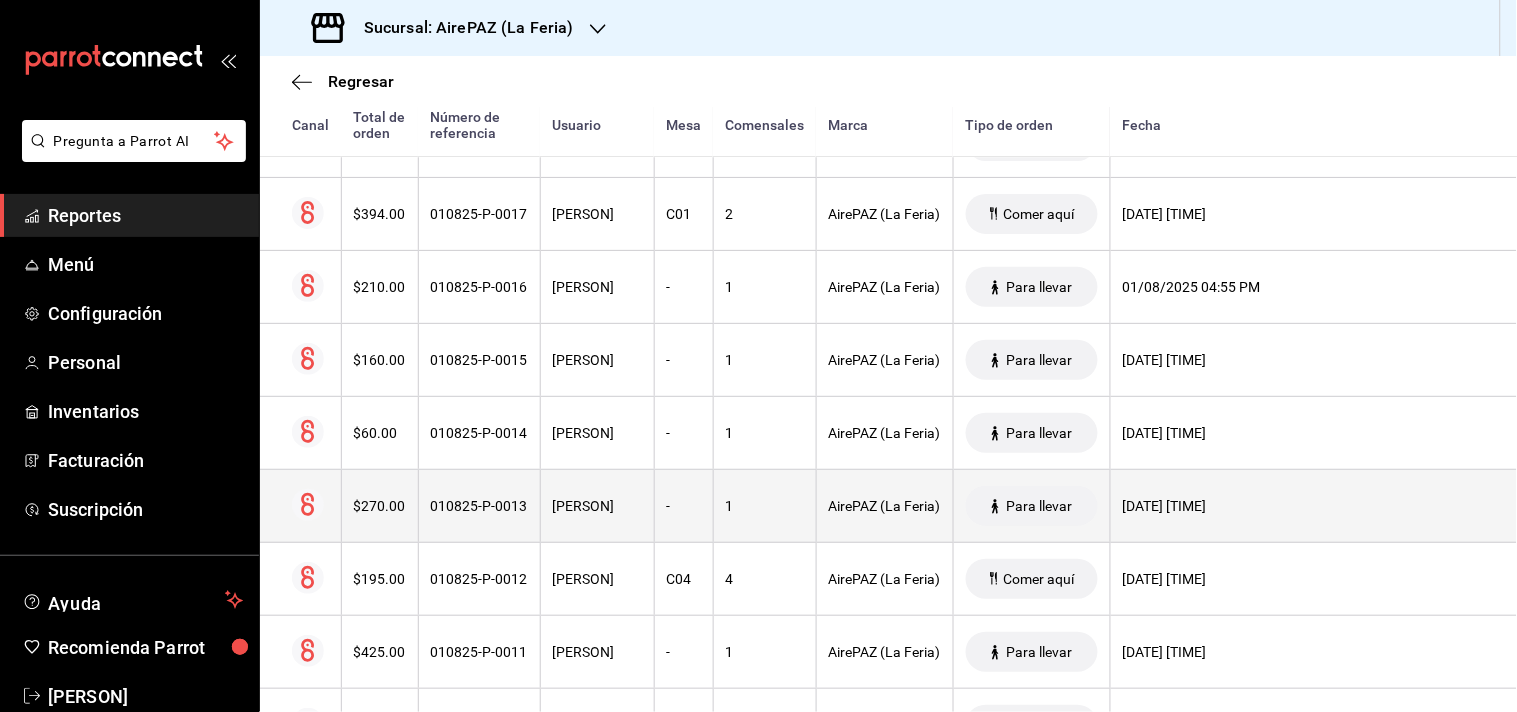 click on "$270.00" at bounding box center (380, 506) 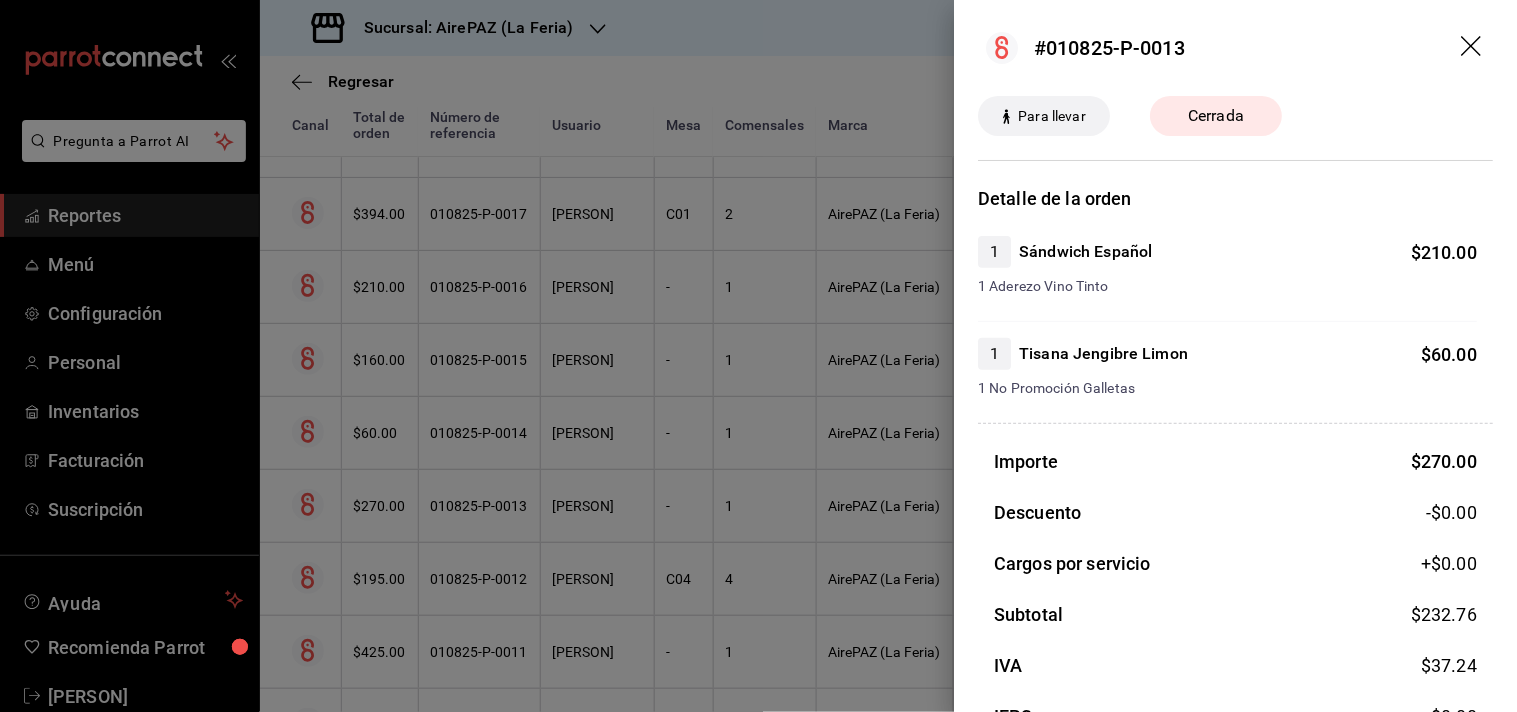 click at bounding box center [758, 356] 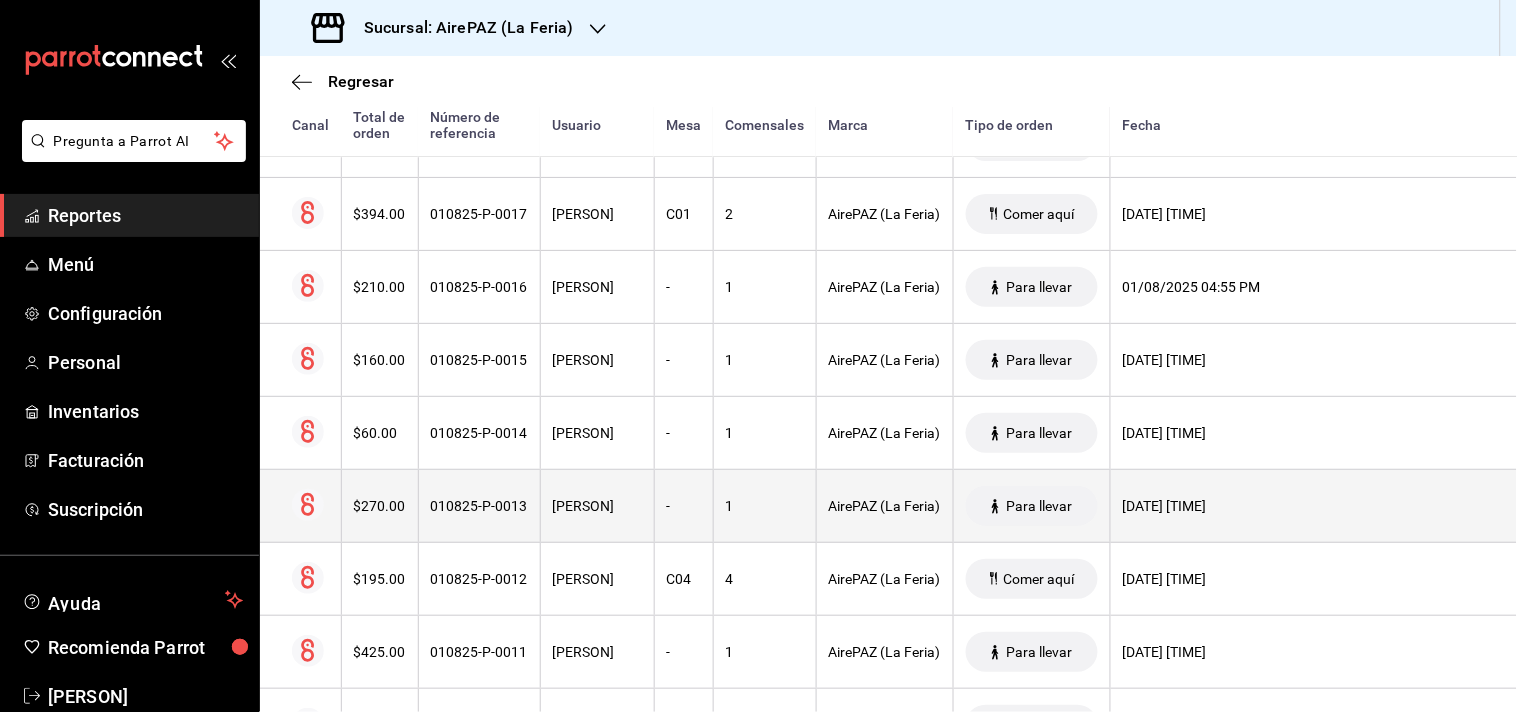 click 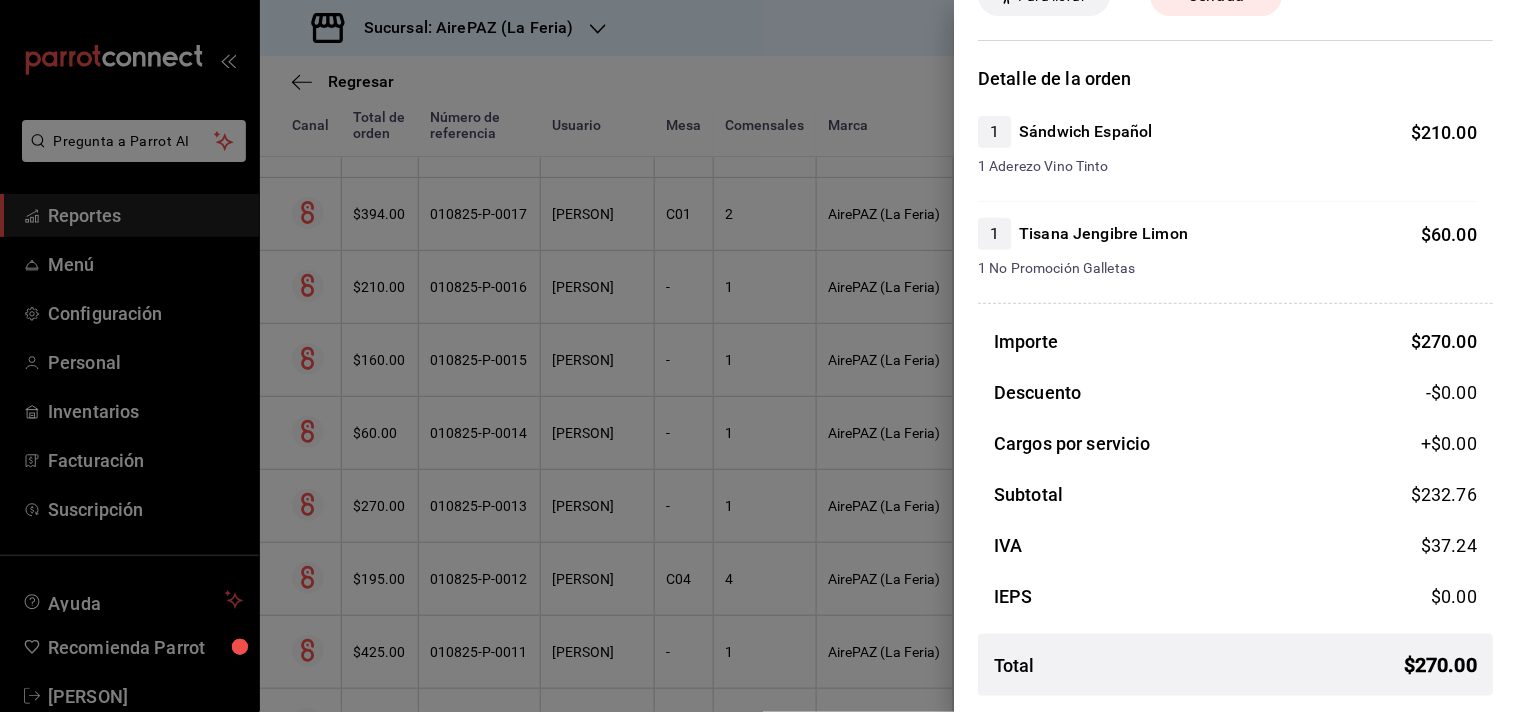 scroll, scrollTop: 0, scrollLeft: 0, axis: both 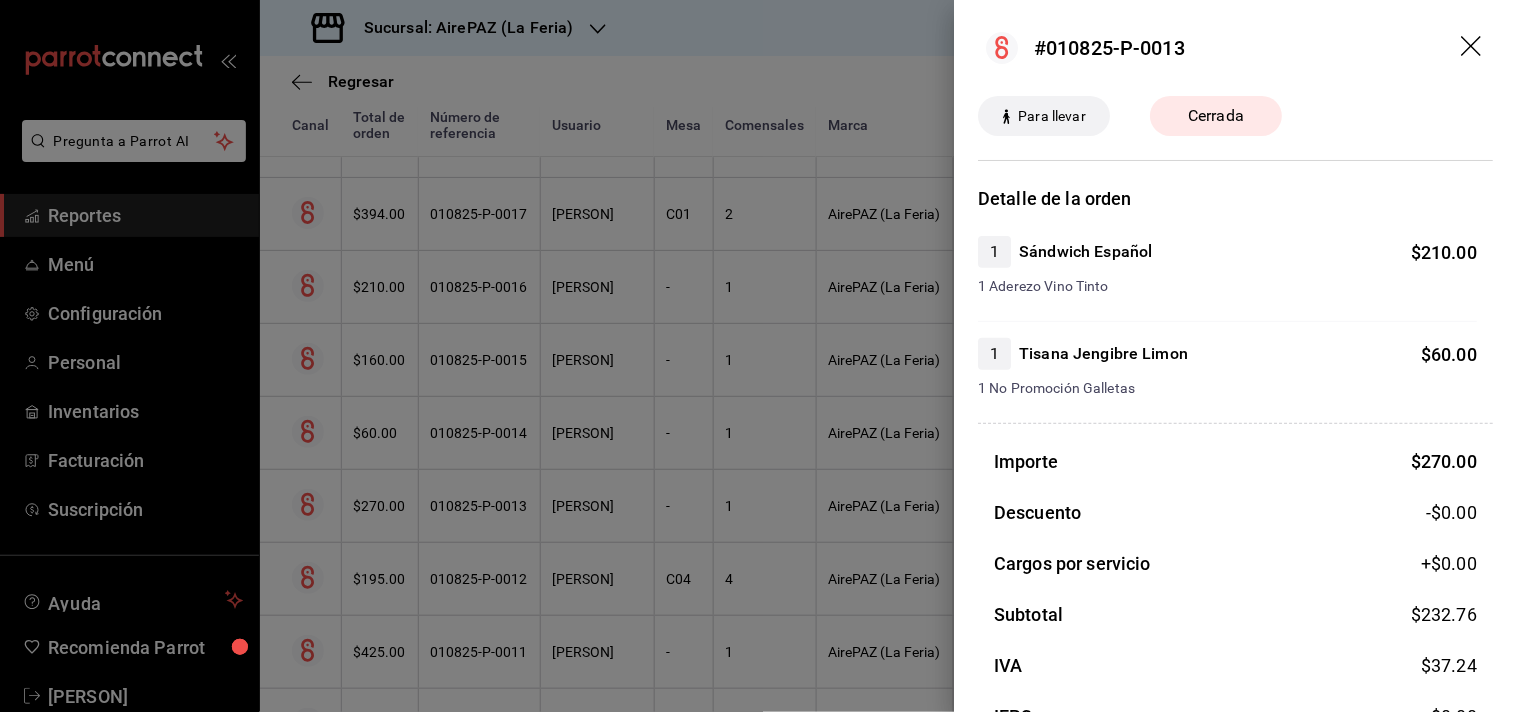 click 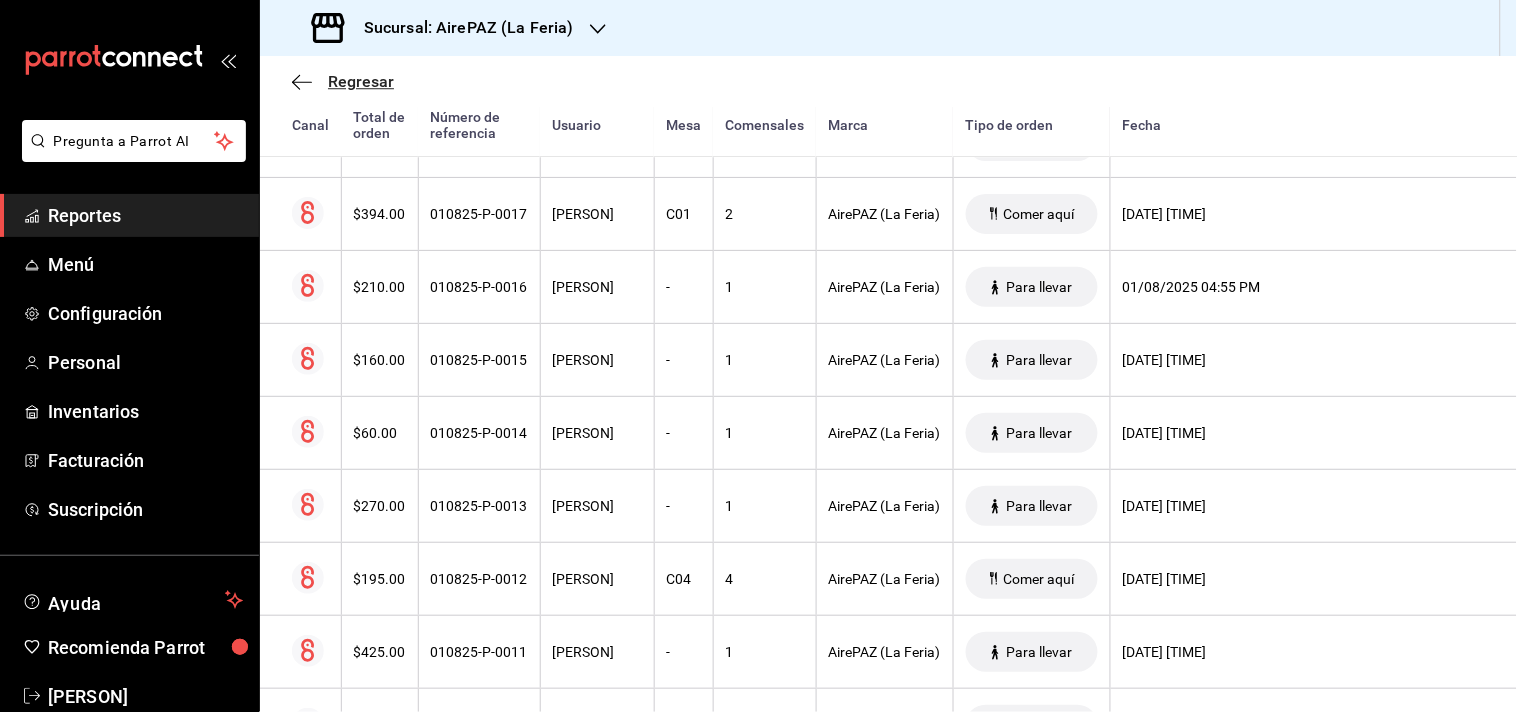 click on "Regresar" at bounding box center (361, 81) 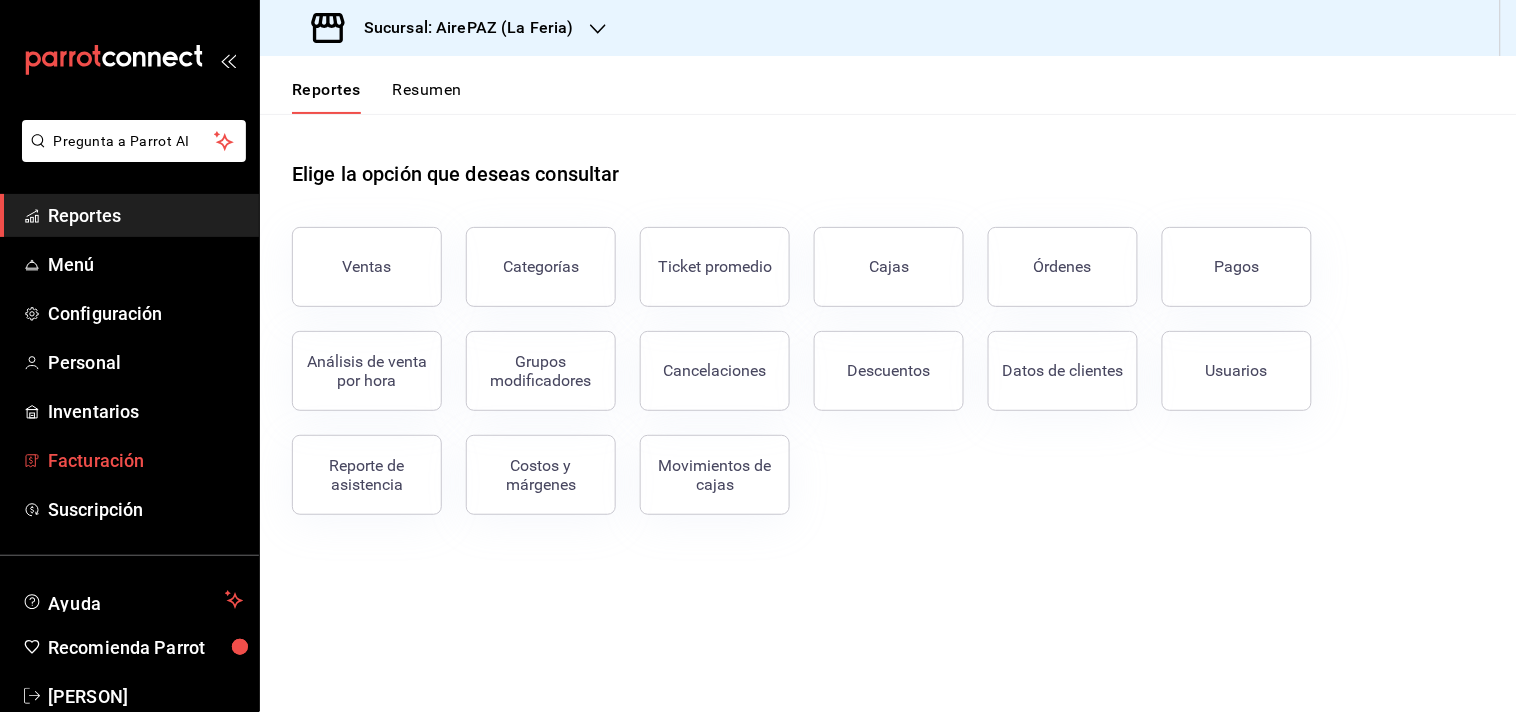 click on "Facturación" at bounding box center [145, 460] 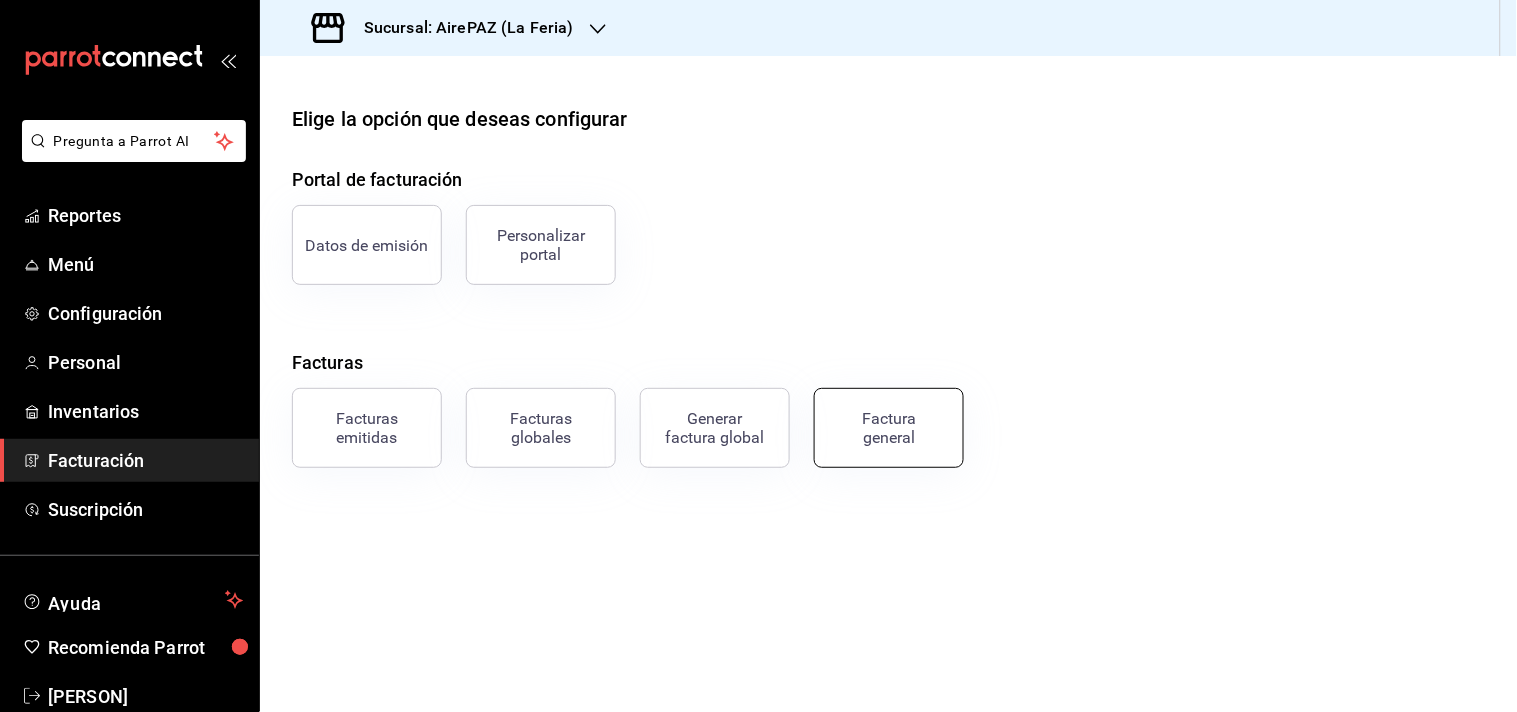 click on "Factura general" at bounding box center (889, 428) 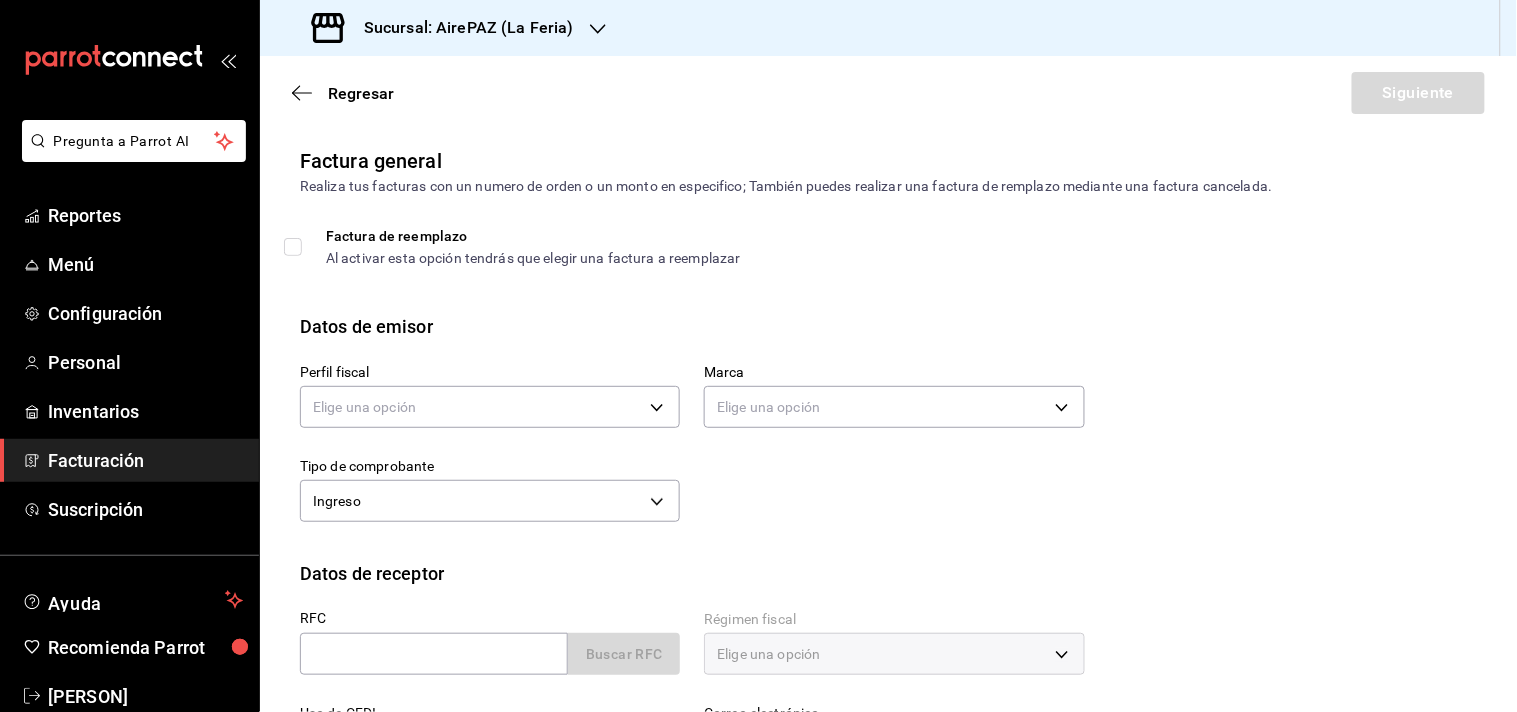 click on "Factura de reemplazo Al activar esta opción tendrás que elegir una factura a reemplazar" at bounding box center (888, 271) 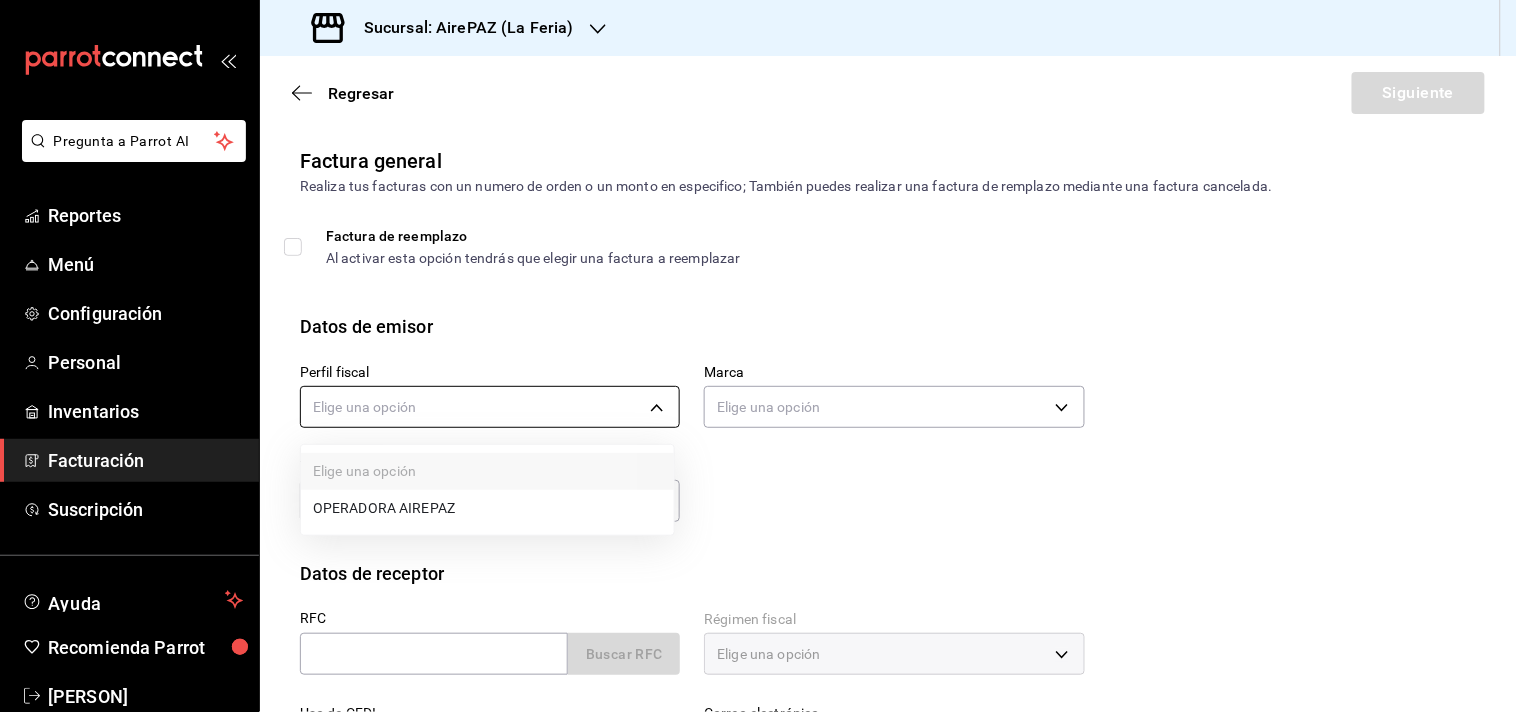 click on "Pregunta a Parrot AI Reportes   Menú   Configuración   Personal   Inventarios   Facturación   Suscripción   Ayuda Recomienda Parrot   [PERSON]   Sugerir nueva función   Sucursal: AirePAZ (La Feria) Regresar Siguiente Factura general Realiza tus facturas con un numero de orden o un monto en especifico; También puedes realizar una factura de remplazo mediante una factura cancelada. Factura de reemplazo Al activar esta opción tendrás que elegir una factura a reemplazar Datos de emisor Perfil fiscal Elige una opción Marca Elige una opción Tipo de comprobante Ingreso I Datos de receptor RFC Buscar RFC Régimen fiscal Elige una opción Uso de CFDI Elige una opción Correo electrónico Dirección Calle # exterior # interior Código postal Estado ​ Municipio ​ Colonia ​ GANA 1 MES GRATIS EN TU SUSCRIPCIÓN AQUÍ Pregunta a Parrot AI Reportes   Menú   Configuración   Personal   Inventarios   Facturación   Suscripción   Ayuda Recomienda Parrot   [PERSON]   Sugerir nueva función" at bounding box center [758, 356] 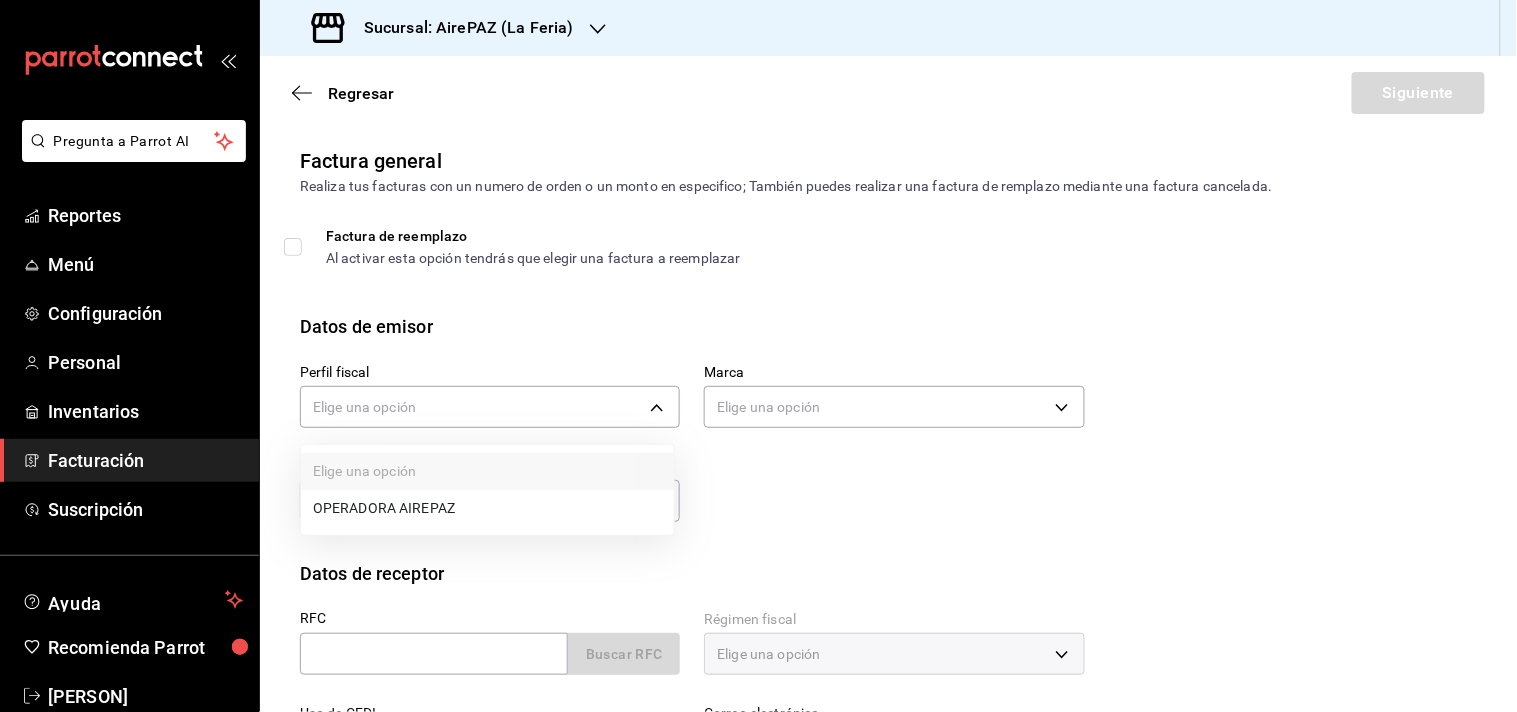 click on "OPERADORA AIREPAZ" at bounding box center [487, 508] 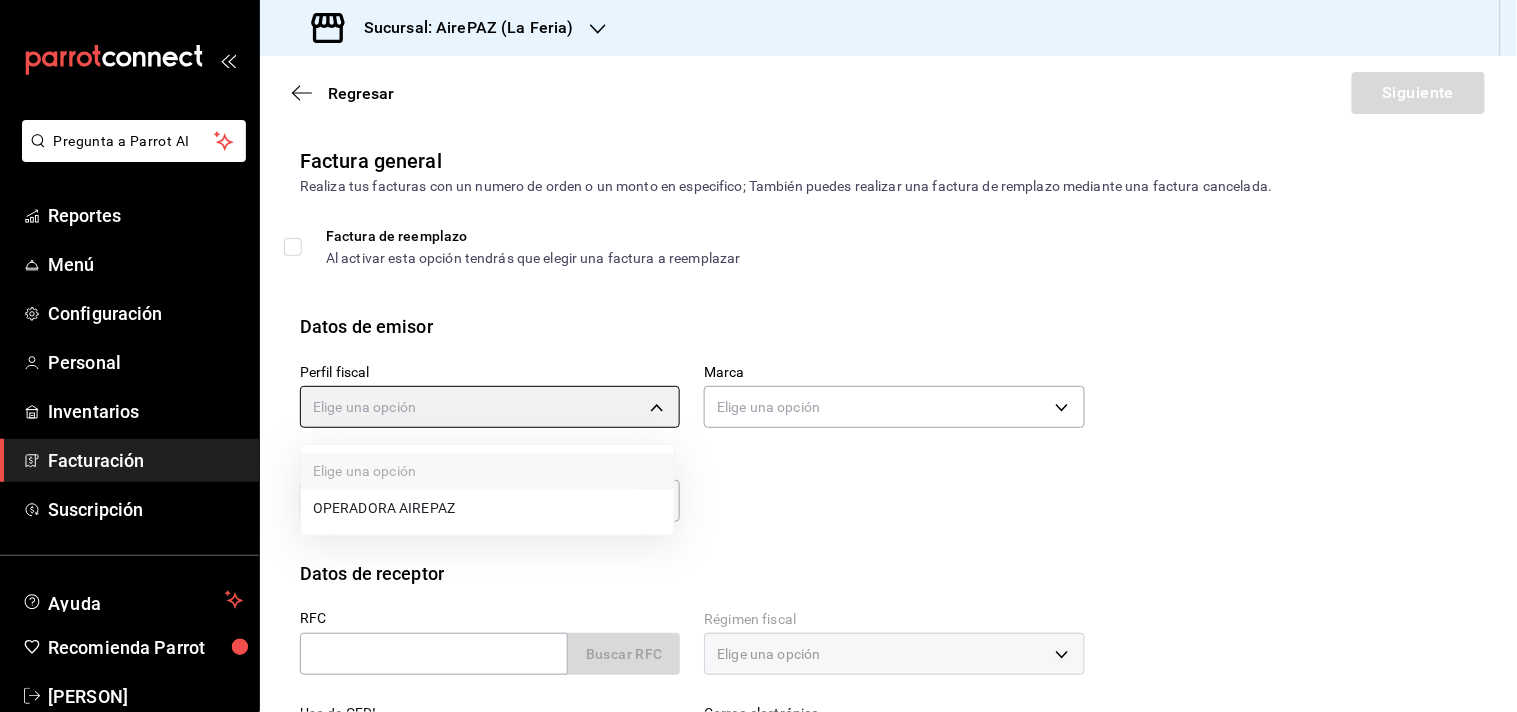 type on "[UUID]" 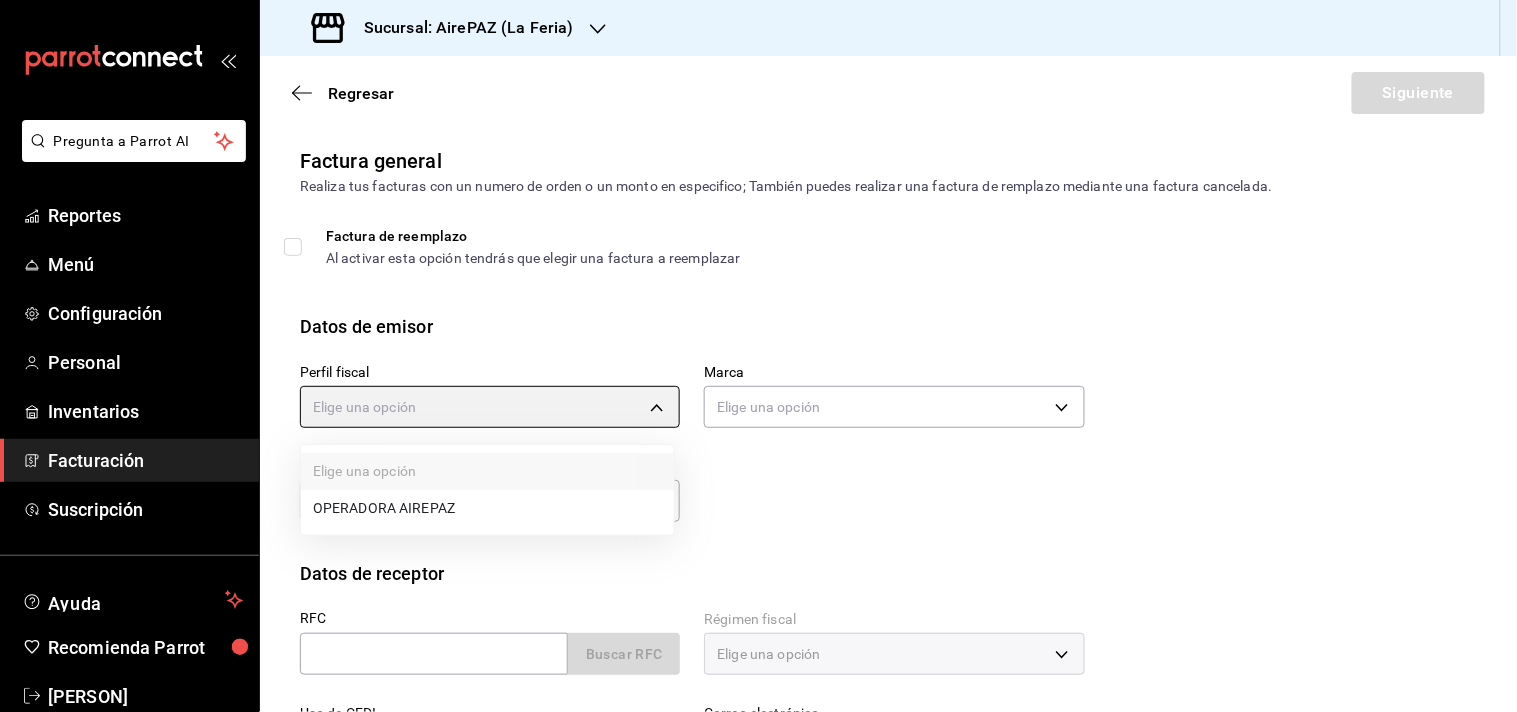type on "8a11a954-c7c6-4177-b70d-e1e40ee57e4c" 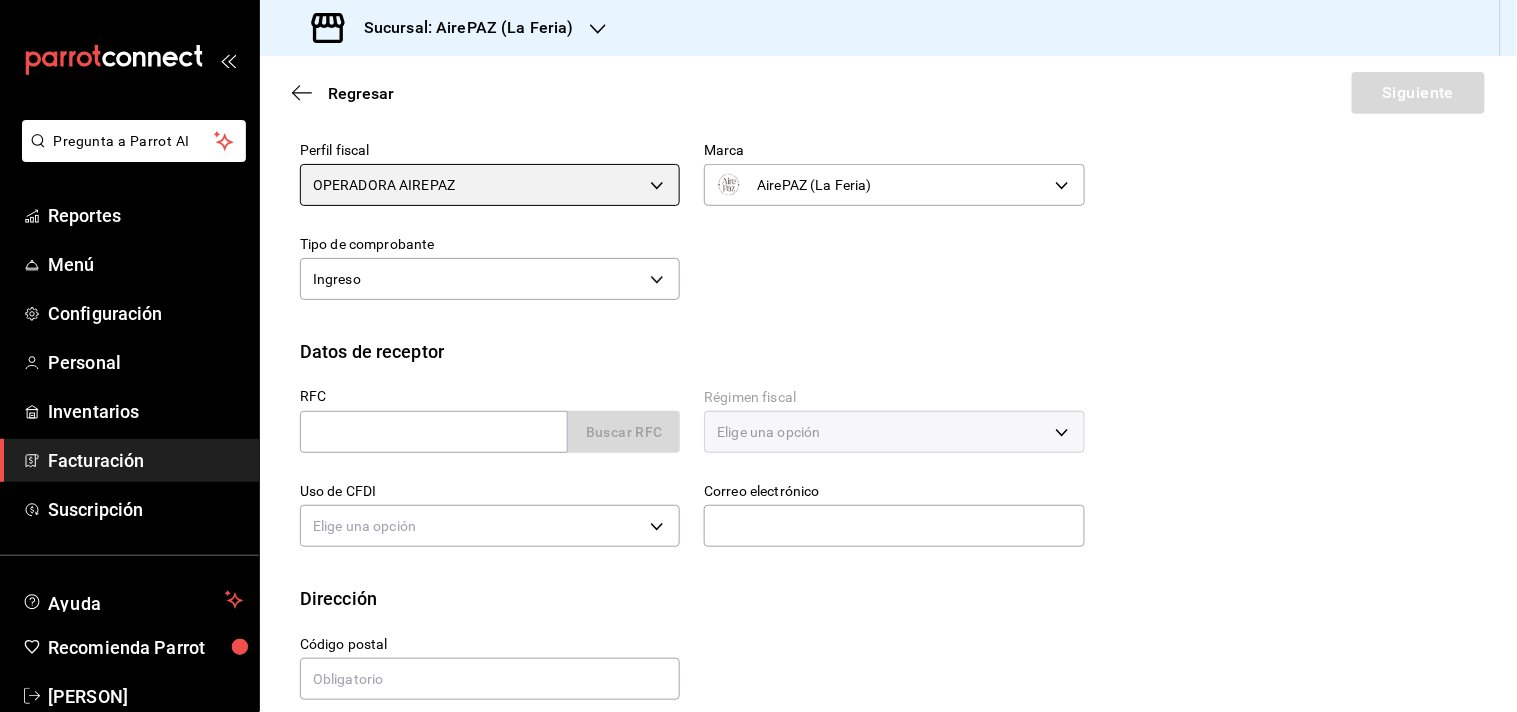 scroll, scrollTop: 244, scrollLeft: 0, axis: vertical 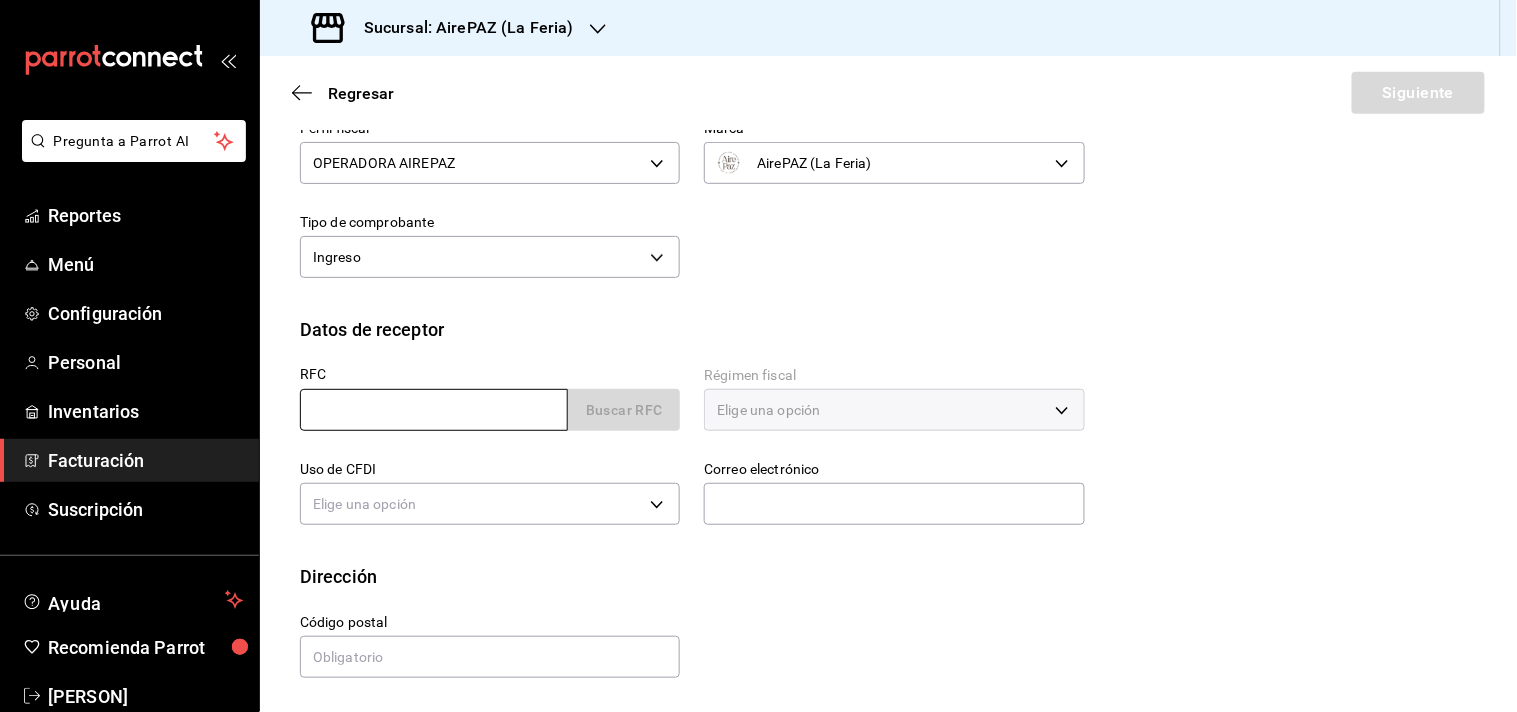 click at bounding box center (434, 410) 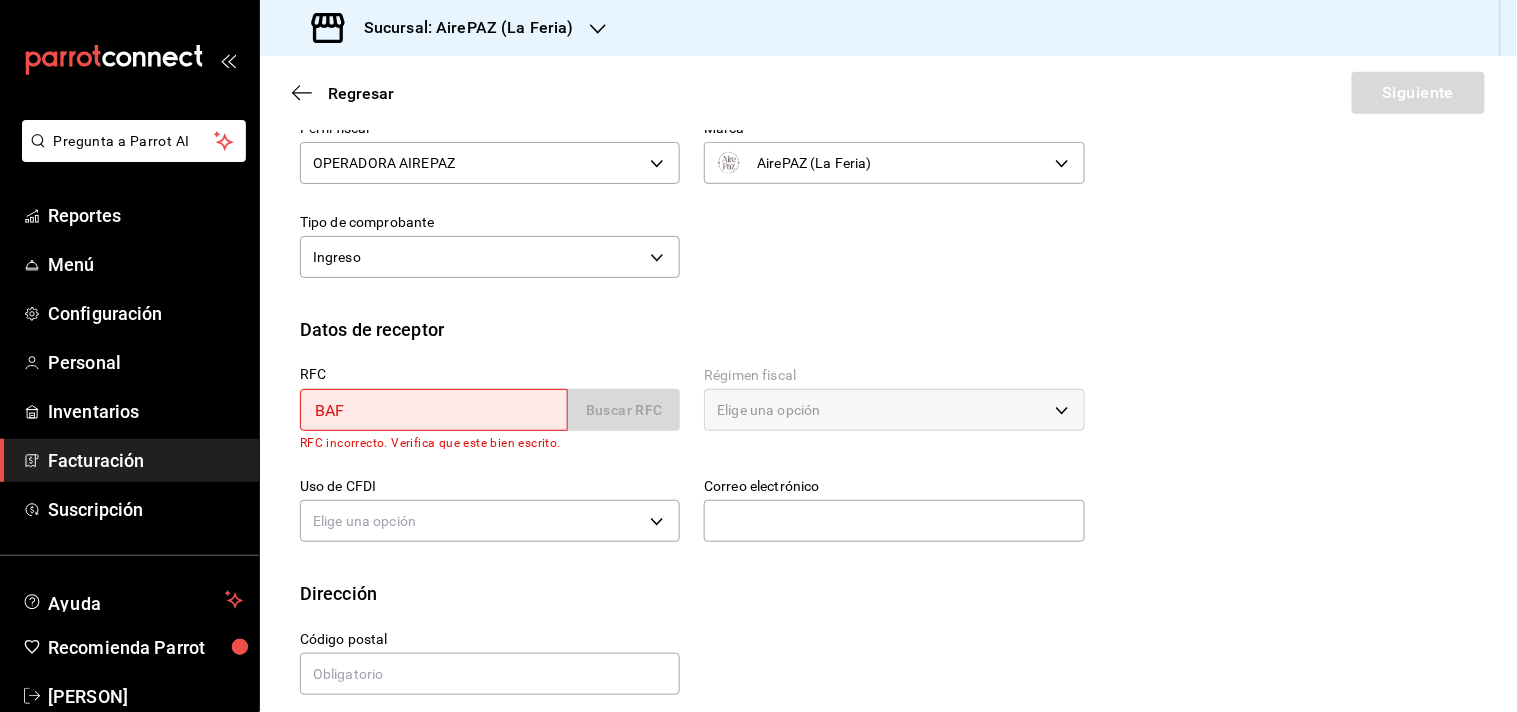 type on "[RFC_CODE]" 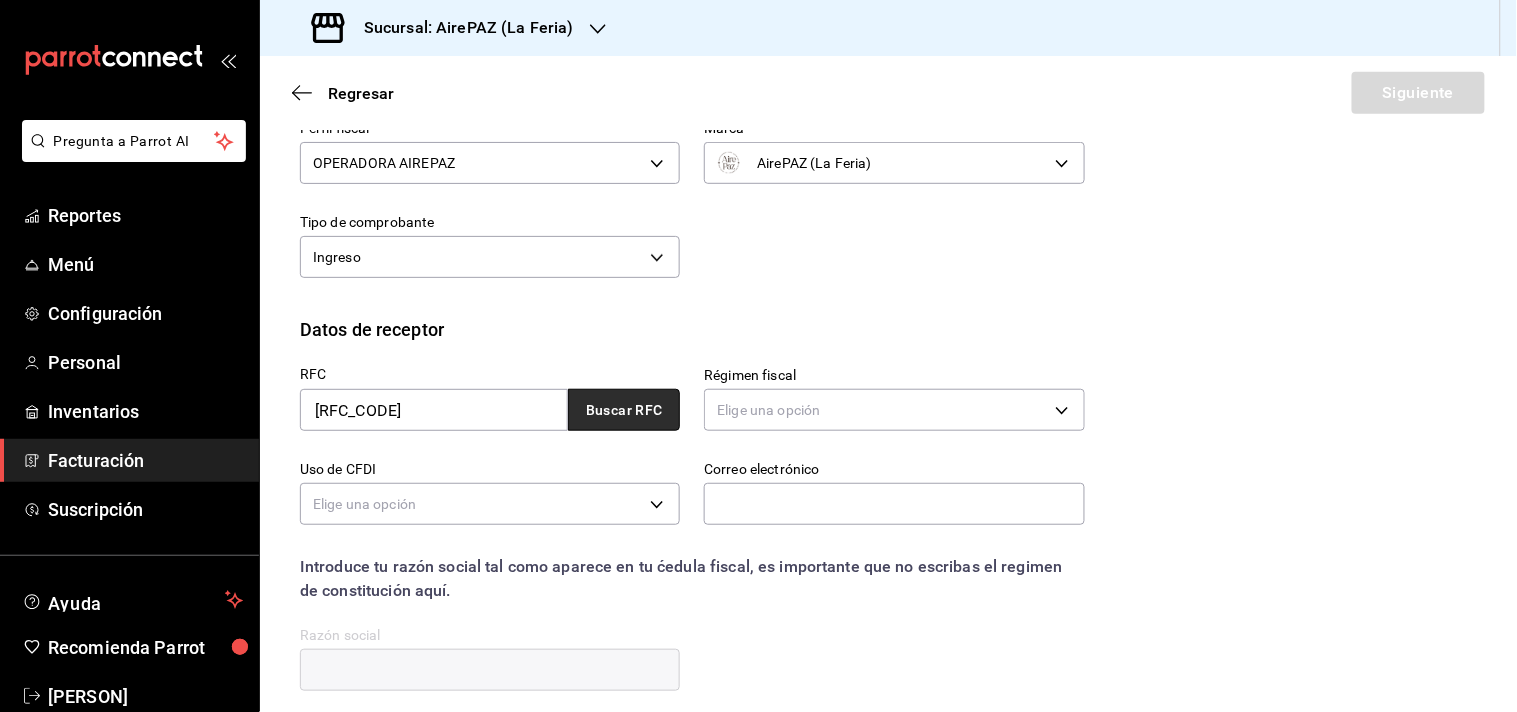 click on "Buscar RFC" at bounding box center [624, 410] 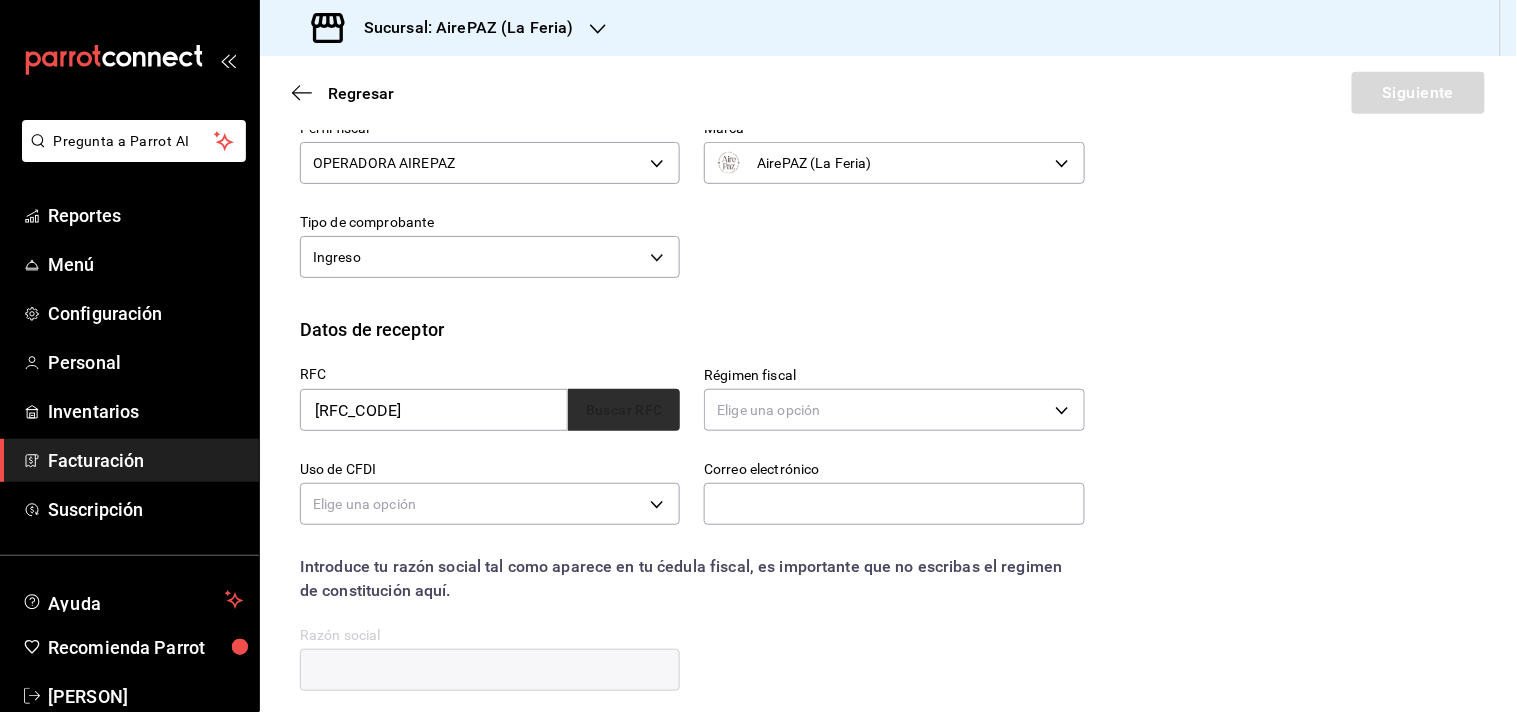 type on "601" 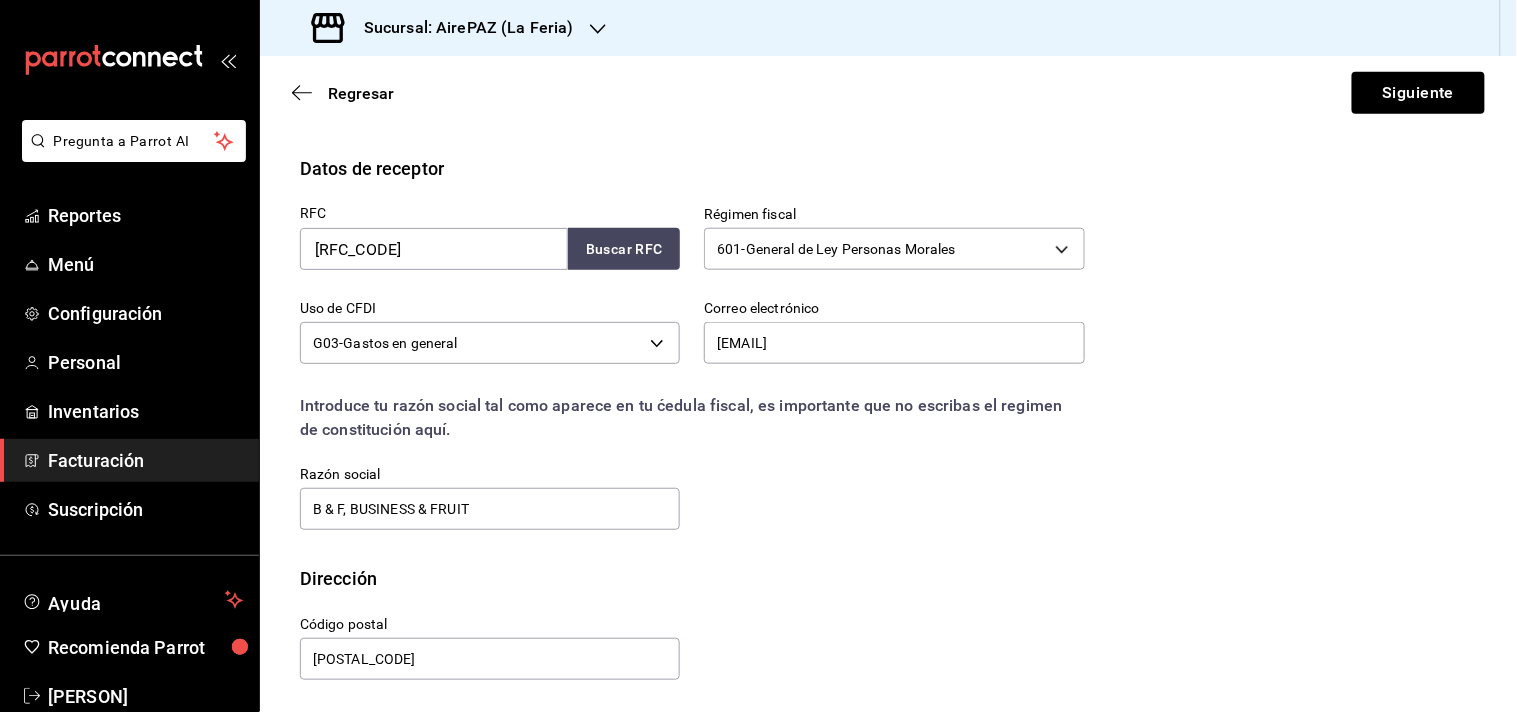 scroll, scrollTop: 406, scrollLeft: 0, axis: vertical 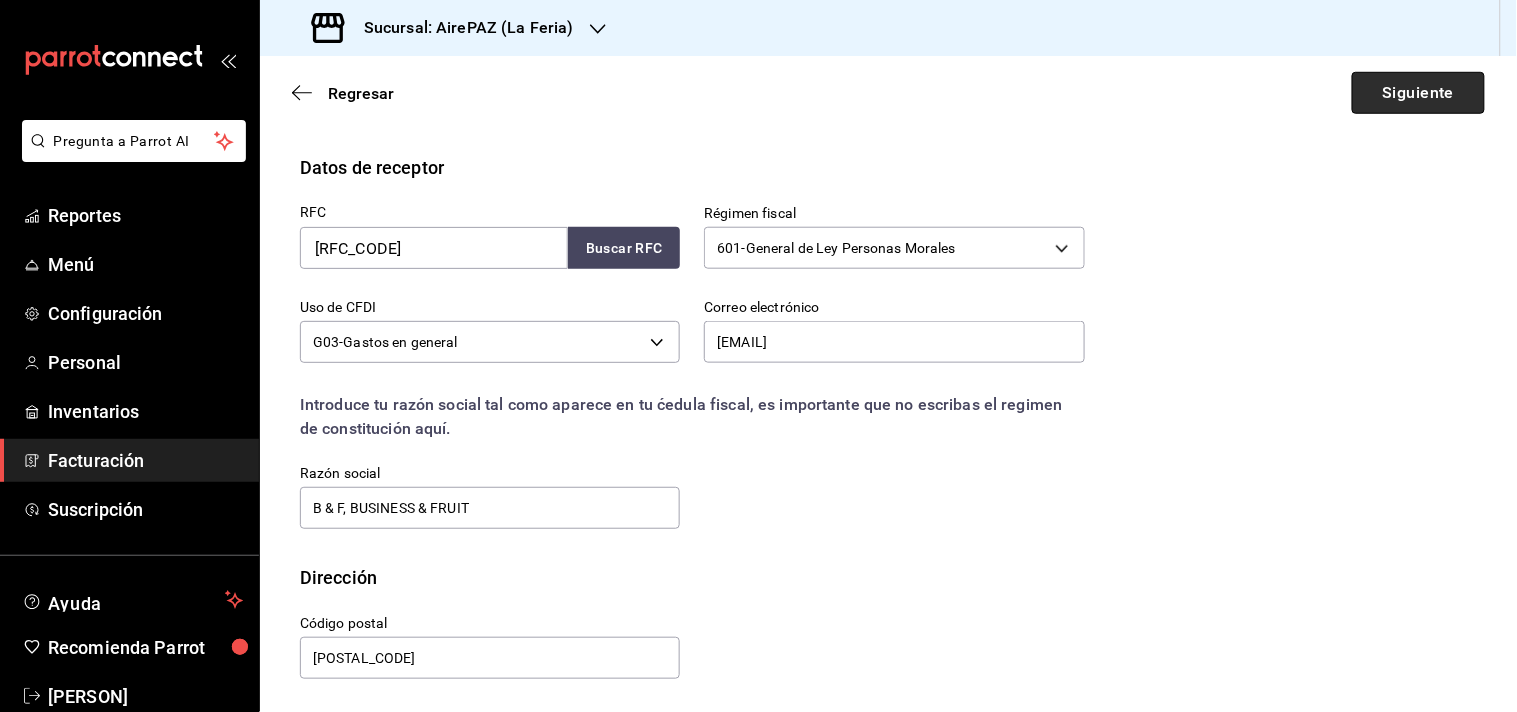 click on "Siguiente" at bounding box center [1418, 93] 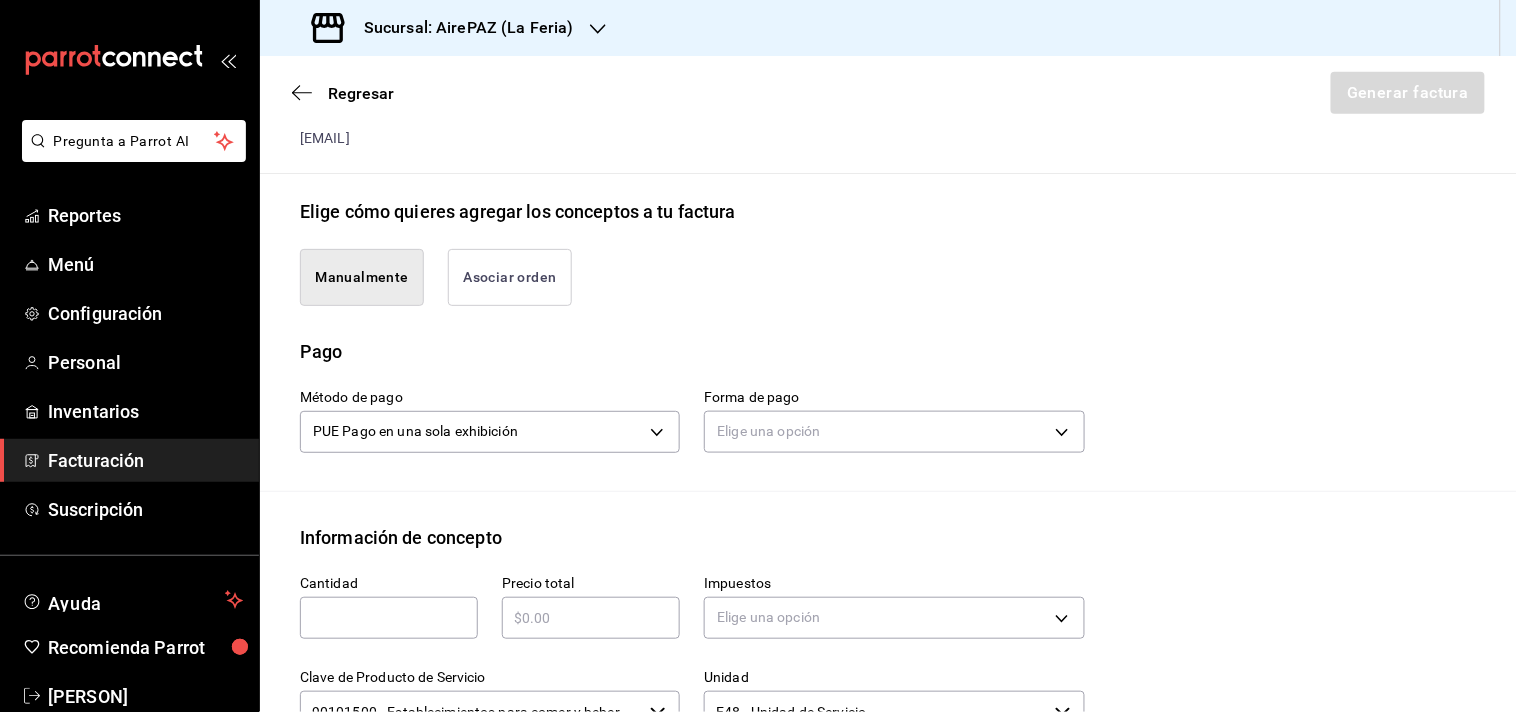 click on "Asociar orden" at bounding box center [510, 277] 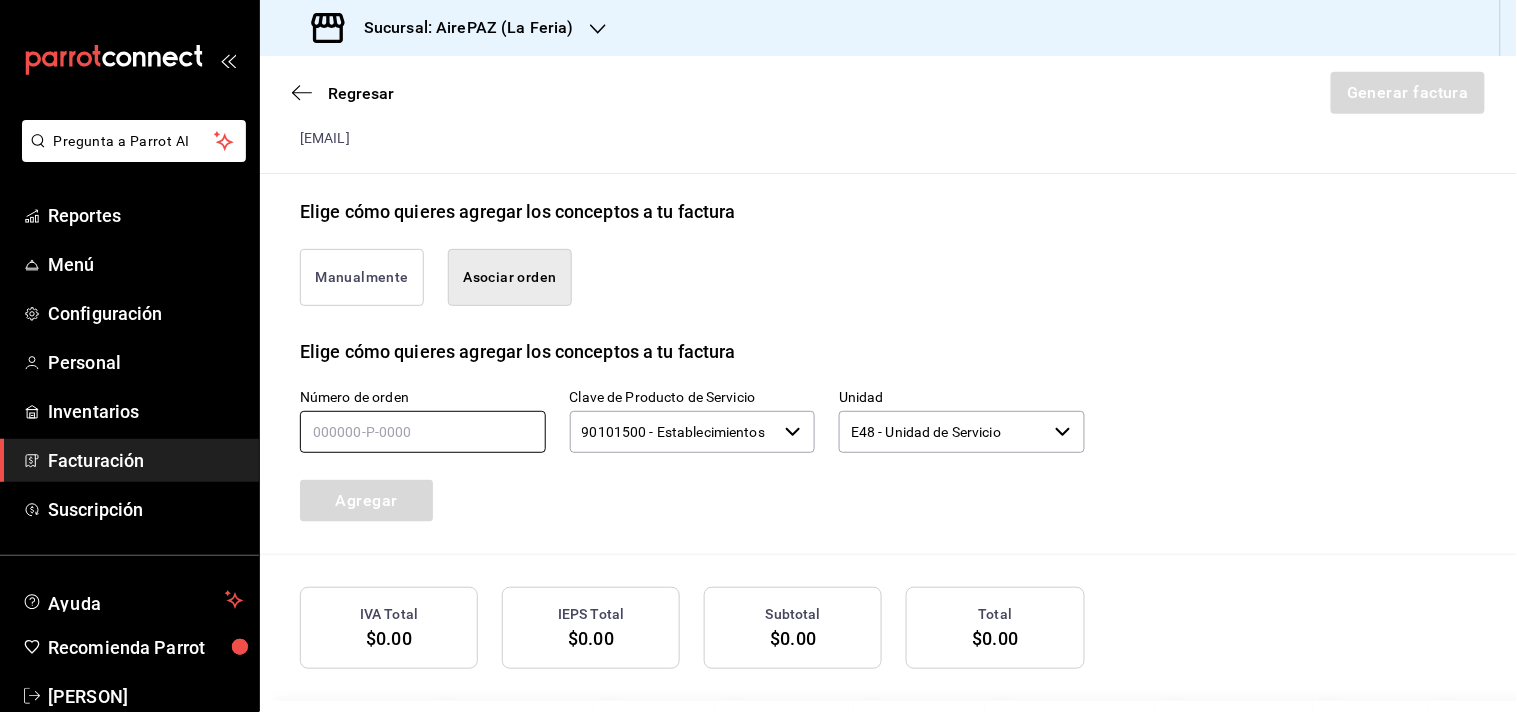 click at bounding box center [423, 432] 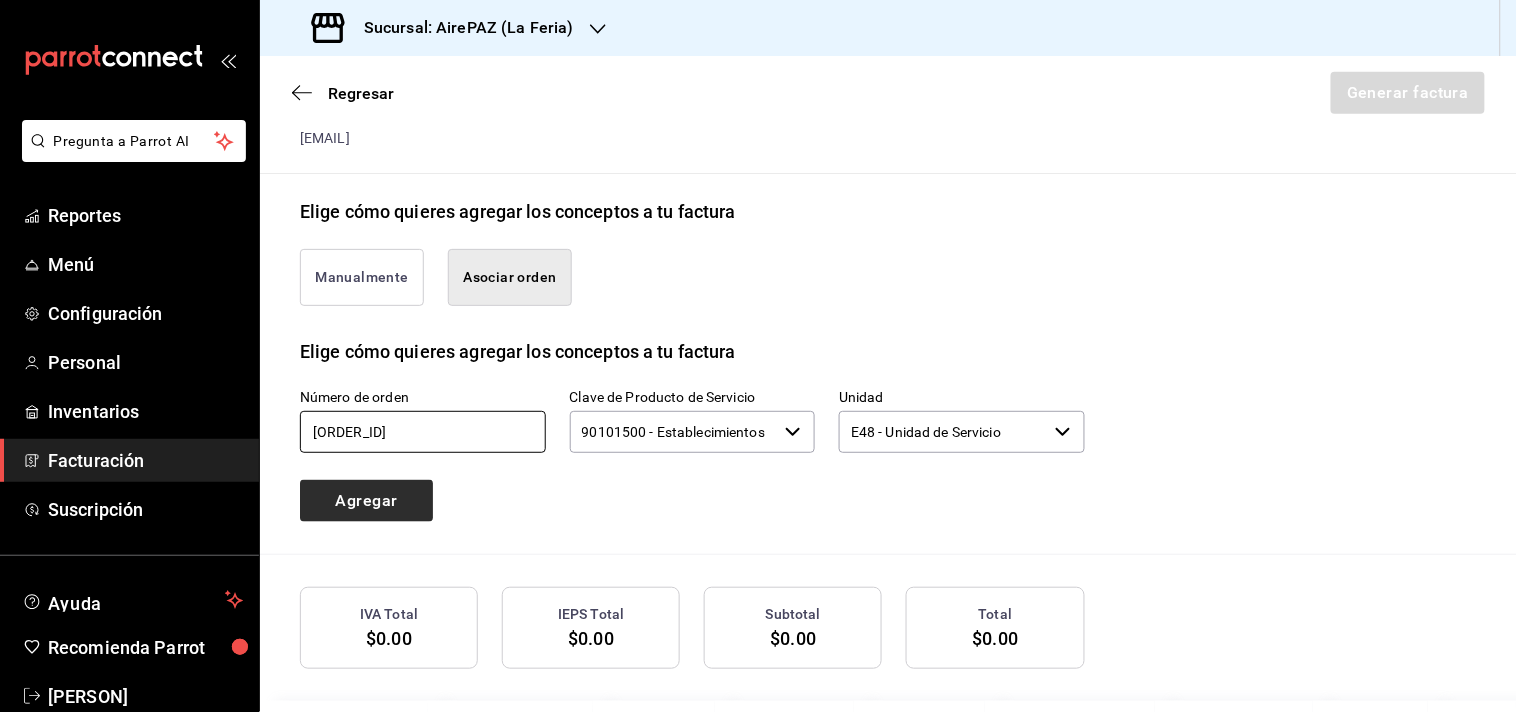 type on "[ORDER_ID]" 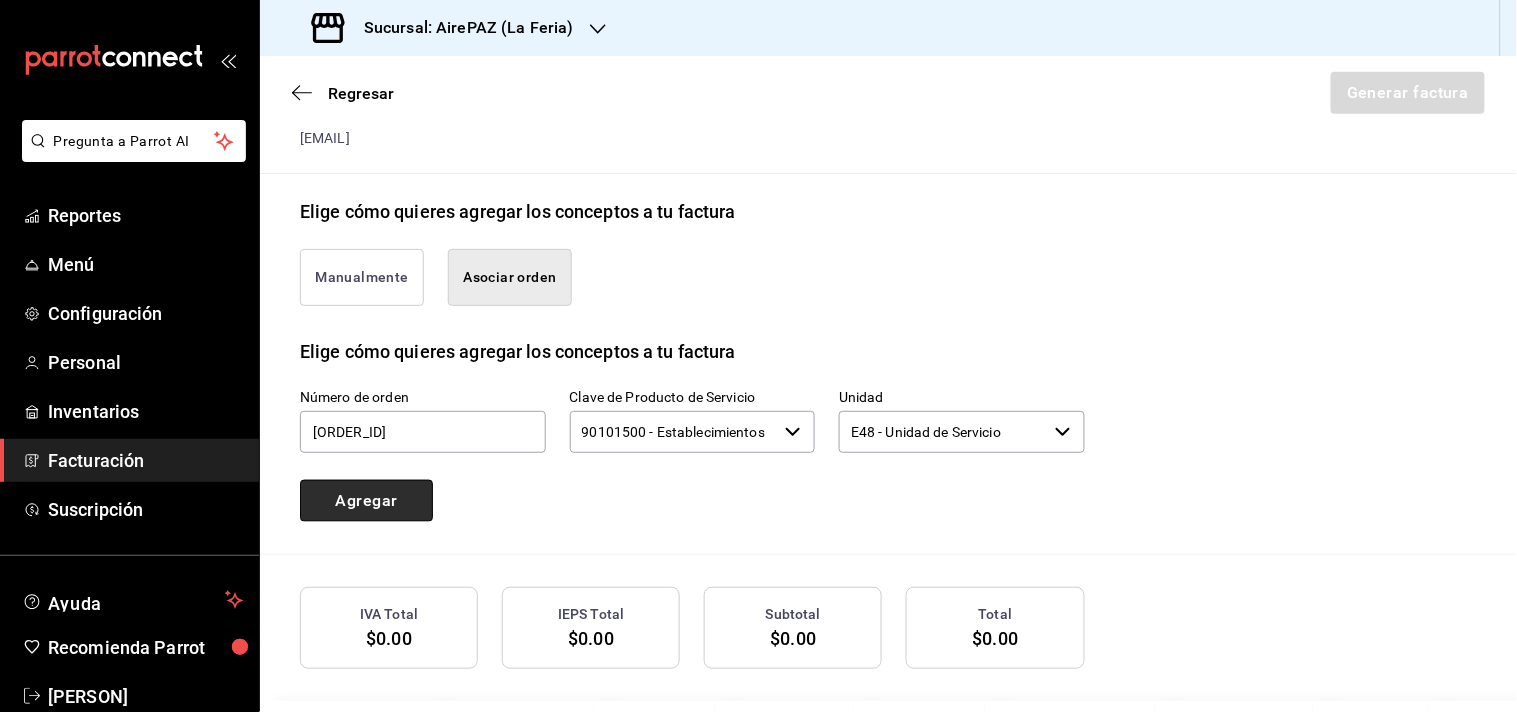click on "Agregar" at bounding box center [366, 501] 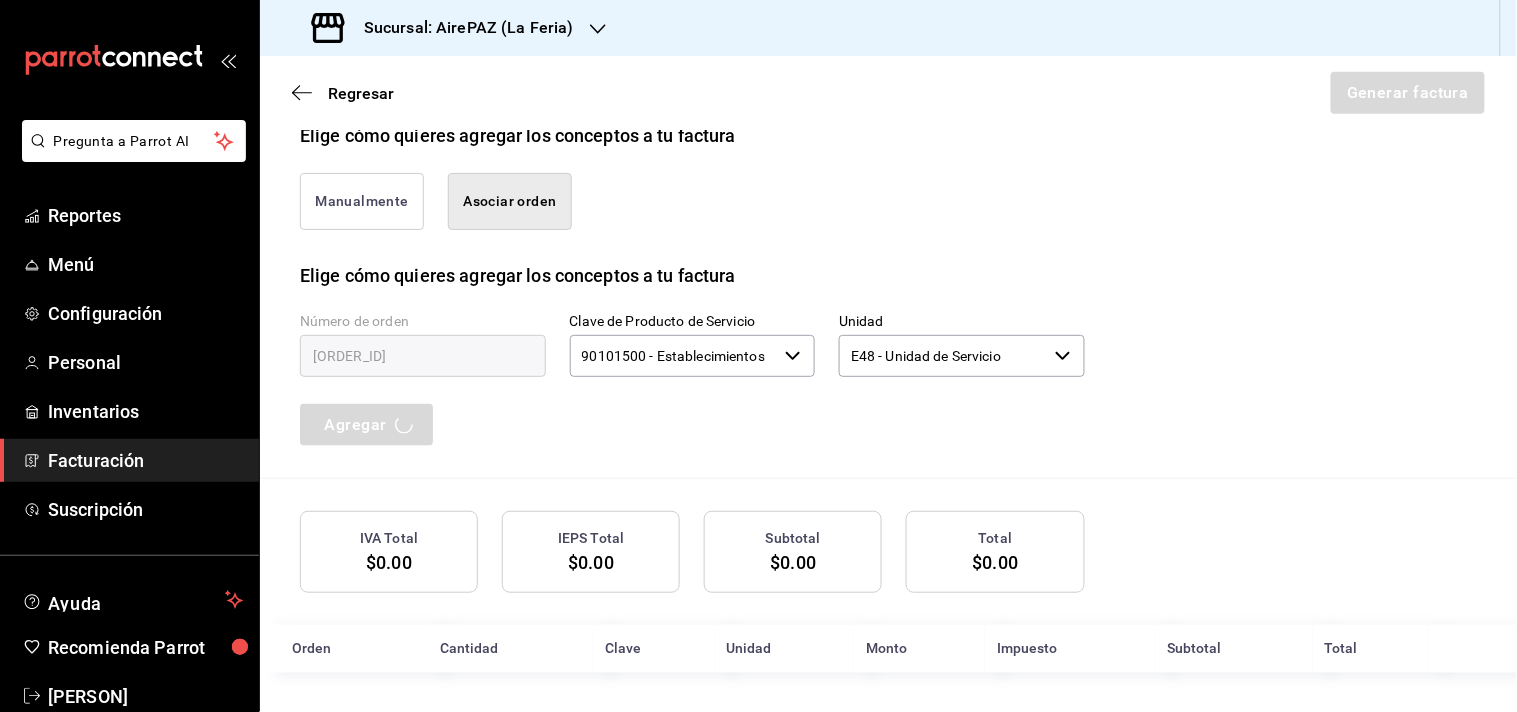 scroll, scrollTop: 483, scrollLeft: 0, axis: vertical 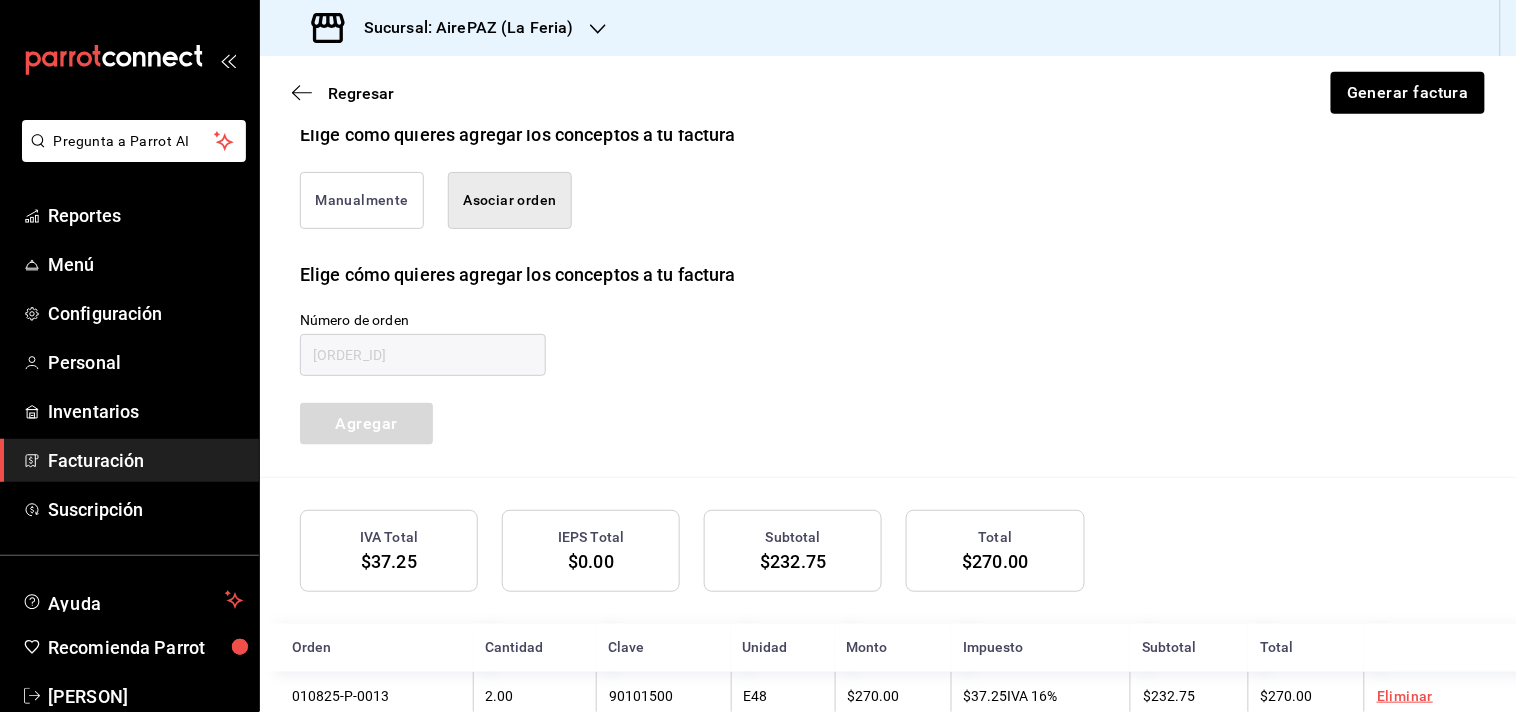 type 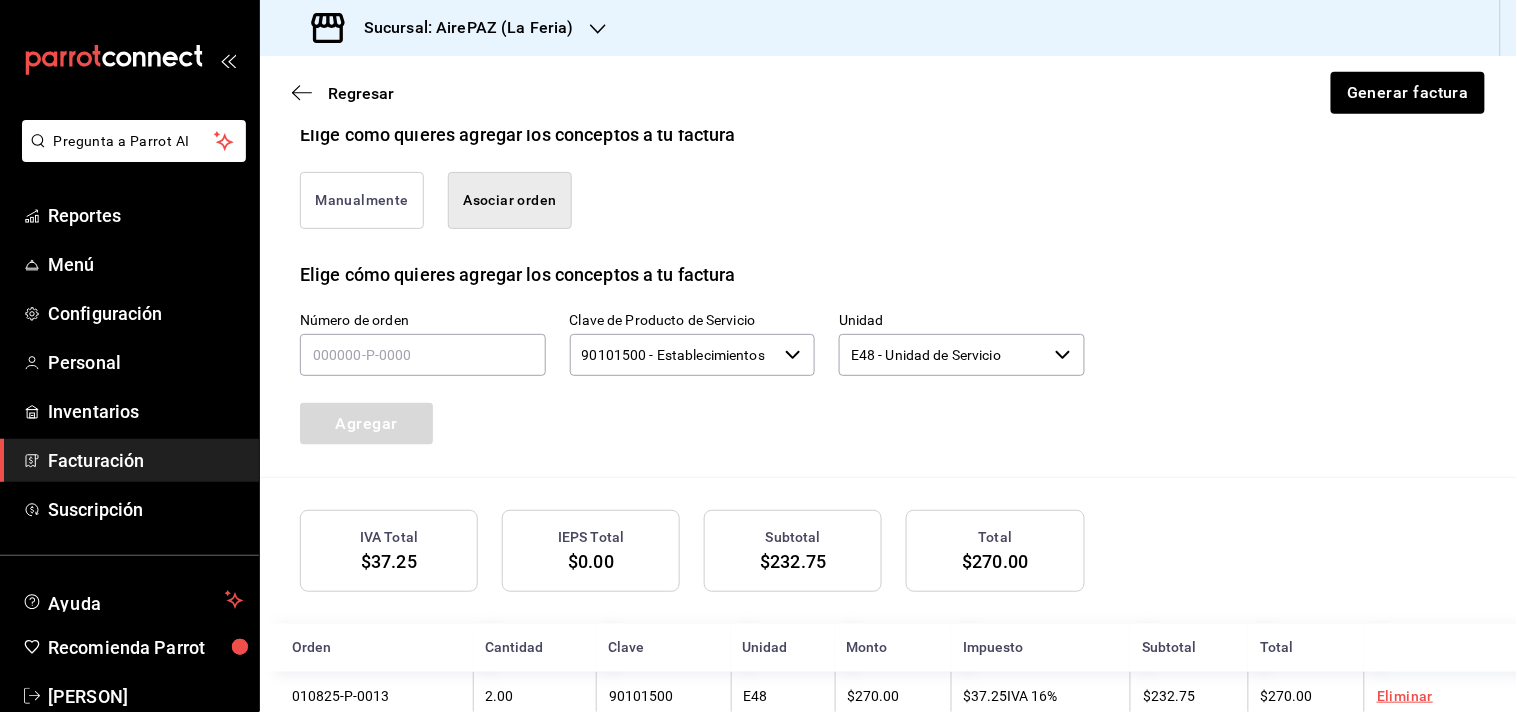 scroll, scrollTop: 532, scrollLeft: 0, axis: vertical 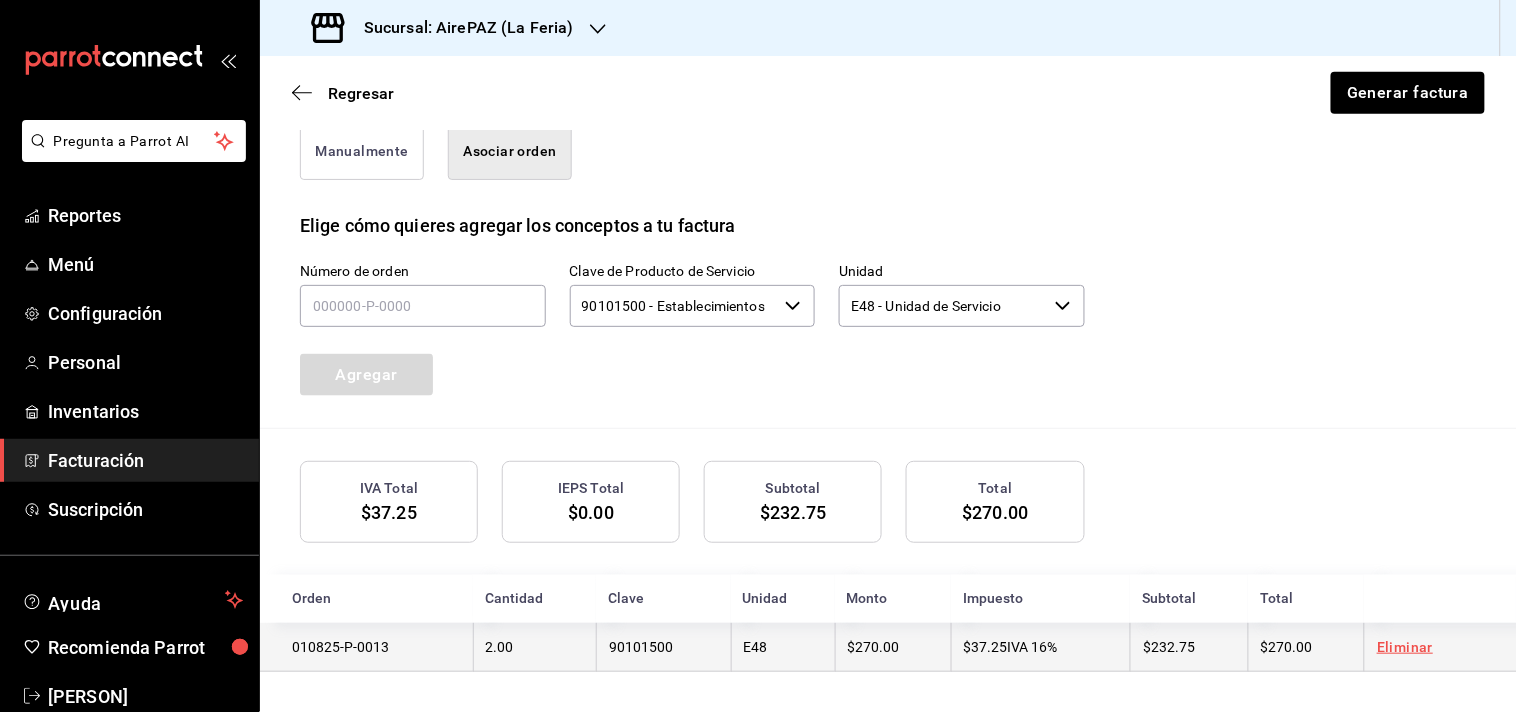 click on "010825-P-0013" at bounding box center (366, 647) 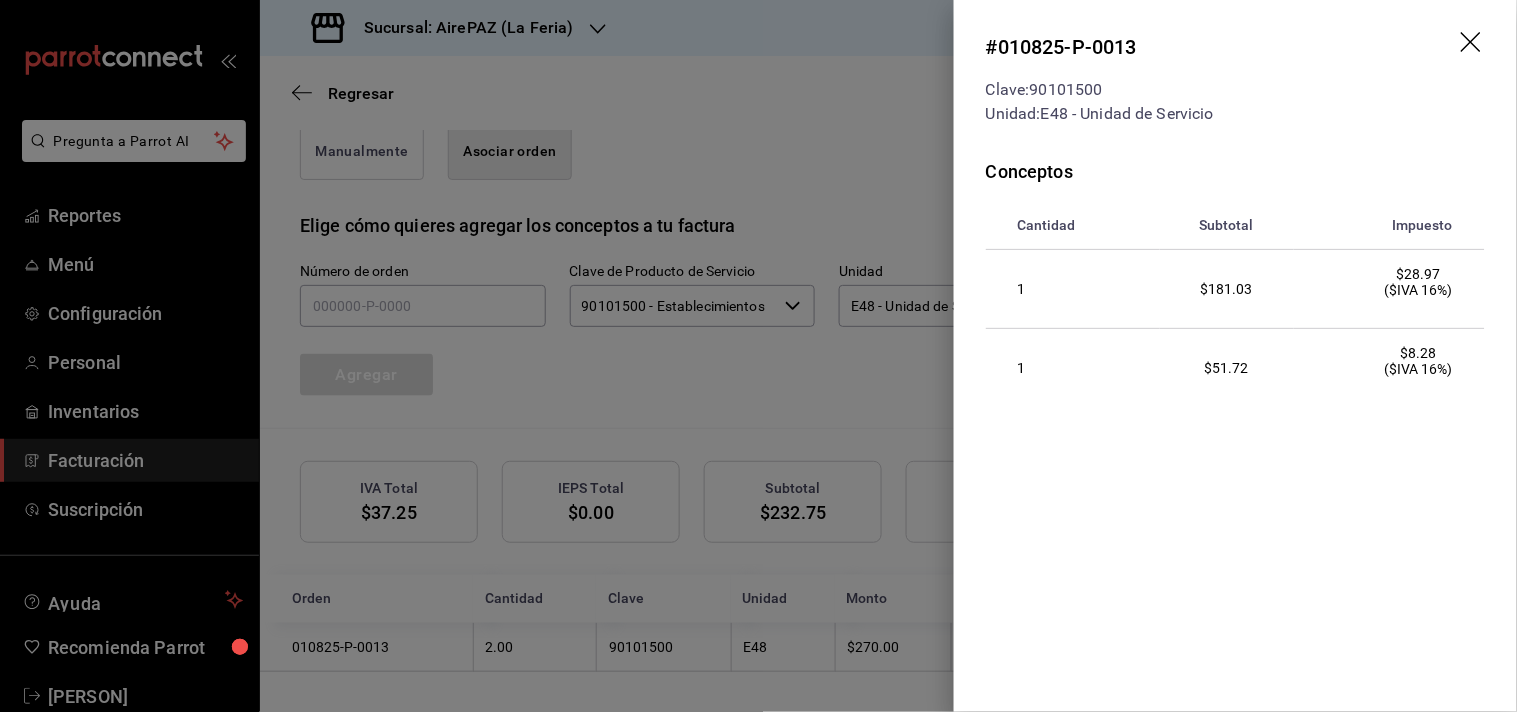 click at bounding box center [758, 356] 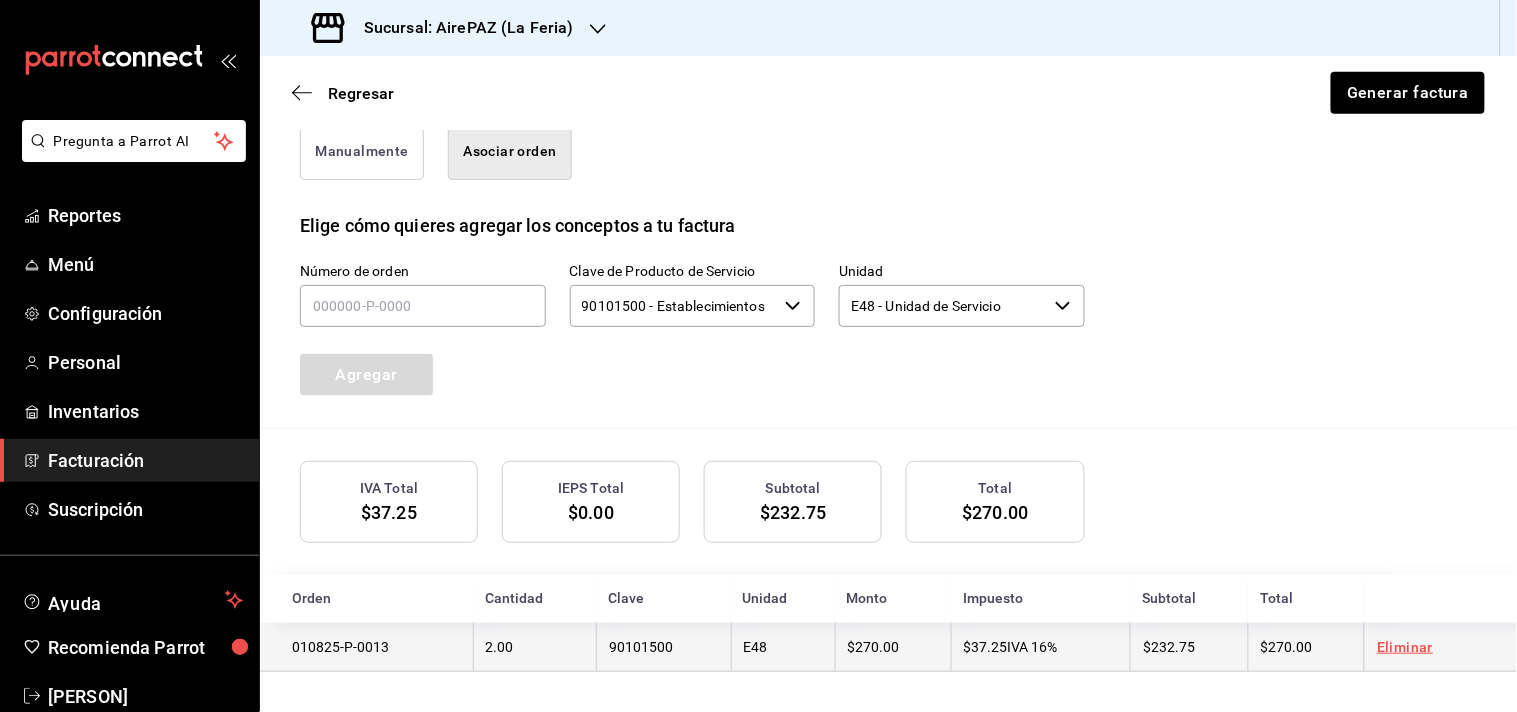 click on "90101500" at bounding box center (663, 647) 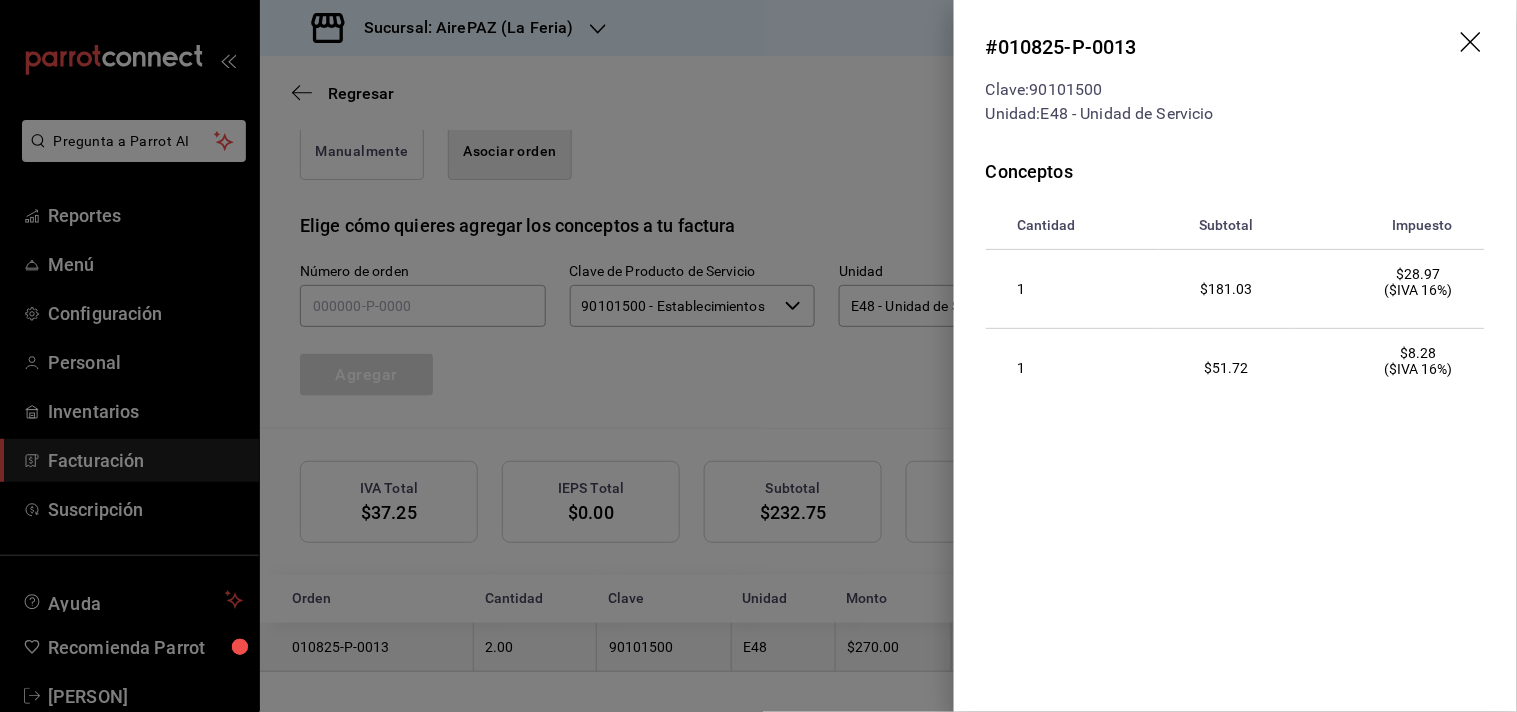 click at bounding box center (758, 356) 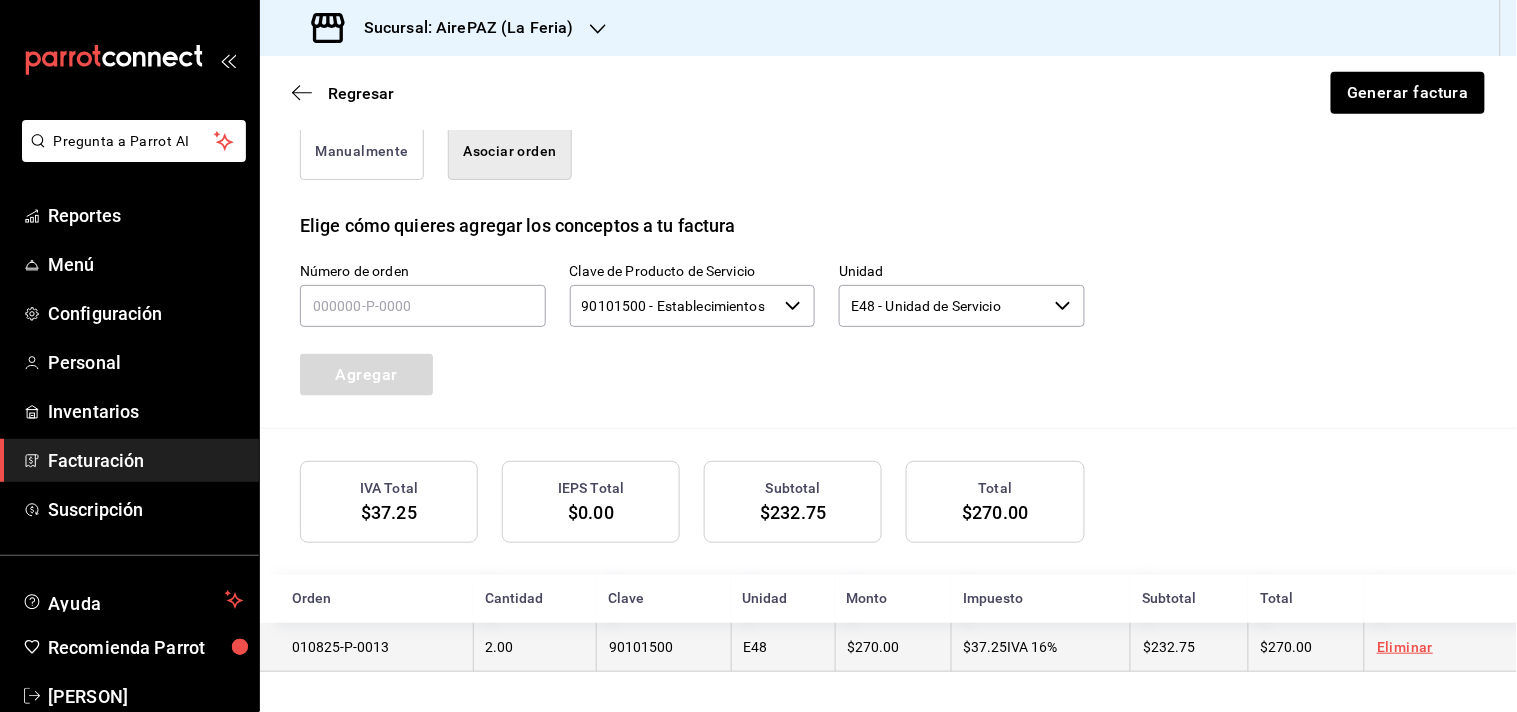 click on "E48" at bounding box center (783, 647) 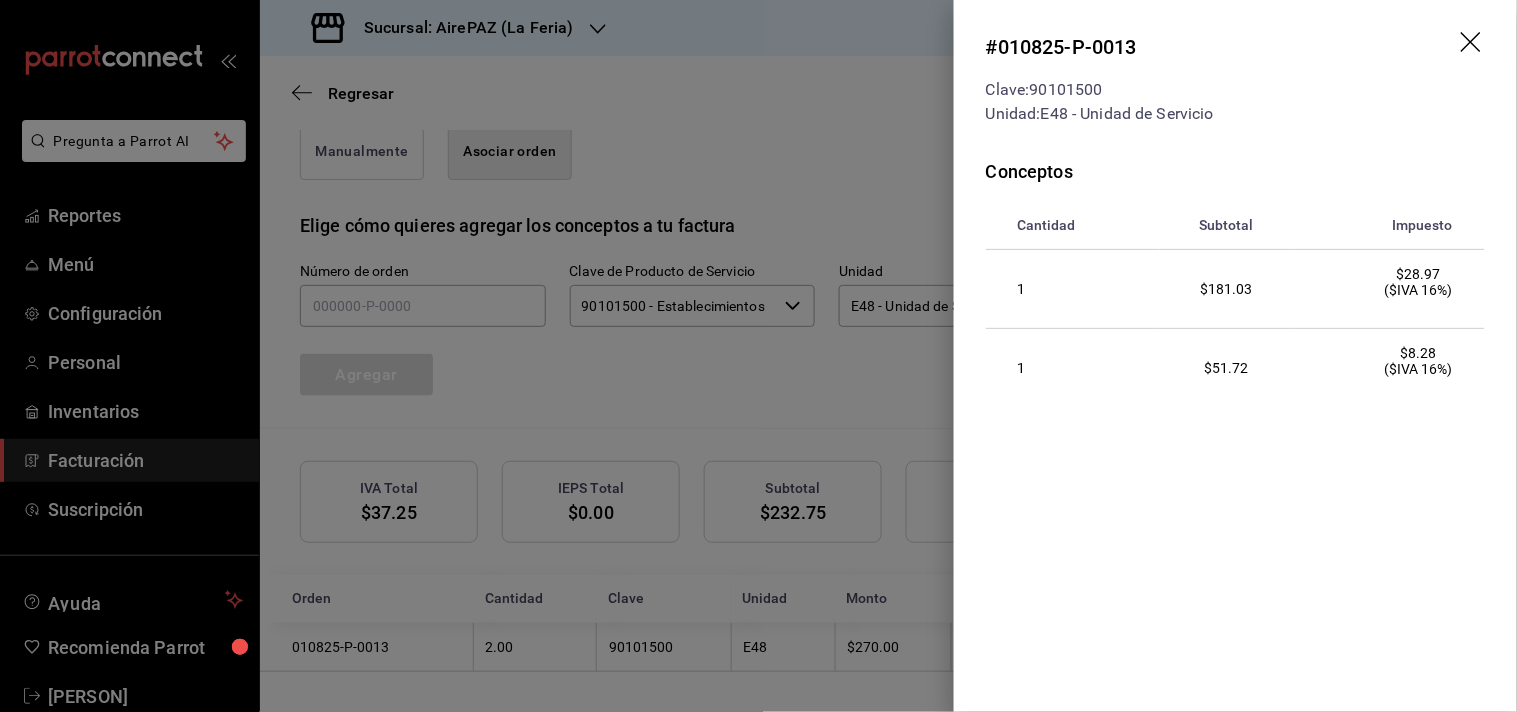 click at bounding box center (758, 356) 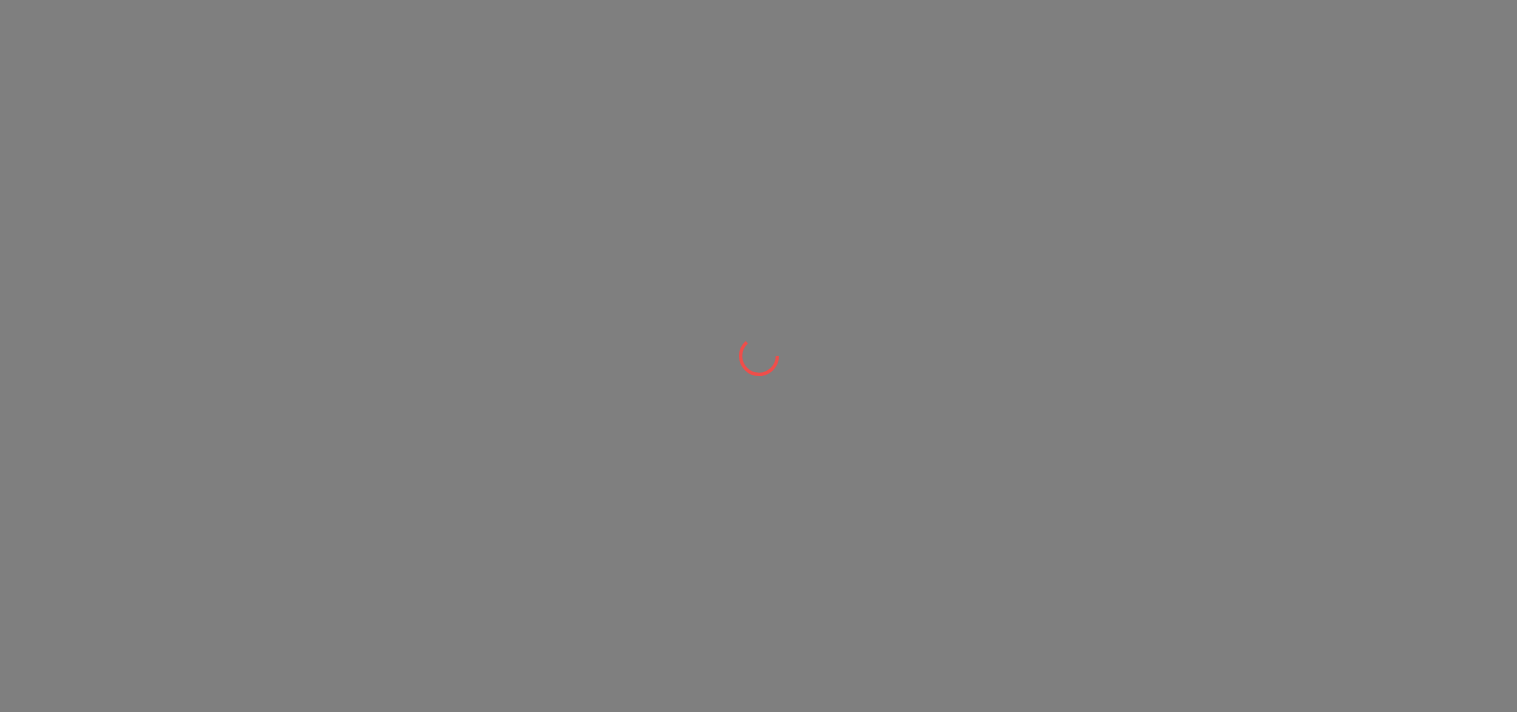 scroll, scrollTop: 0, scrollLeft: 0, axis: both 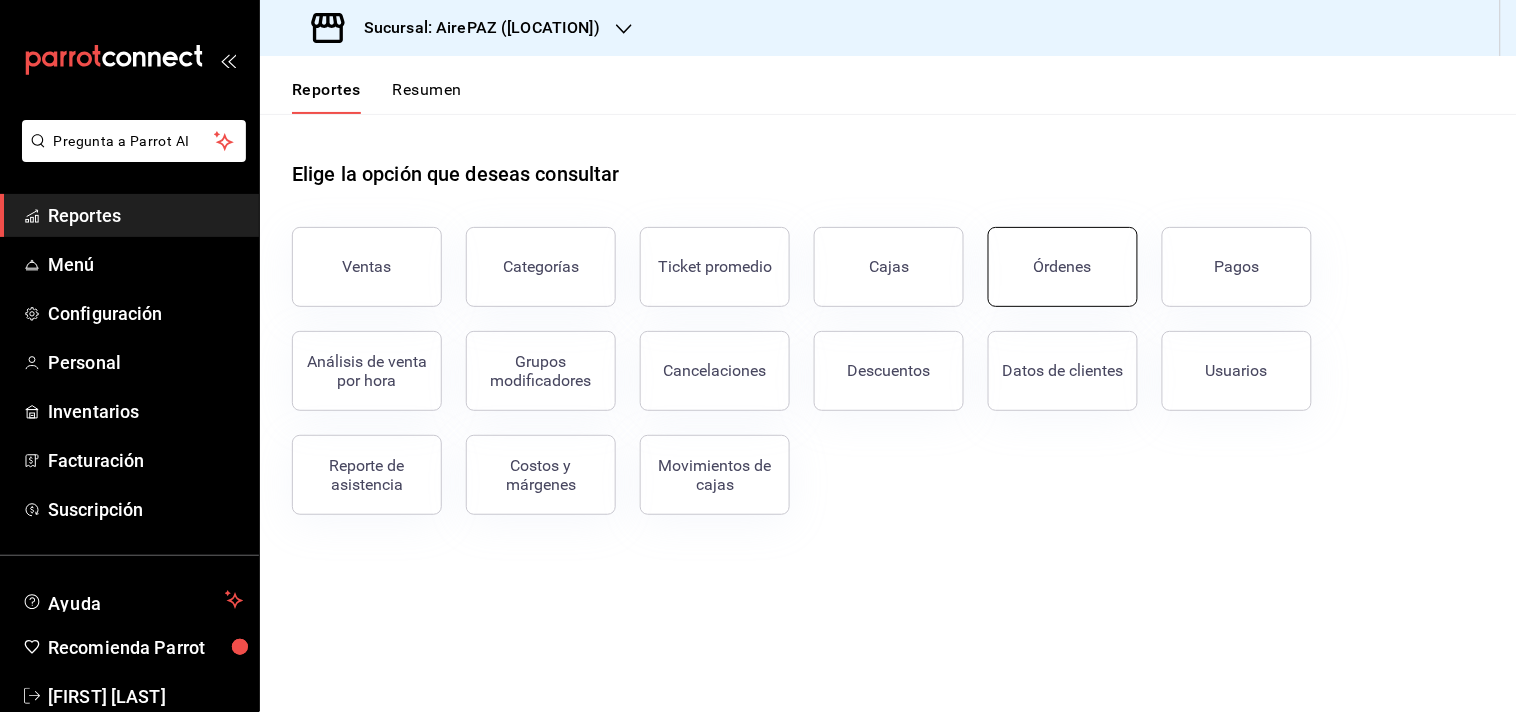 click on "Órdenes" at bounding box center [1063, 266] 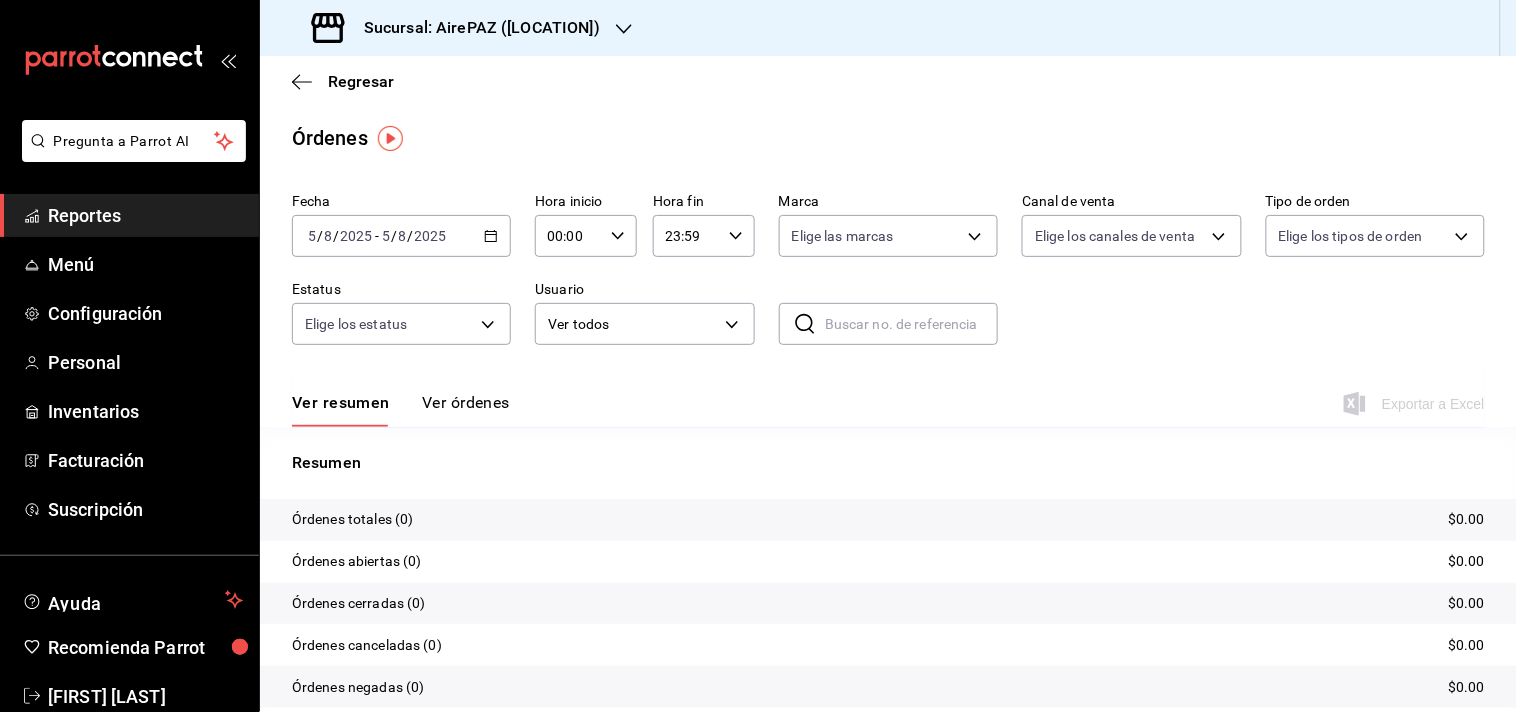 click 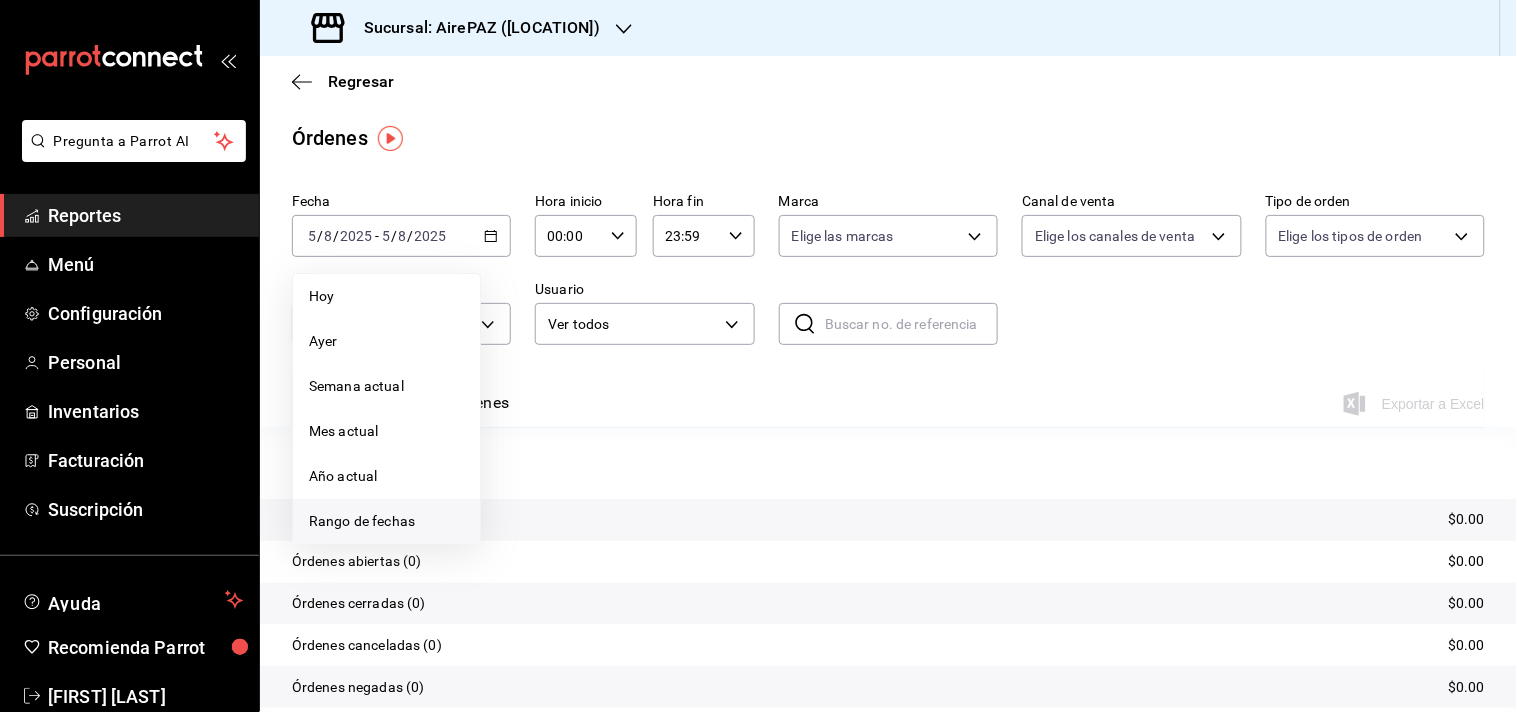 click on "Rango de fechas" at bounding box center [386, 521] 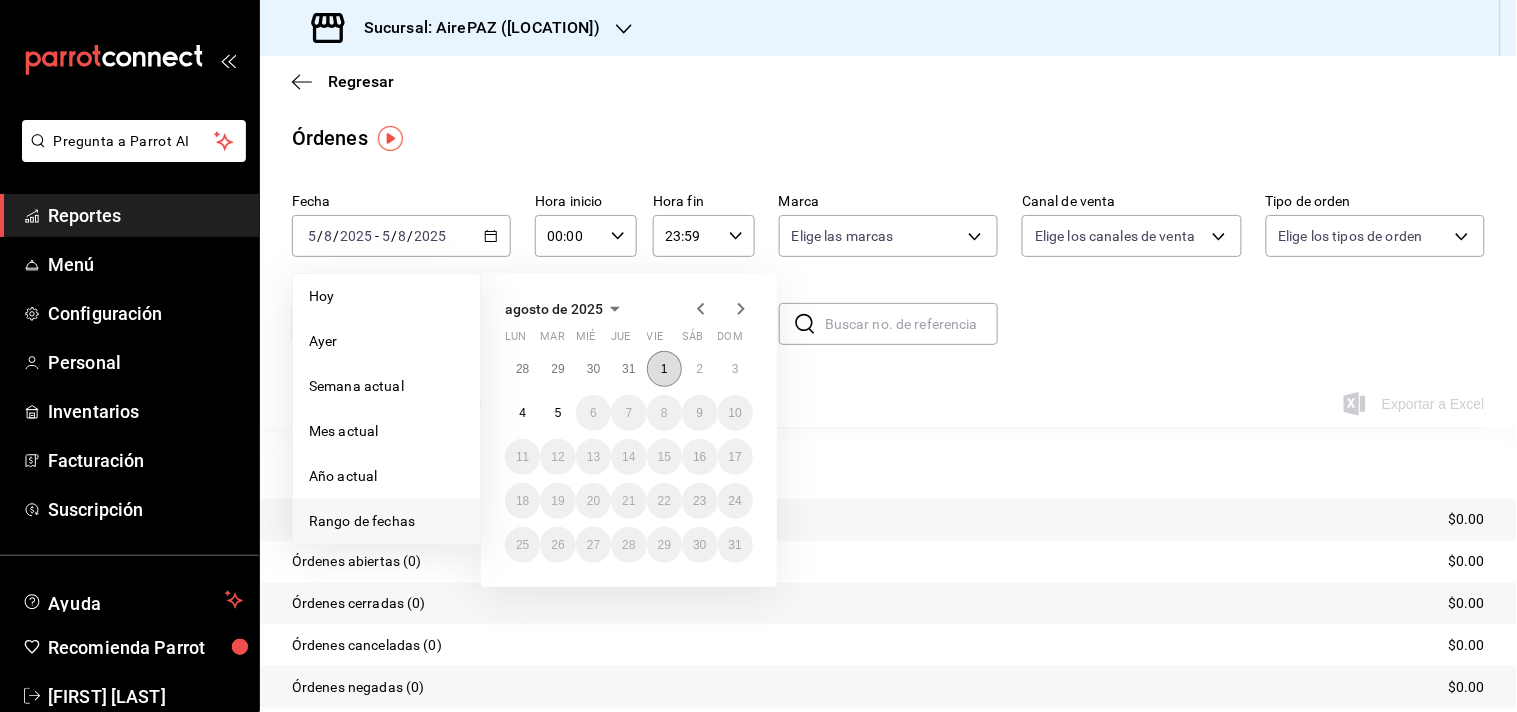 click on "1" at bounding box center [664, 369] 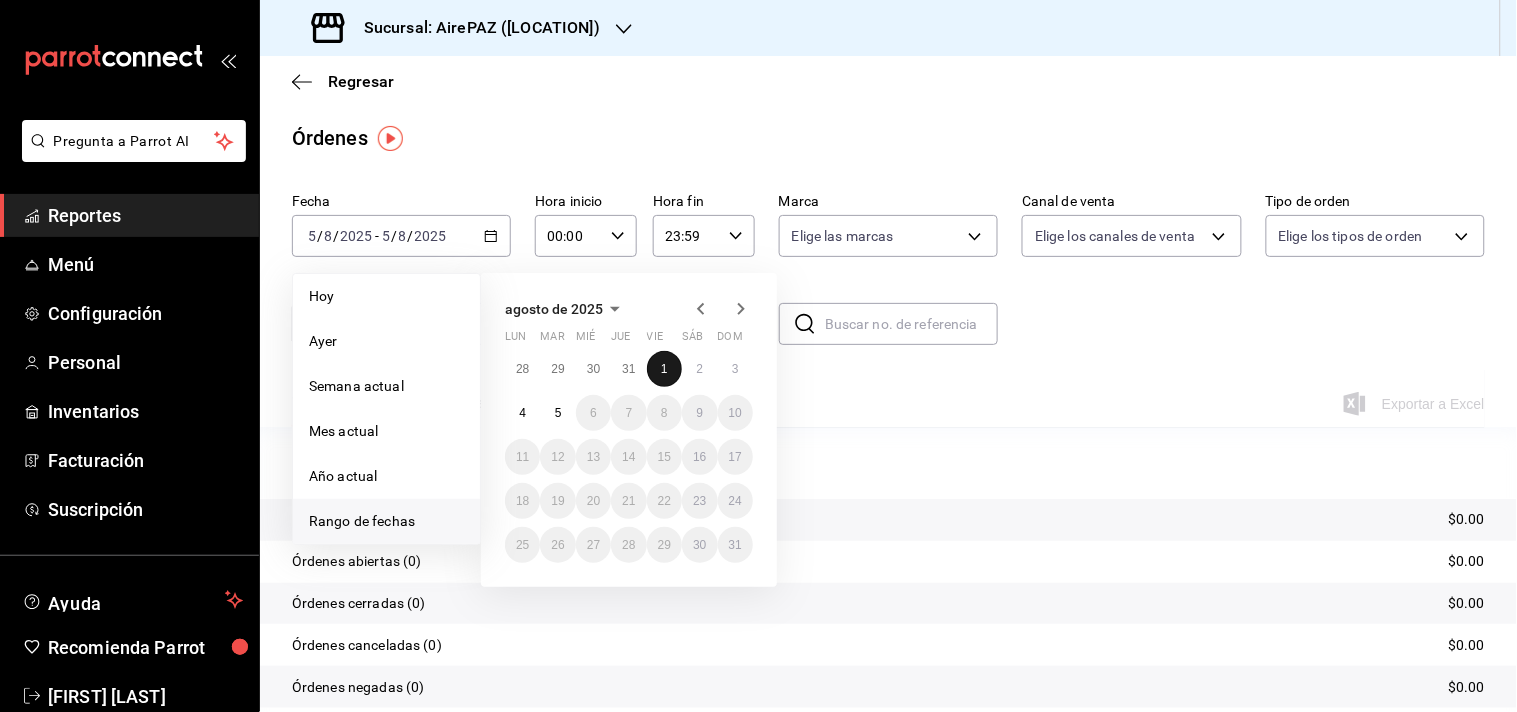 click on "1" at bounding box center [664, 369] 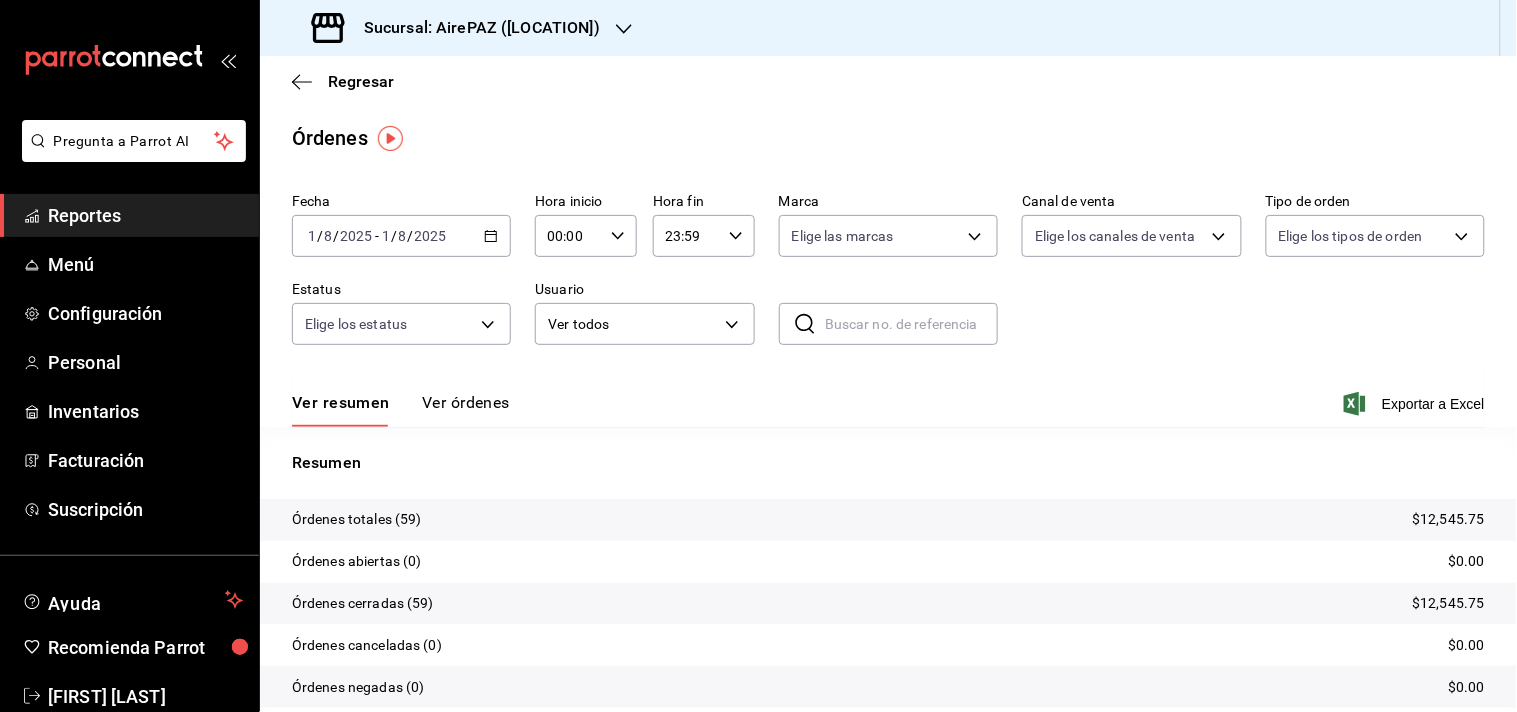click on "Ver órdenes" at bounding box center (466, 410) 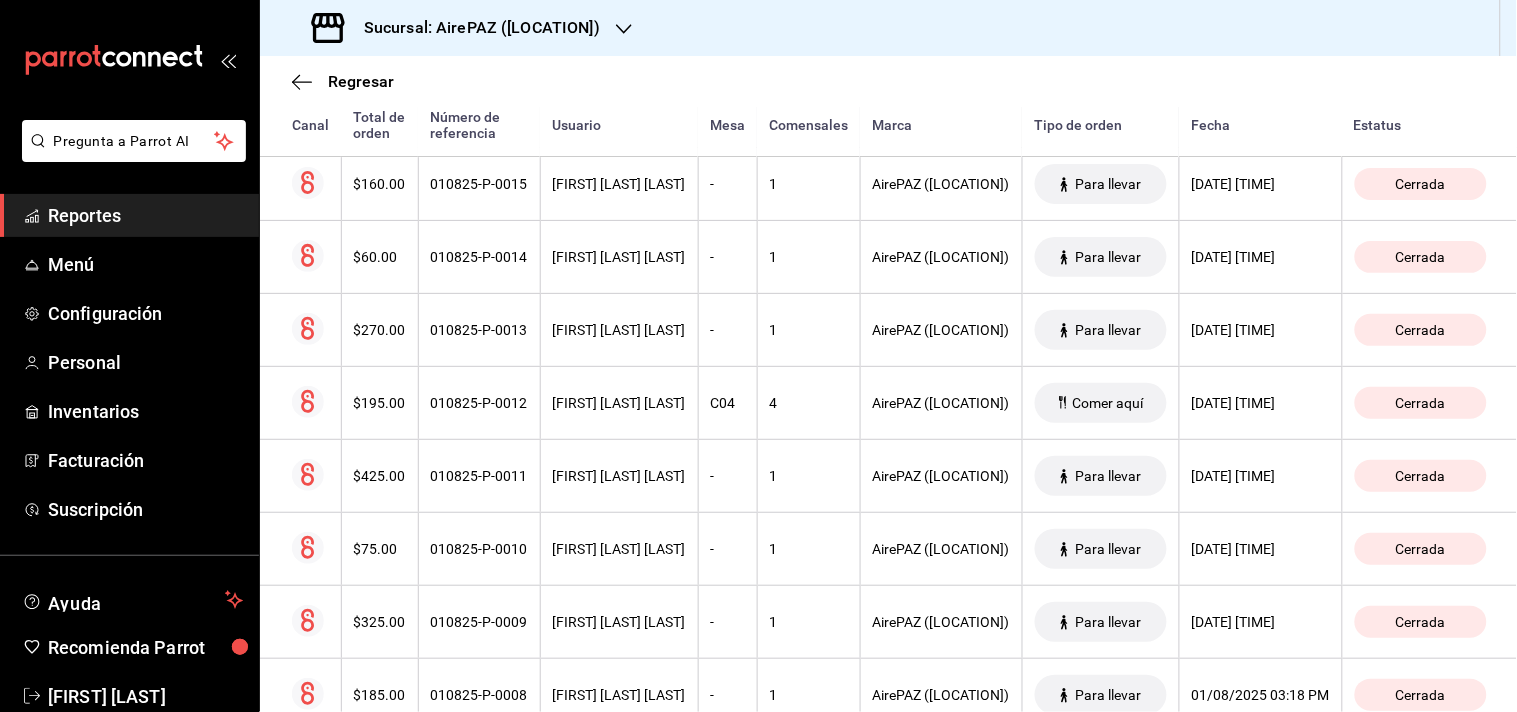 scroll, scrollTop: 3587, scrollLeft: 0, axis: vertical 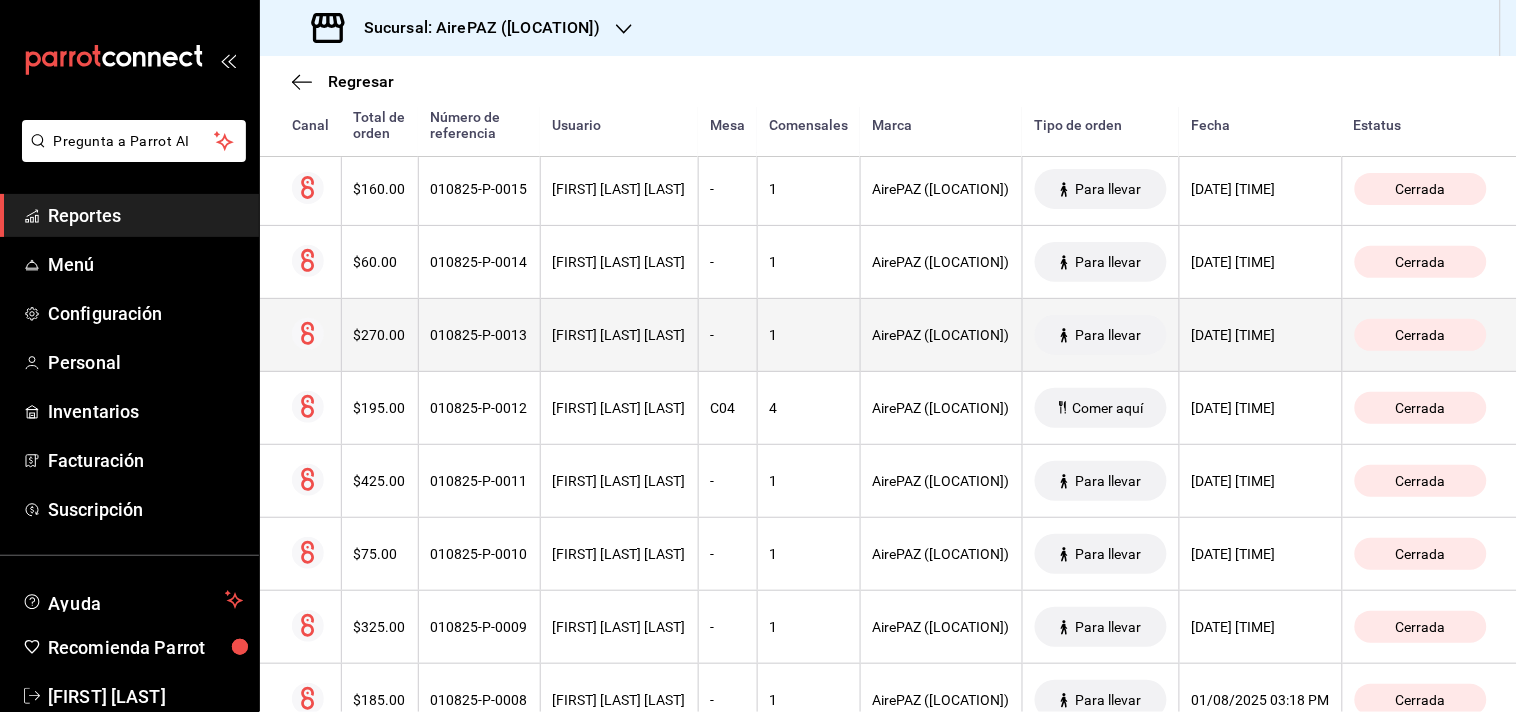 click on "$270.00" at bounding box center (380, 335) 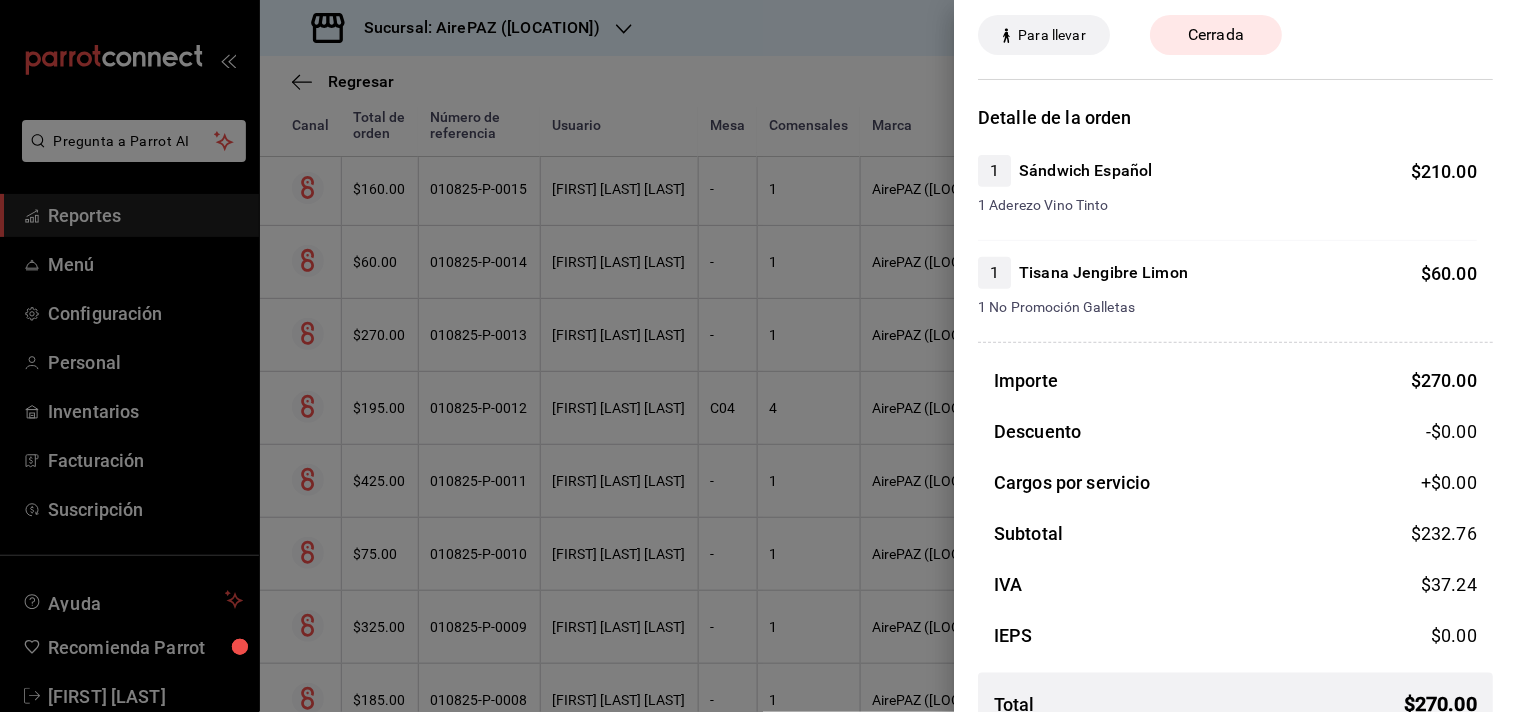 scroll, scrollTop: 120, scrollLeft: 0, axis: vertical 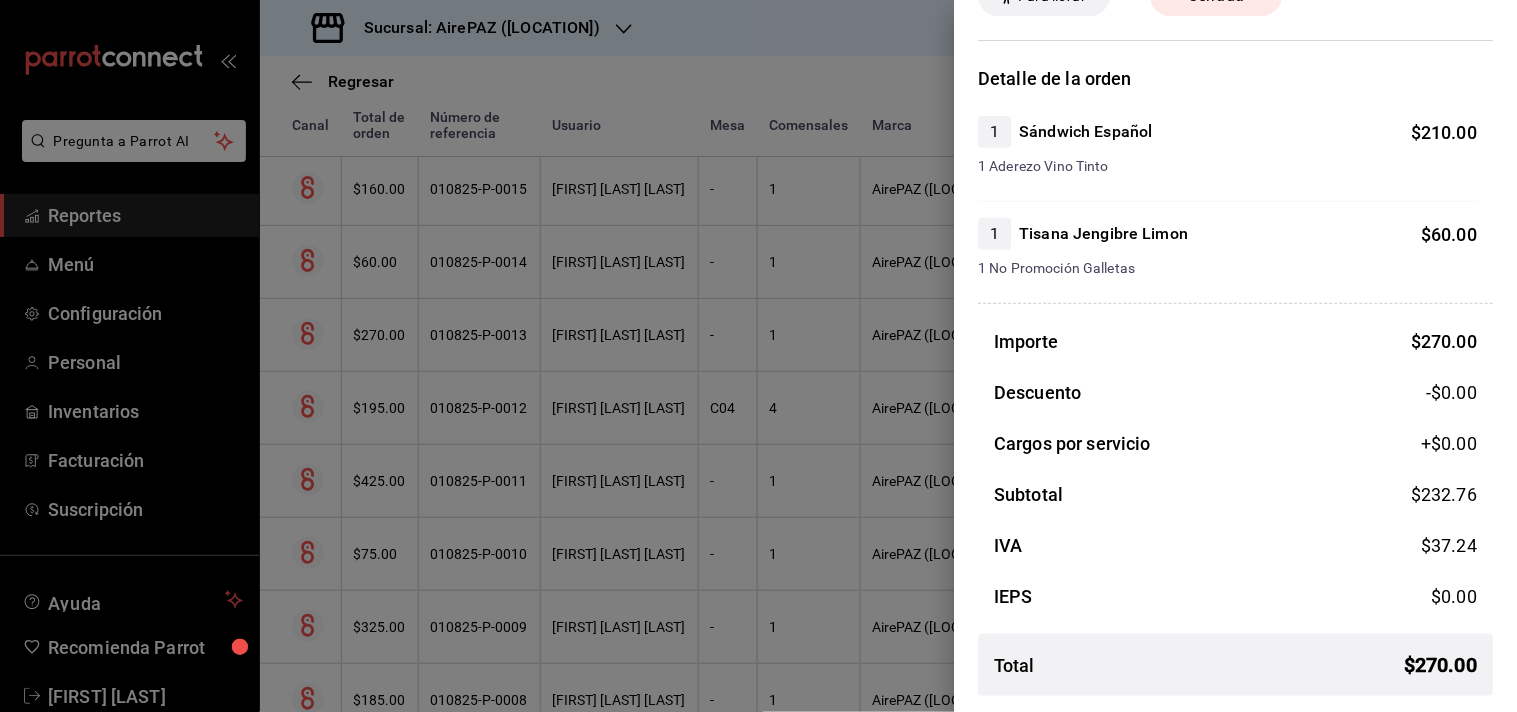 click at bounding box center (758, 356) 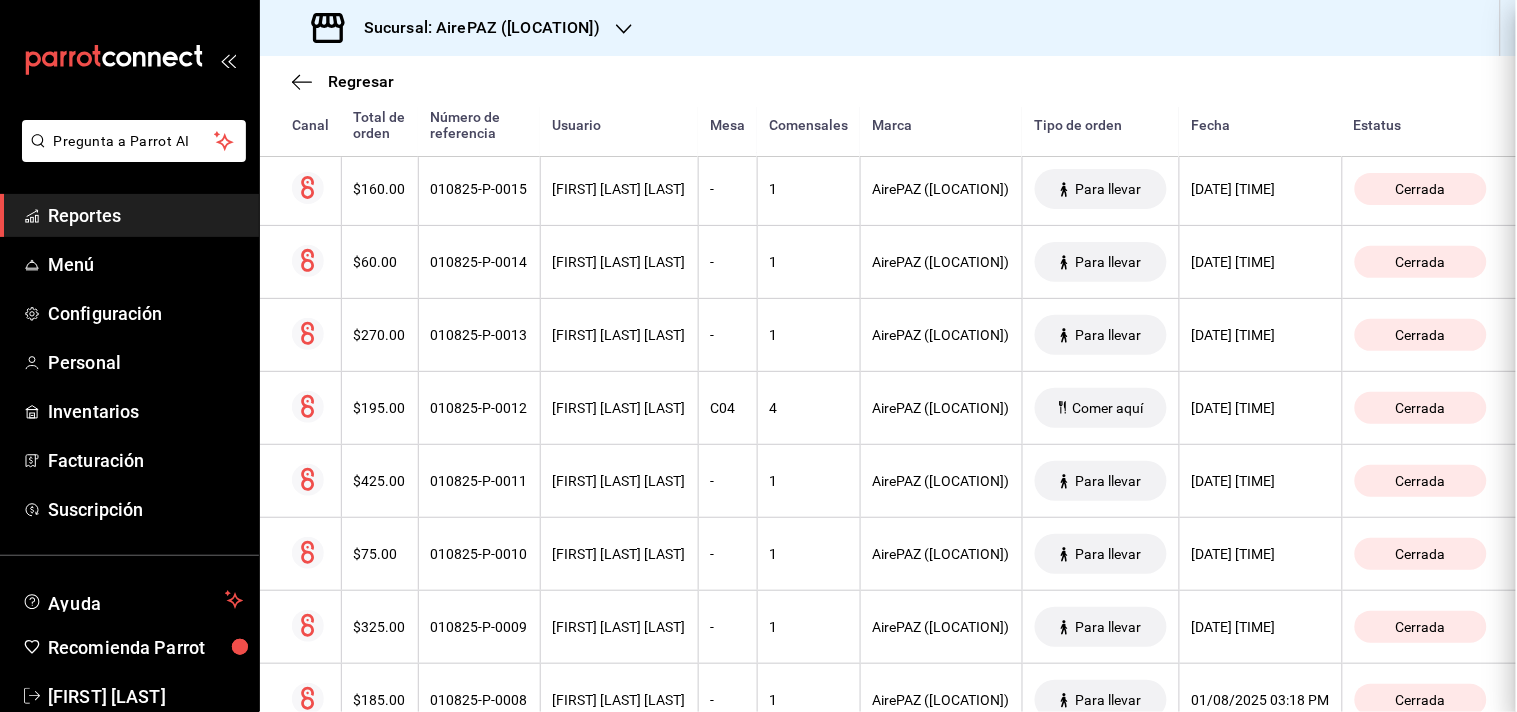 scroll, scrollTop: 0, scrollLeft: 0, axis: both 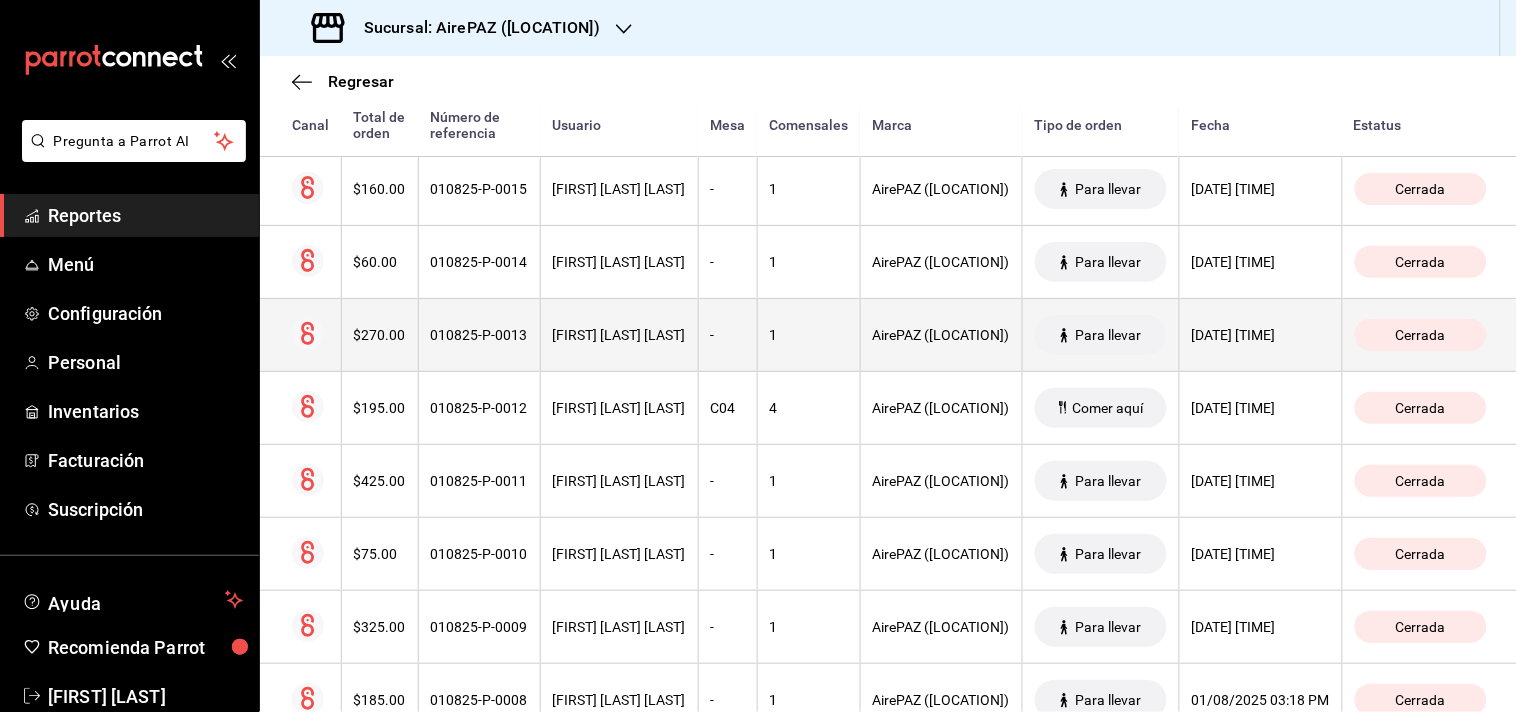 click on "Para llevar" at bounding box center [1109, 335] 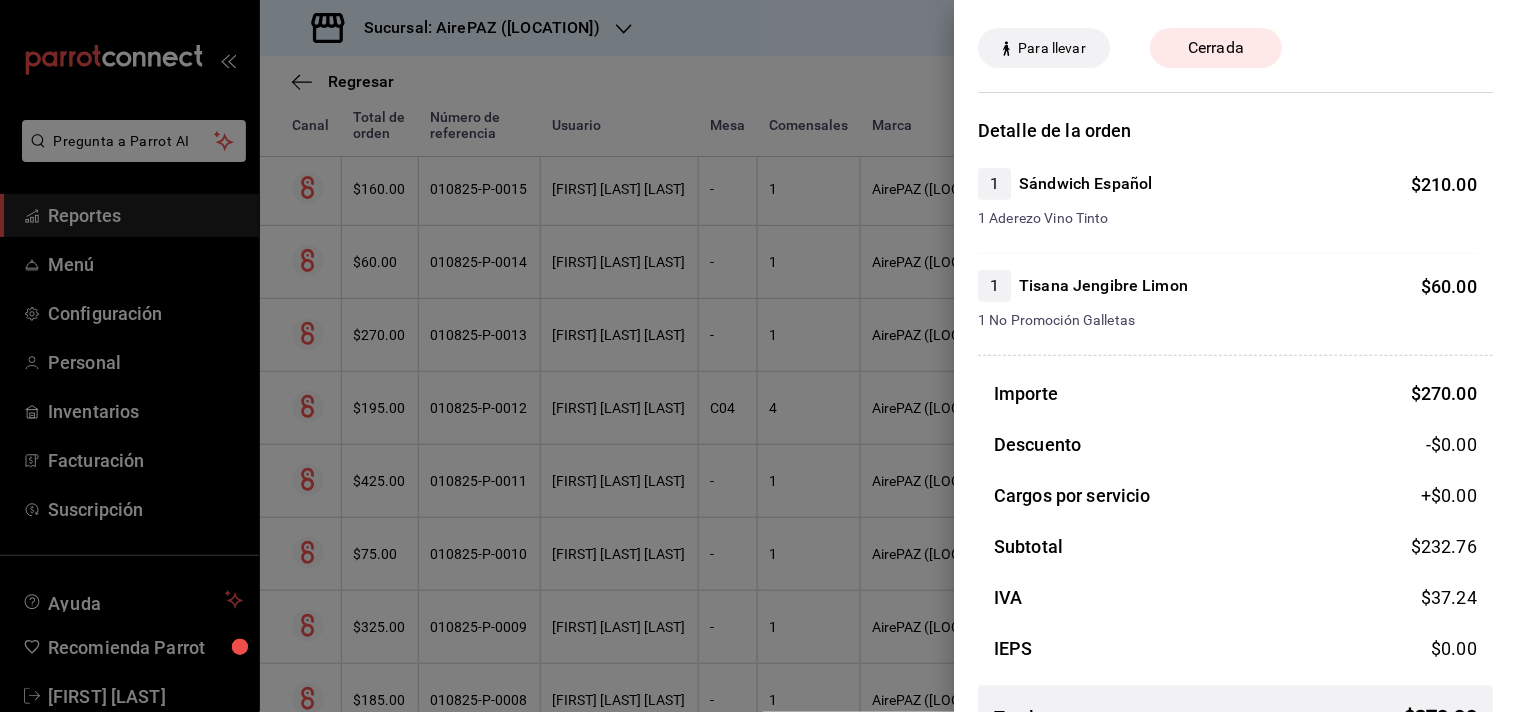 scroll, scrollTop: 0, scrollLeft: 0, axis: both 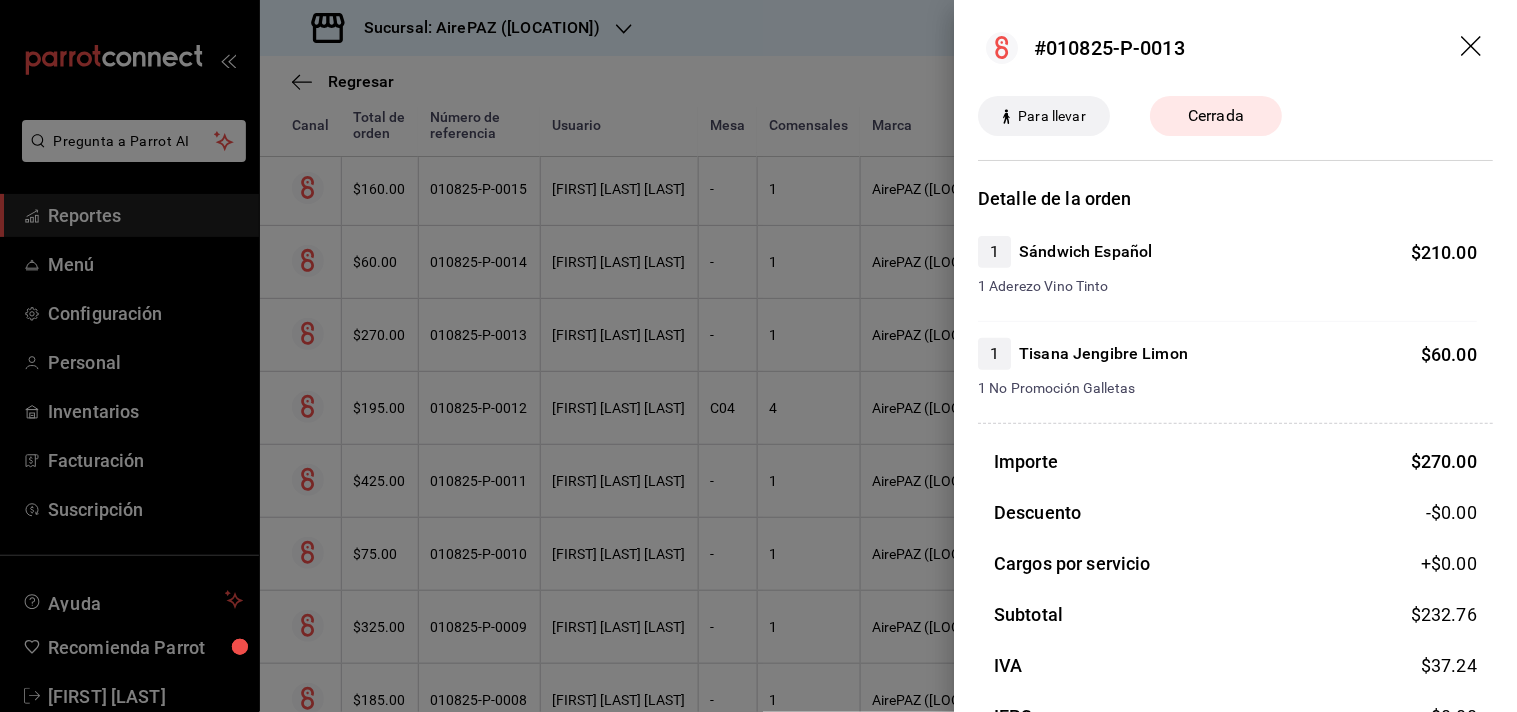 click 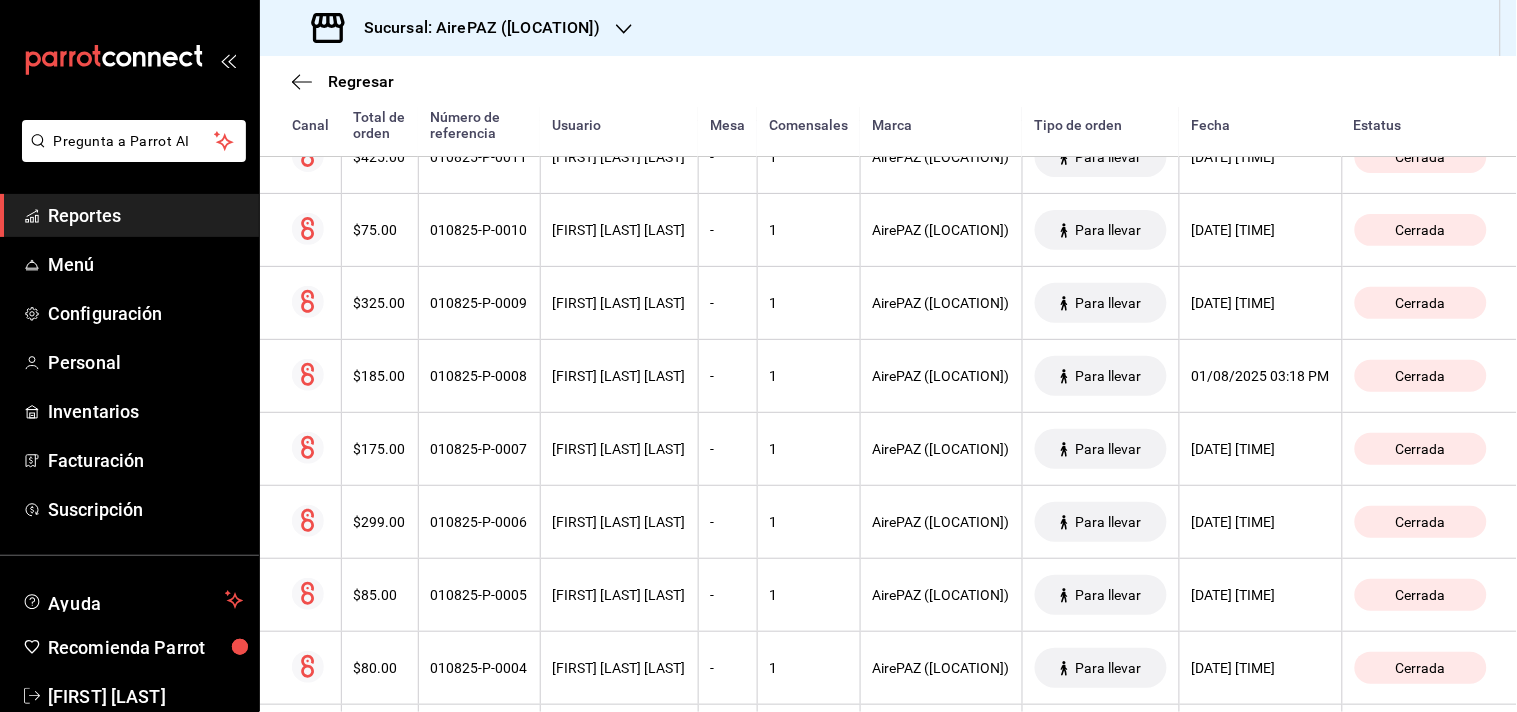 scroll, scrollTop: 3920, scrollLeft: 0, axis: vertical 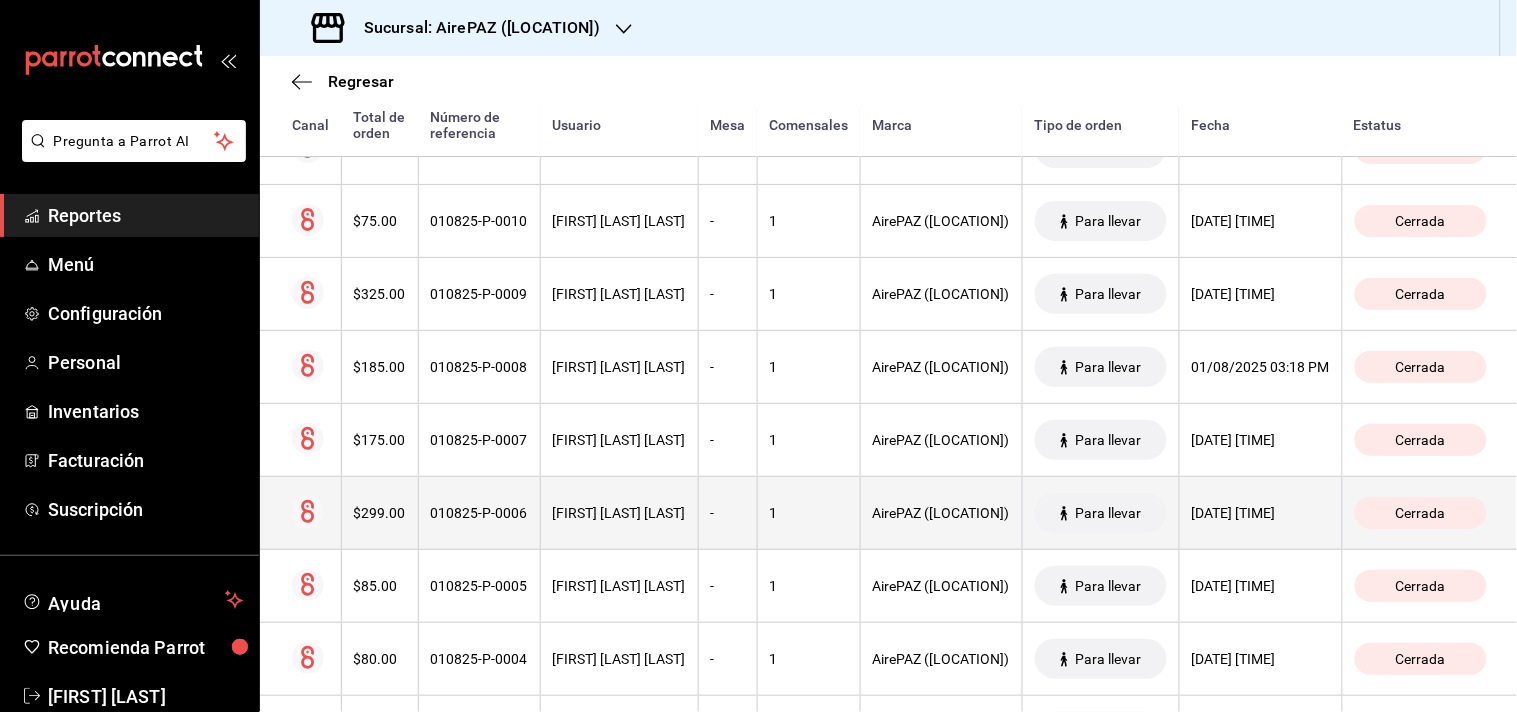 click on "$299.00" at bounding box center (380, 513) 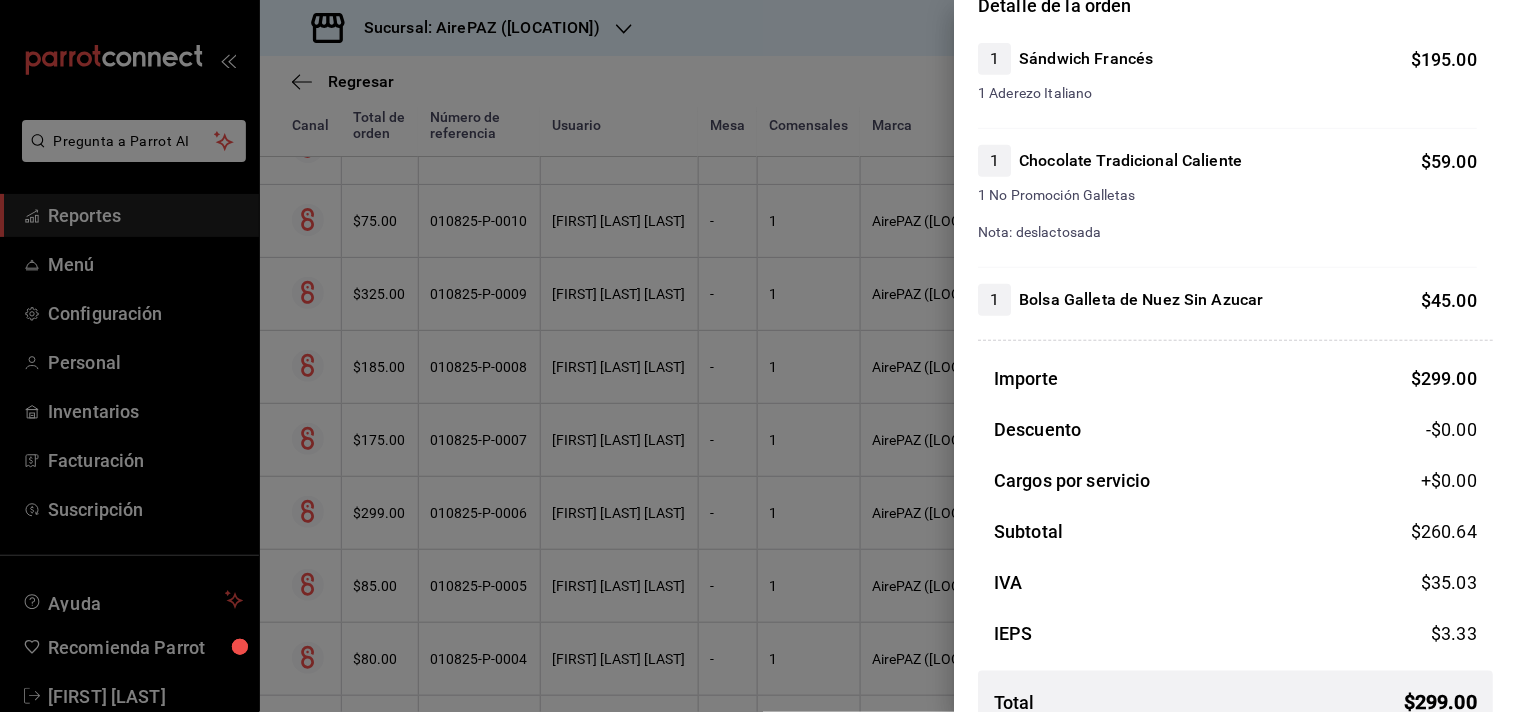 scroll, scrollTop: 230, scrollLeft: 0, axis: vertical 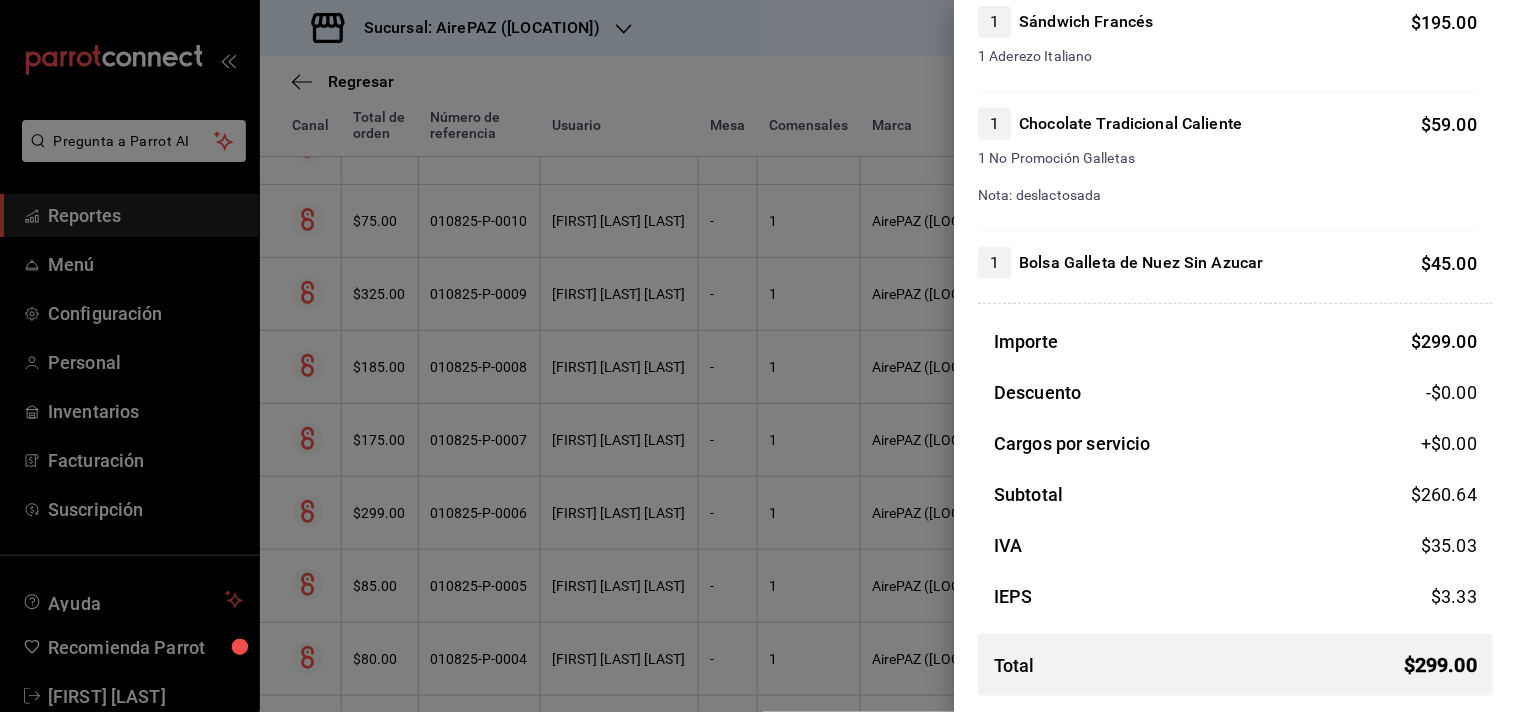 click at bounding box center (758, 356) 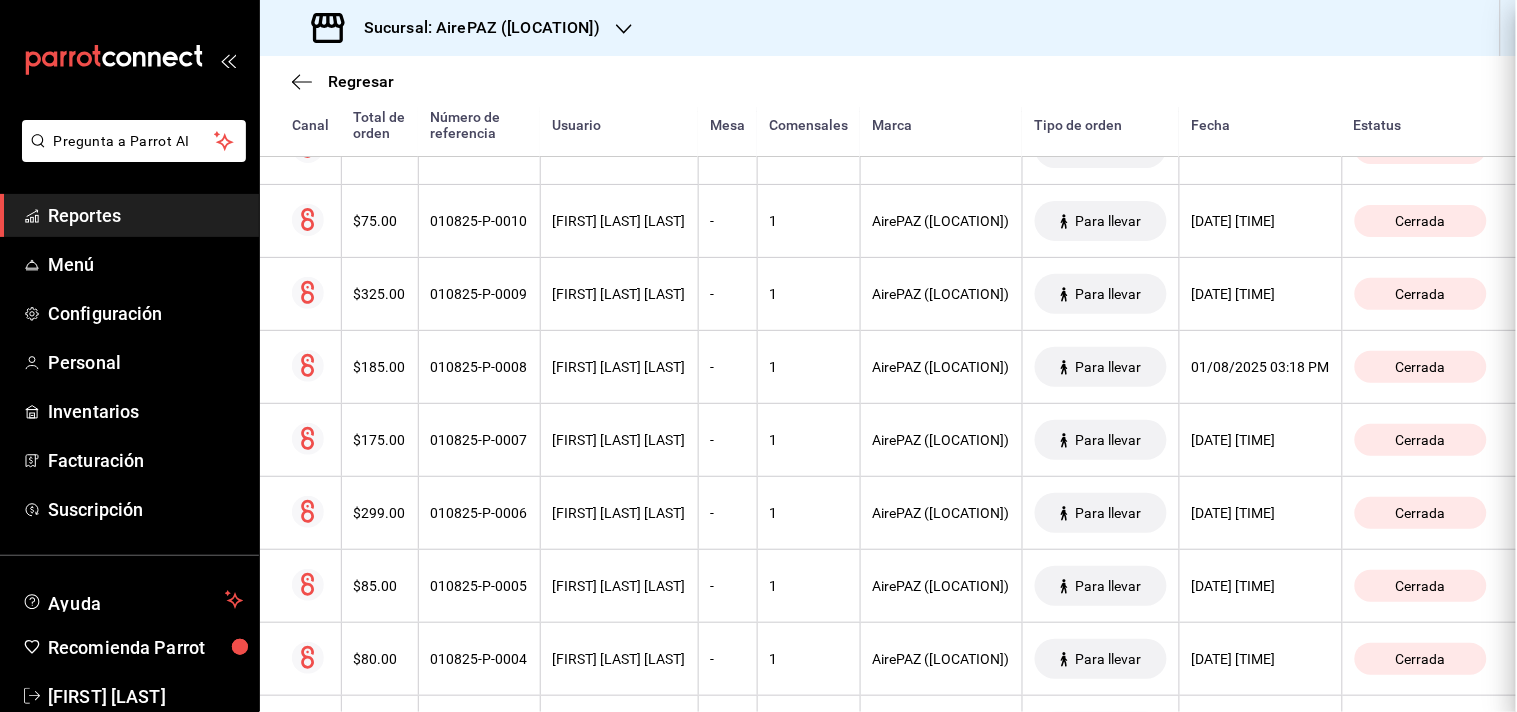 scroll, scrollTop: 0, scrollLeft: 0, axis: both 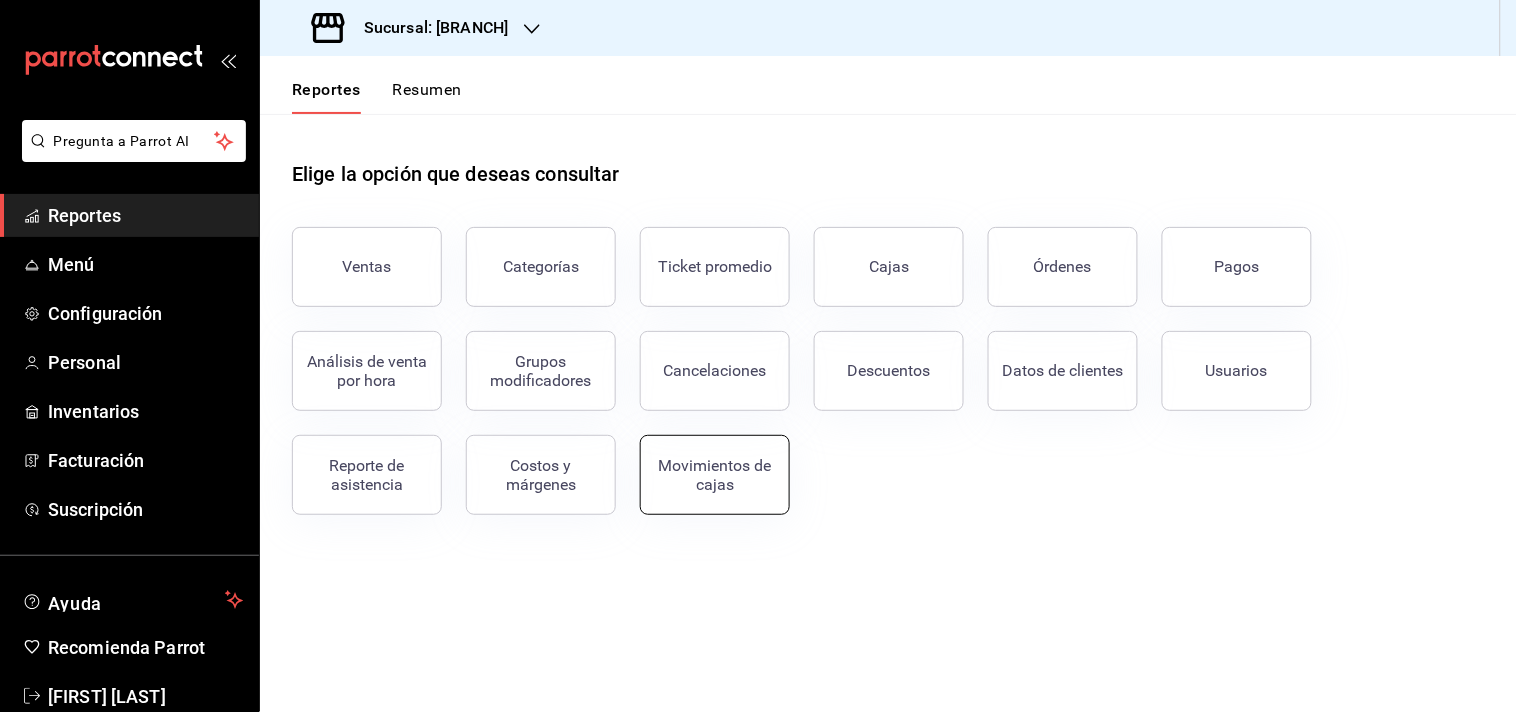 click on "Movimientos de cajas" at bounding box center [715, 475] 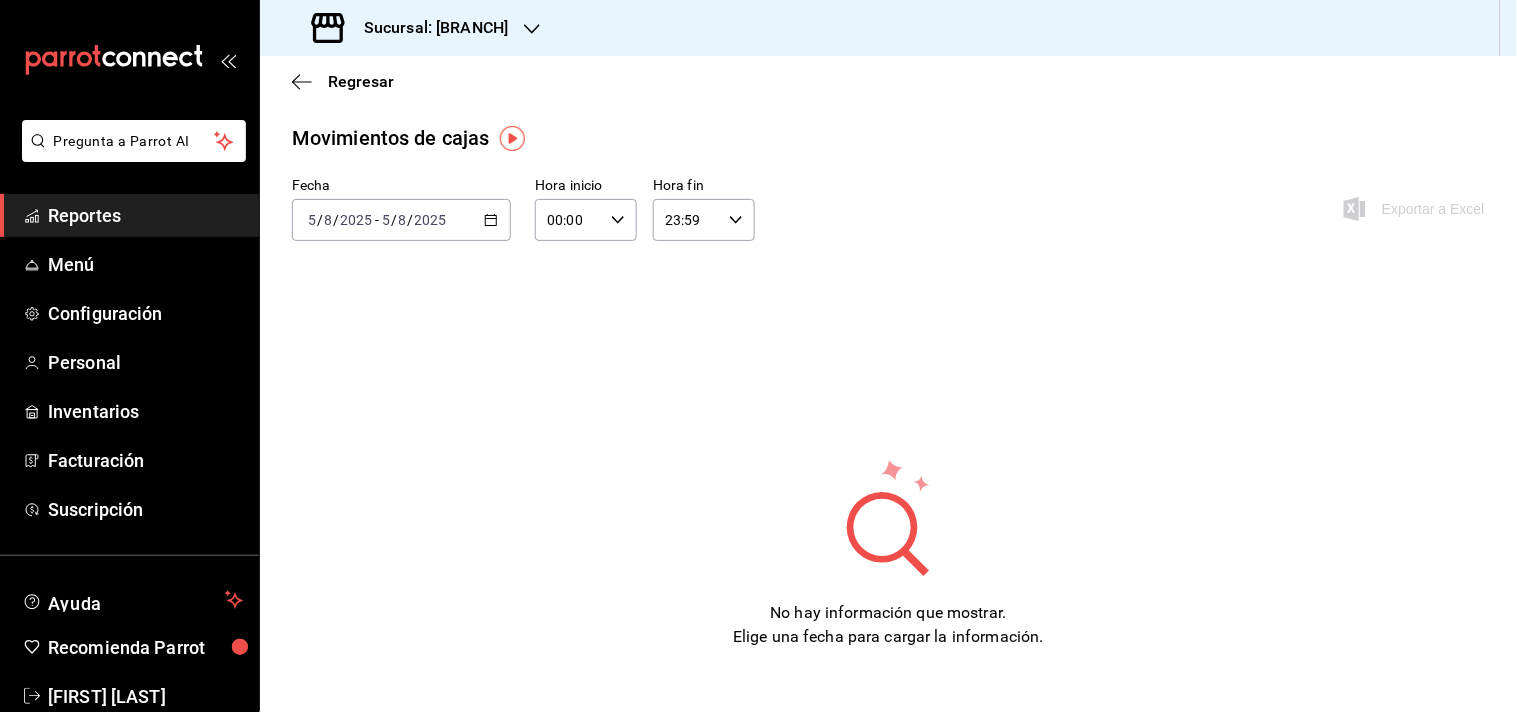click 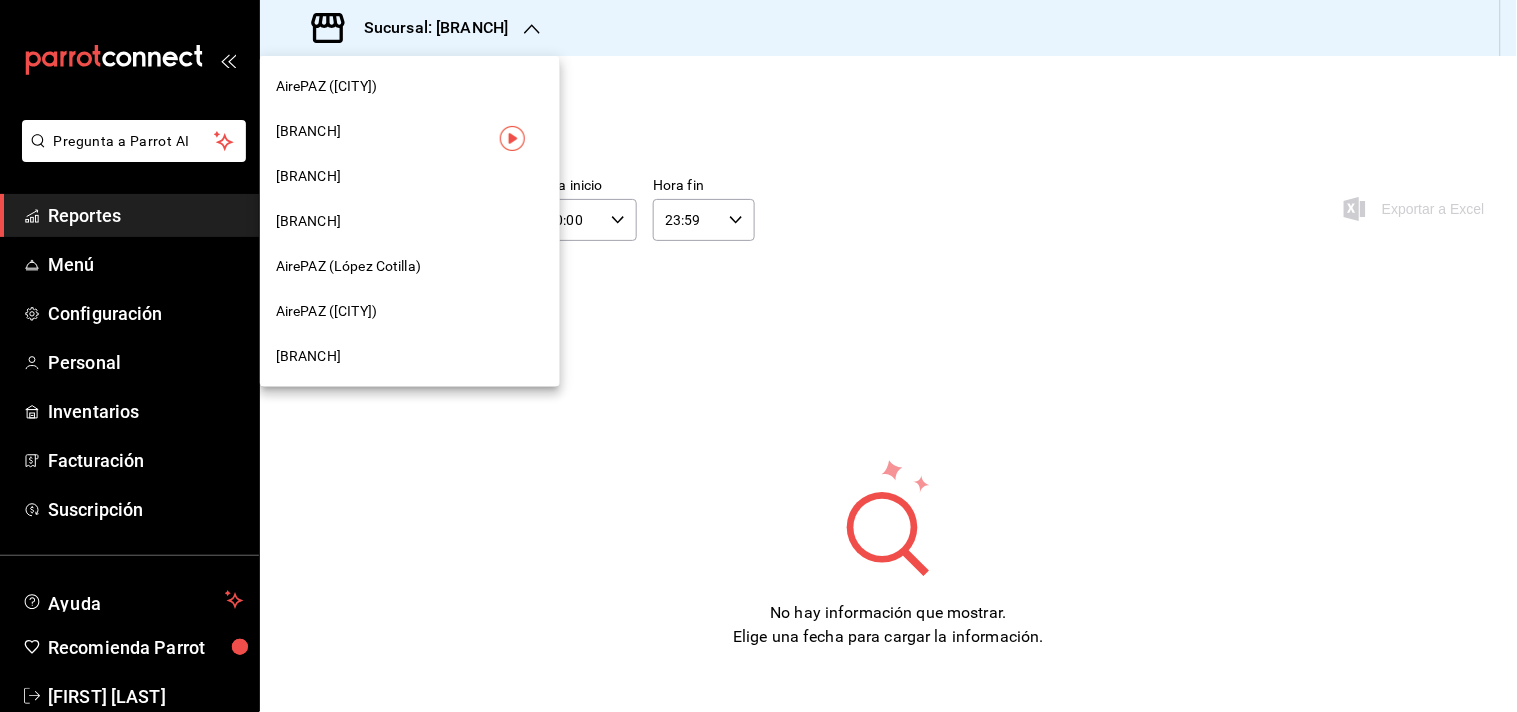 click on "AirePAZ (Cd. Guzmán)" at bounding box center [308, 356] 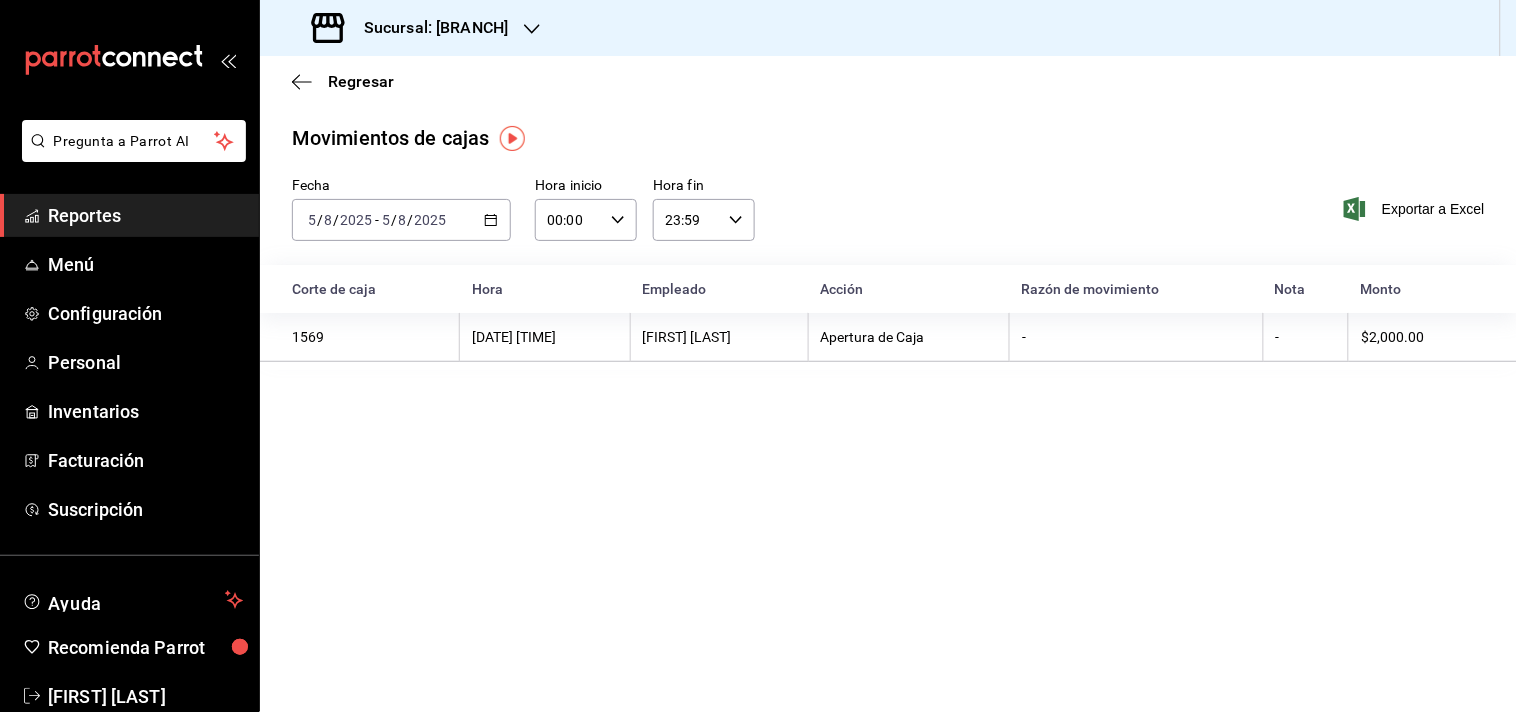 click 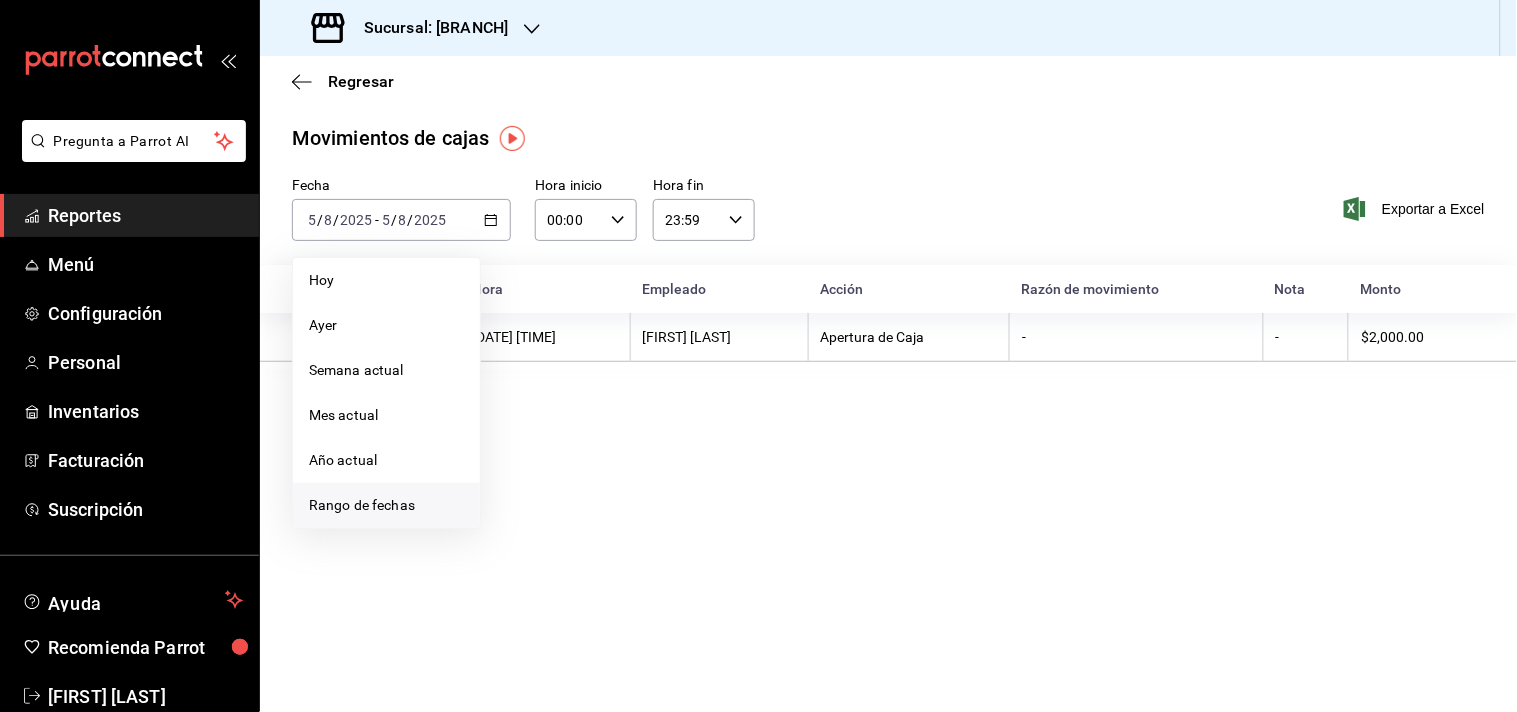 click on "Rango de fechas" at bounding box center (386, 505) 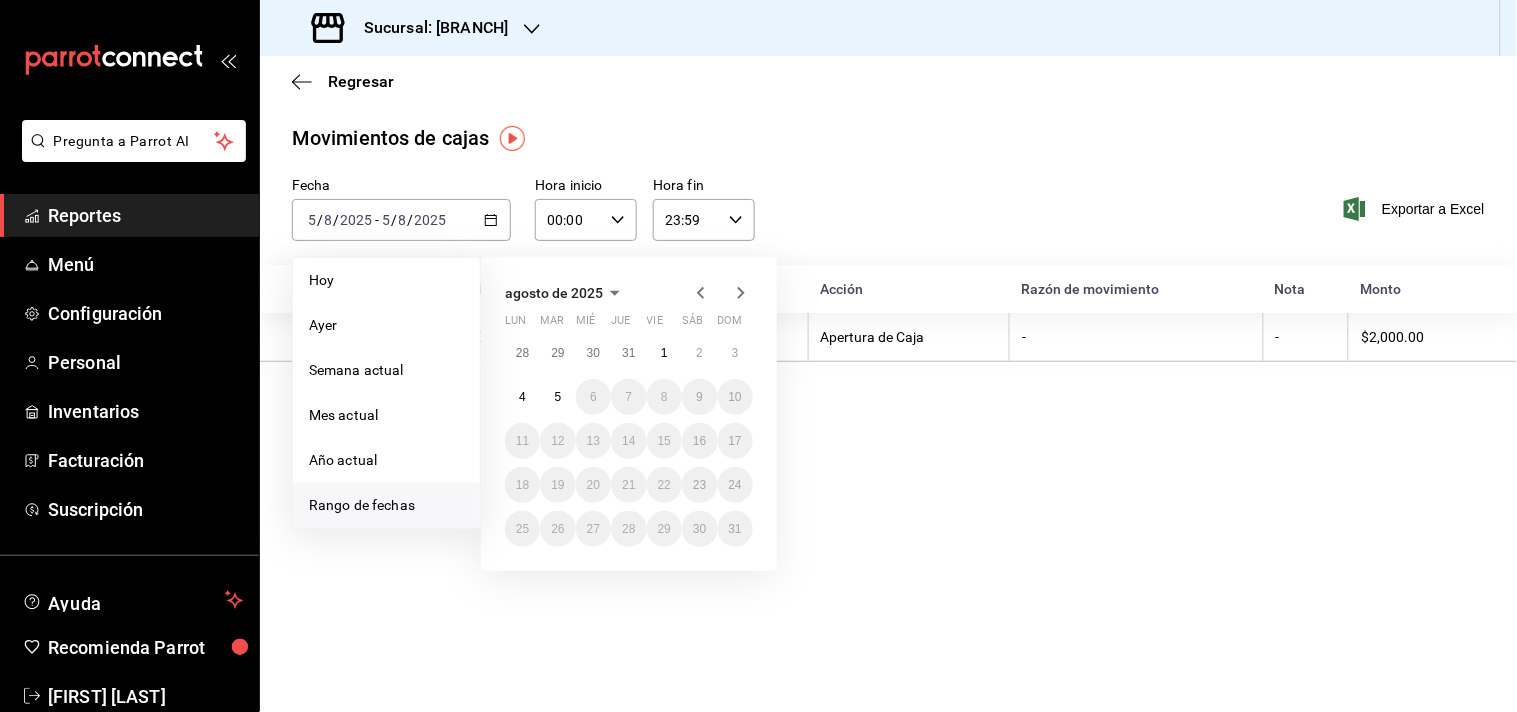 click 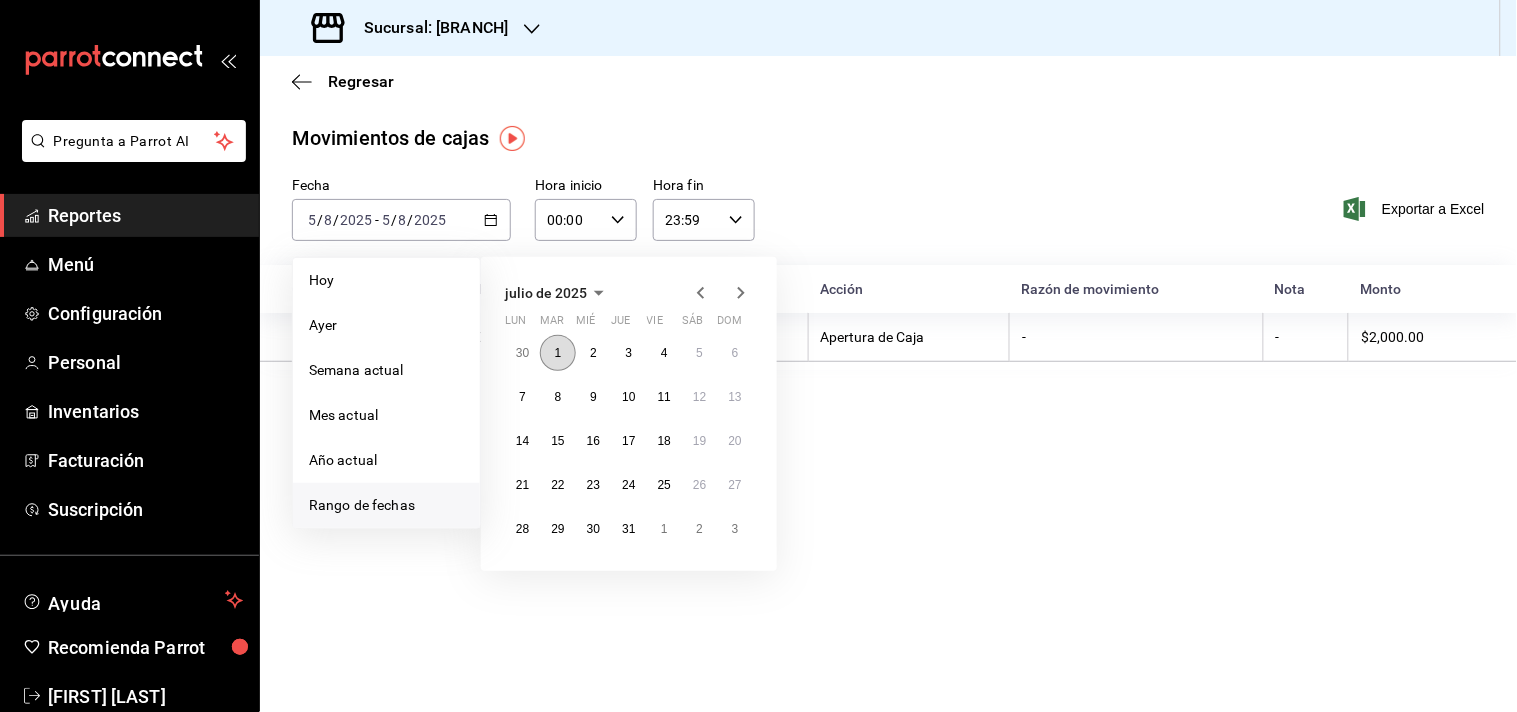 click on "1" at bounding box center [557, 353] 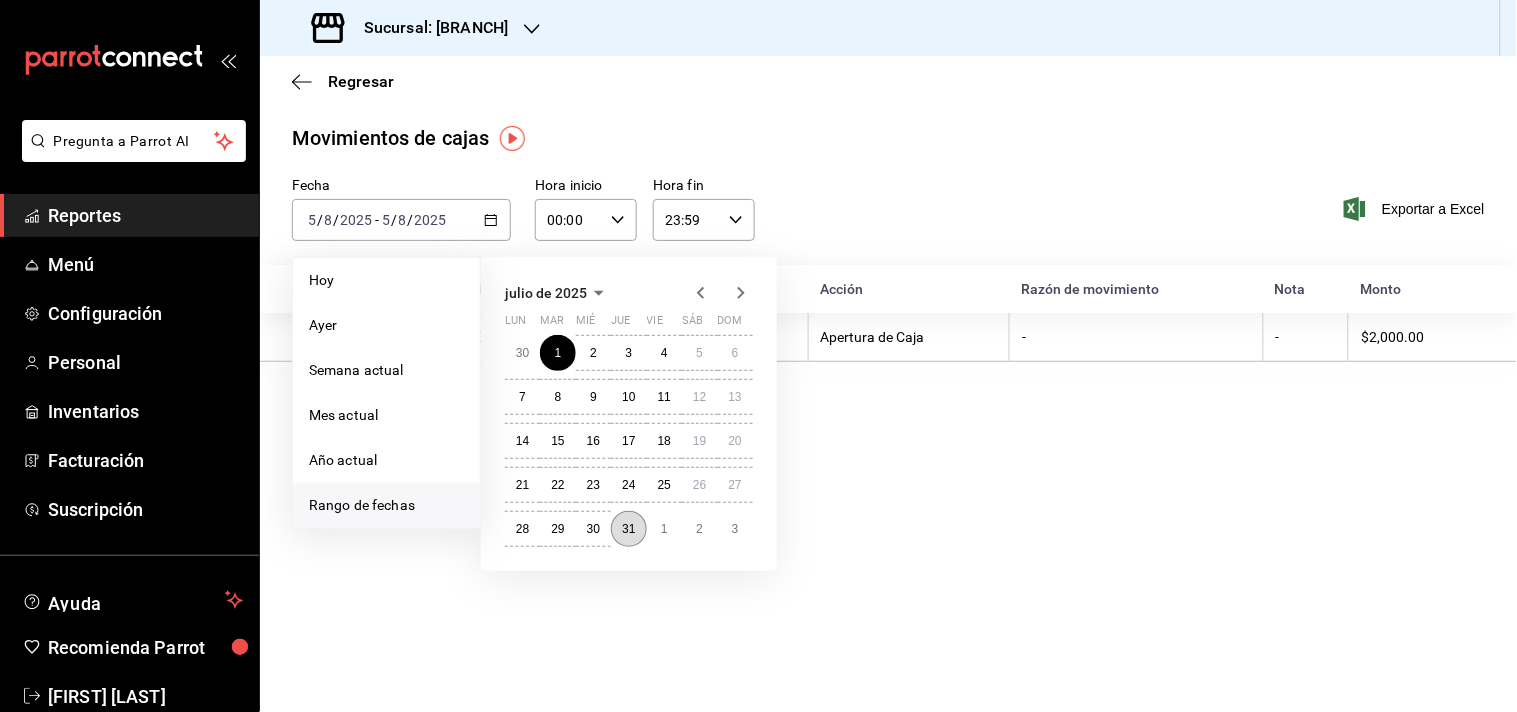 click on "31" at bounding box center (628, 529) 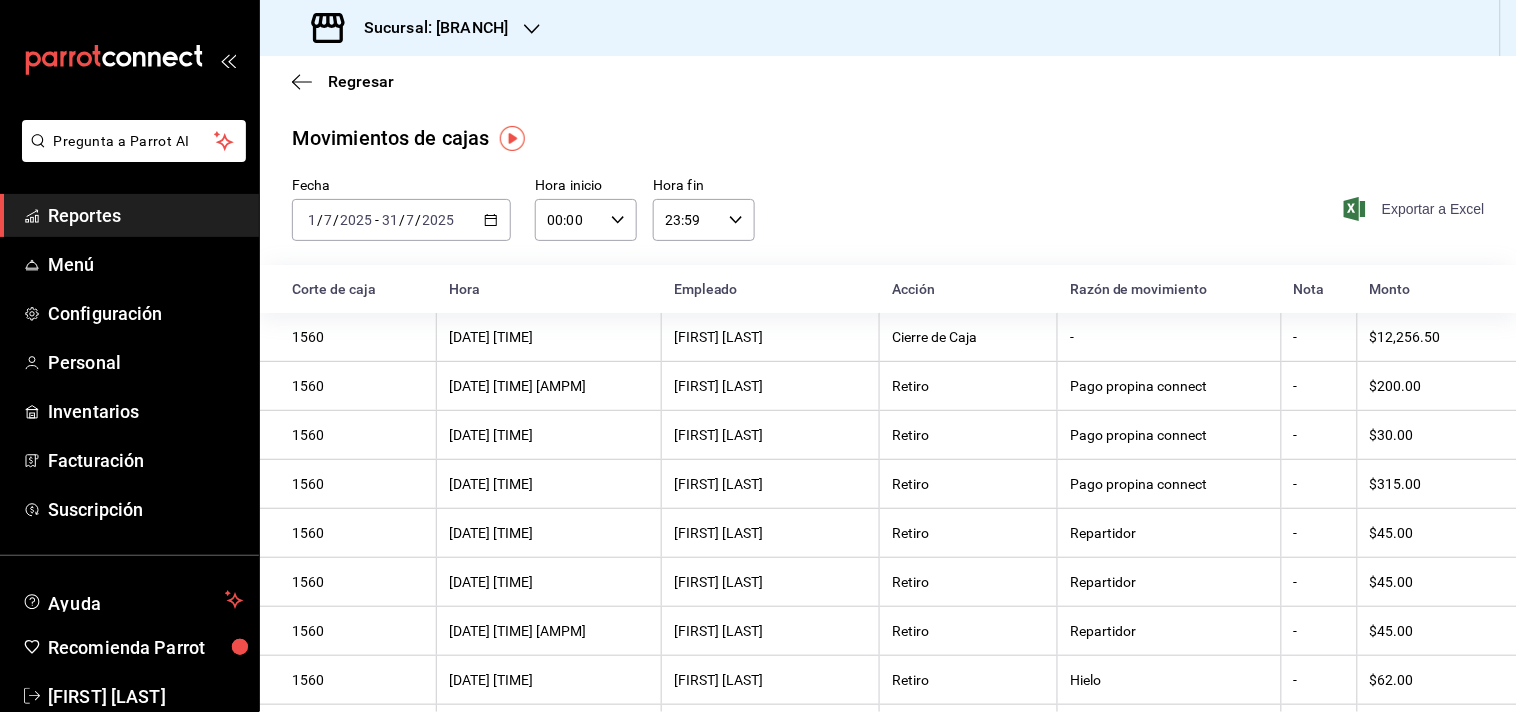 click on "Exportar a Excel" at bounding box center (1416, 209) 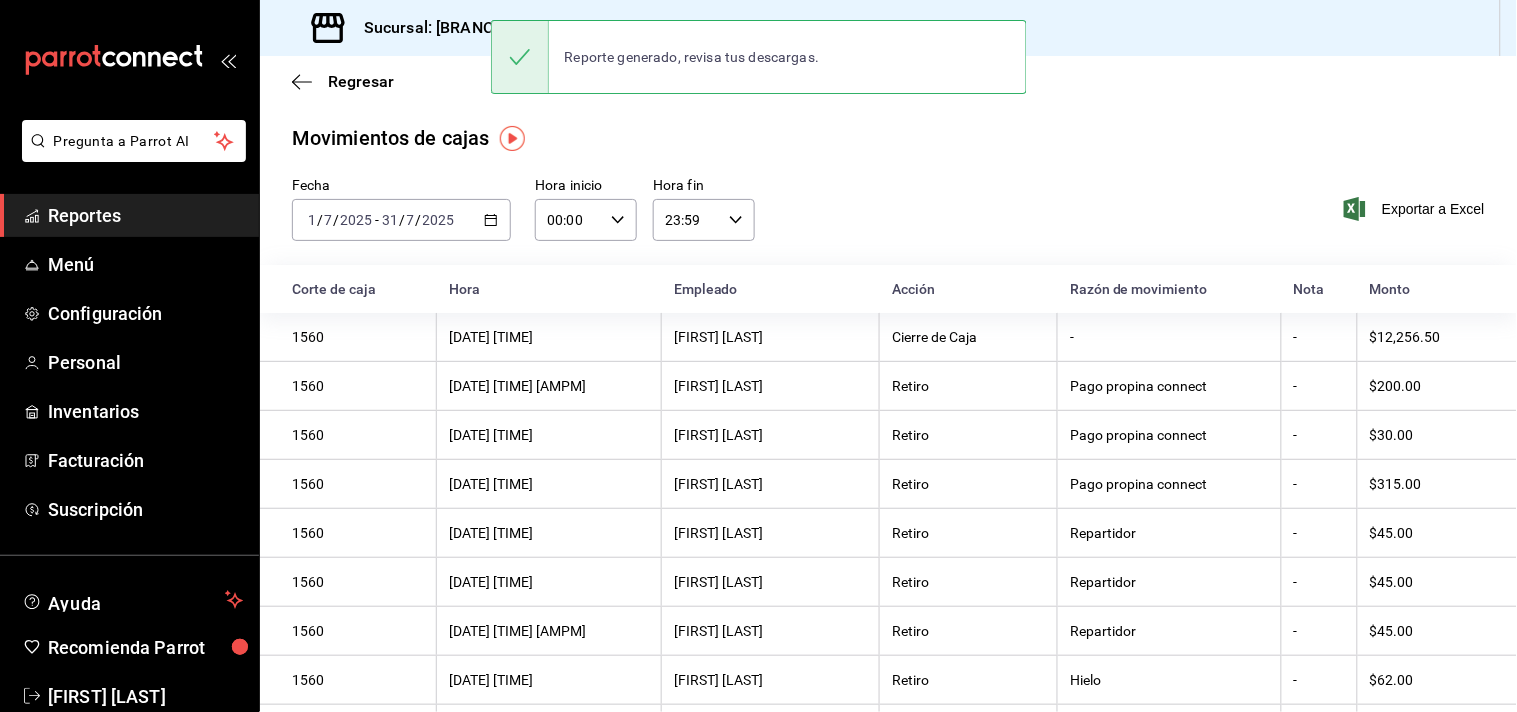 click on "Regresar Movimientos de cajas Fecha 2025-07-01 1 / 7 / 2025 - 2025-07-31 31 / 7 / 2025 Hora inicio 00:00 Hora inicio Hora fin 23:59 Hora fin Exportar a Excel Corte de caja Hora Empleado Acción Razón de movimiento Nota Monto 1560 31/07/2025 09:40 PM GALI LEAL CENTRO Cierre de Caja - - $12,256.50 1560 31/07/2025 09:11 PM GALI LEAL CENTRO Retiro Pago propina connect - $200.00 1560 31/07/2025 09:09 PM GALI LEAL CENTRO Retiro Pago propina connect - $30.00 1560 31/07/2025 09:09 PM GALI LEAL CENTRO Retiro Pago propina connect - $315.00 1560 31/07/2025 07:55 PM GALI LEAL CENTRO Retiro Repartidor - $45.00 1560 31/07/2025 05:36 PM GALI LEAL CENTRO Retiro Repartidor - $45.00 1560 31/07/2025 05:35 PM GALI LEAL CENTRO Retiro Repartidor - $45.00 1560 31/07/2025 05:34 PM GALI LEAL CENTRO Retiro Hielo - $62.00 1560 31/07/2025 05:04 PM GALI LEAL CENTRO Retiro Repartidor - $45.00 1560 31/07/2025 02:49 PM GALI LEAL CENTRO Apertura de Caja - - $6,337.96 1559 31/07/2025 02:37 PM PATY BRAMBILA CENTRO Cierre de Caja - - $6,501.00" at bounding box center (888, 1413) 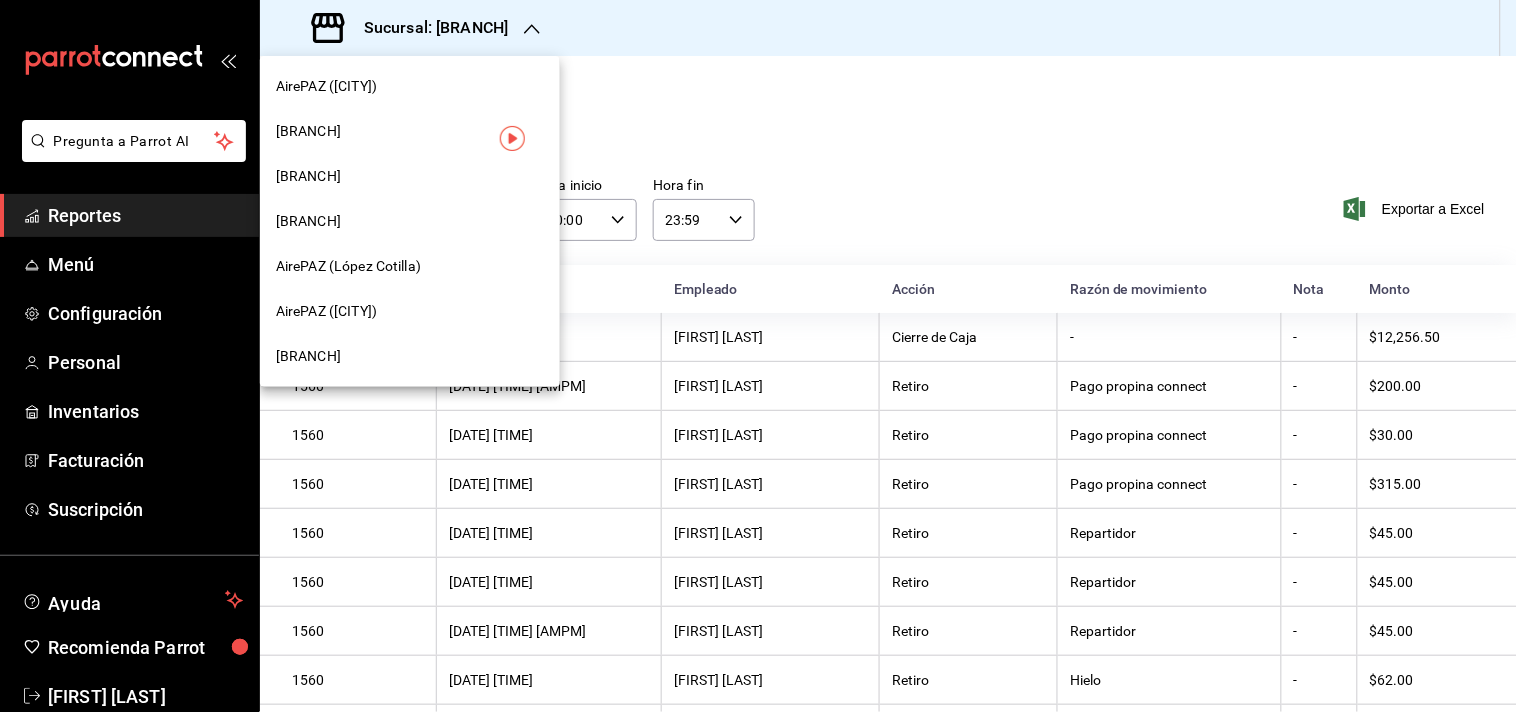 click on "AirePaz (Zapotlan)" at bounding box center (308, 176) 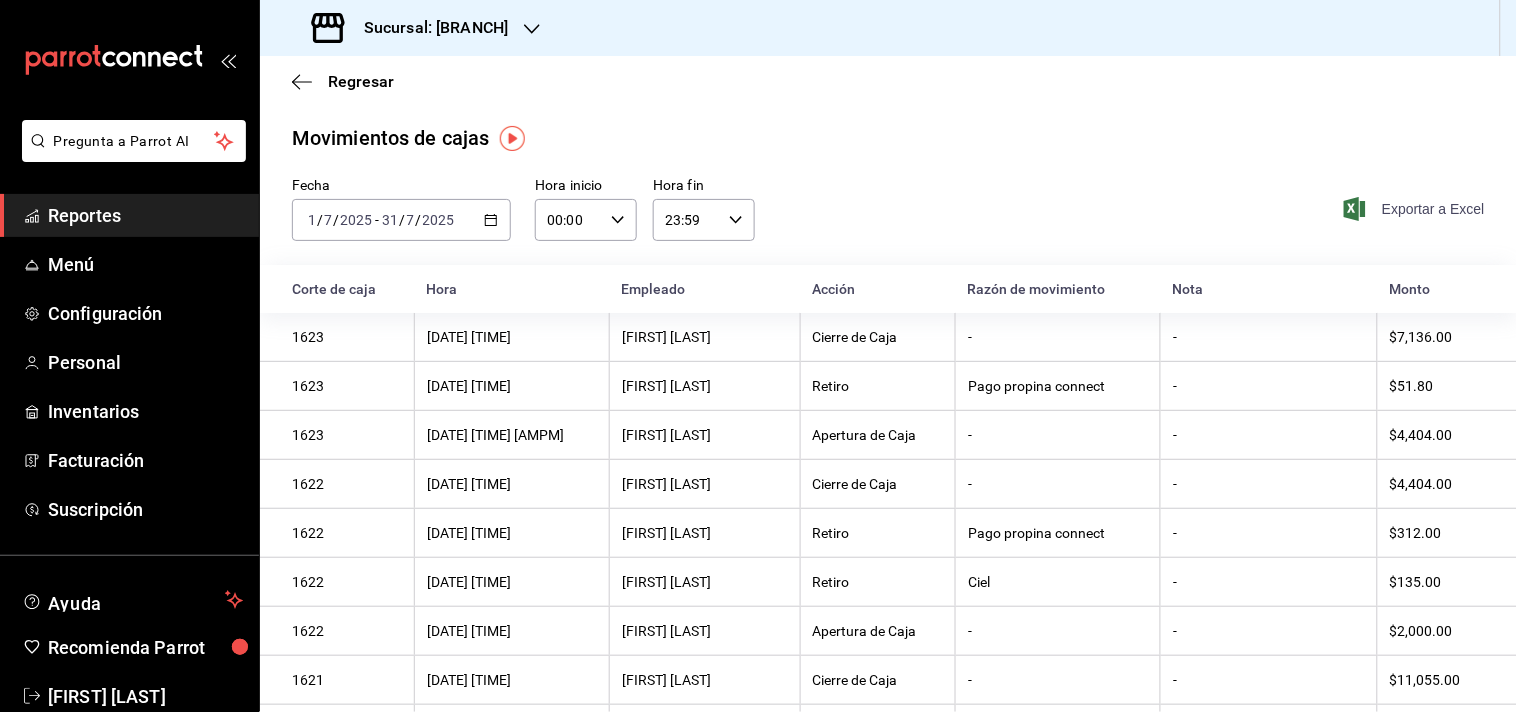 click on "Exportar a Excel" at bounding box center [1416, 209] 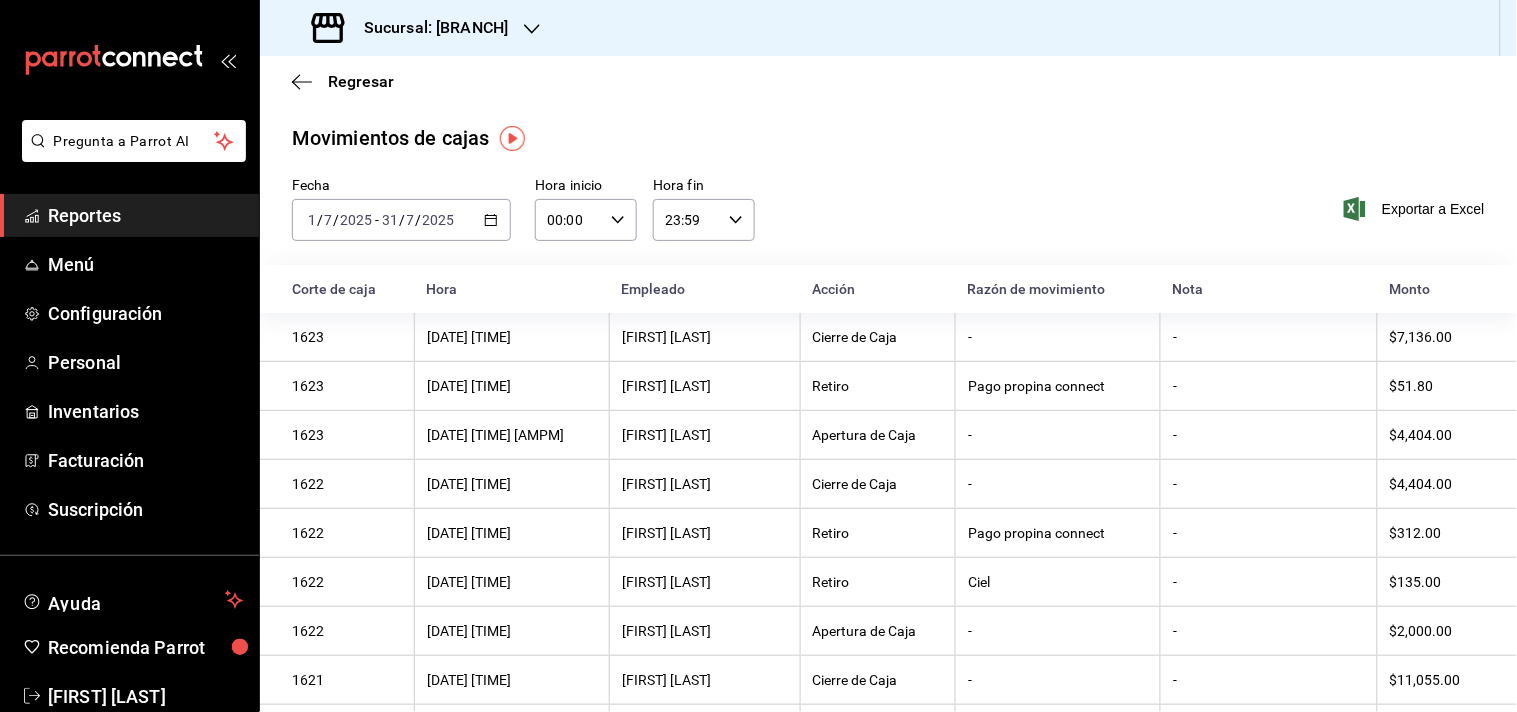 click on "Sucursal: AirePaz (Zapotlan)" at bounding box center (412, 28) 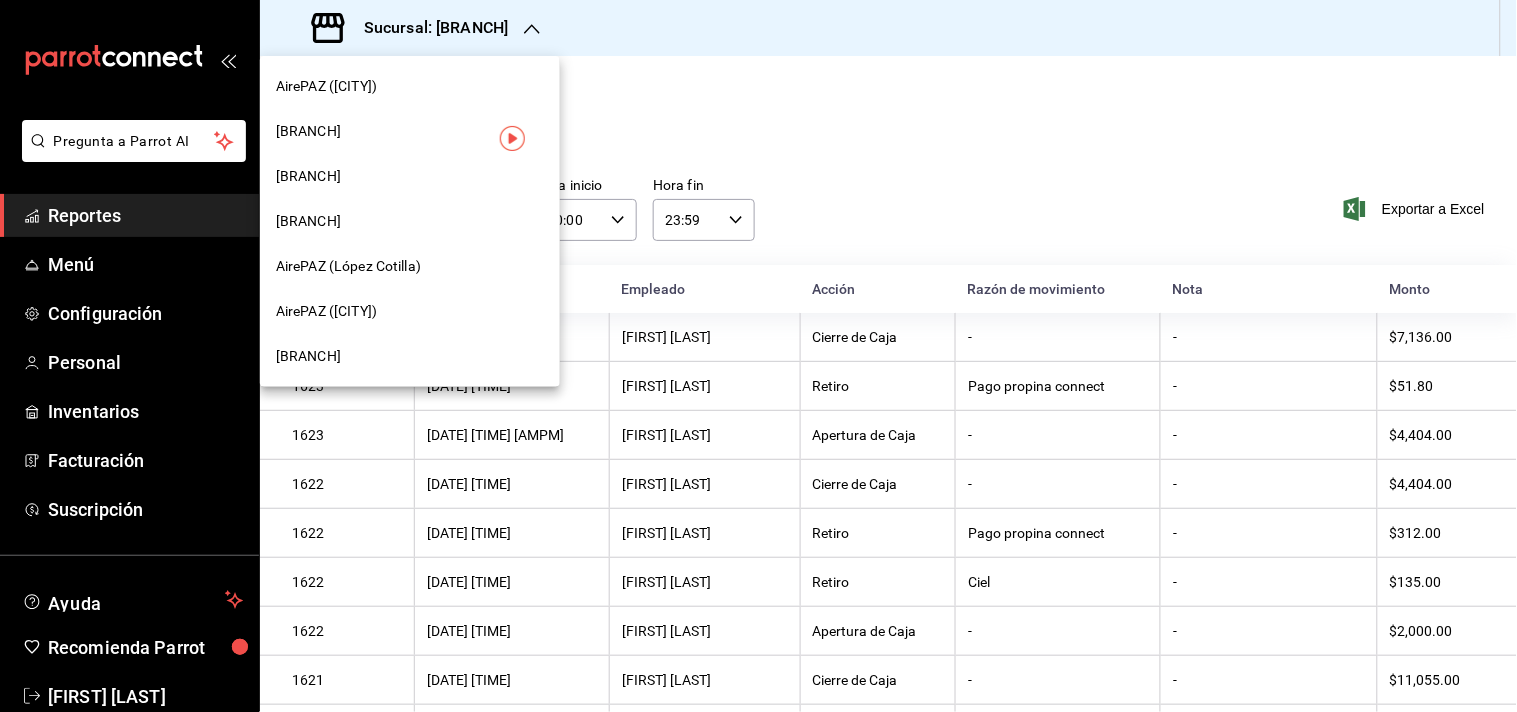 click on "AirePAZ (López Cotilla)" at bounding box center (348, 266) 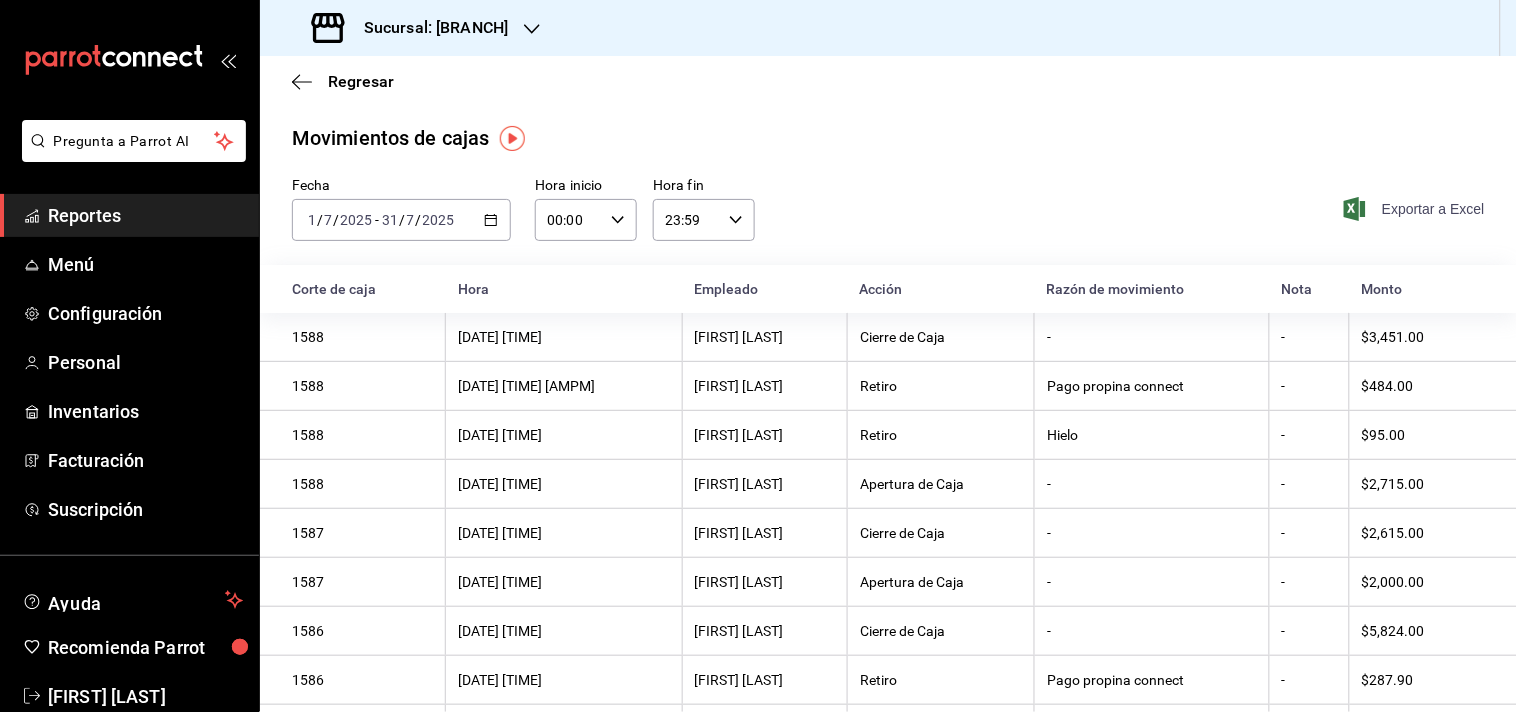 click on "Exportar a Excel" at bounding box center (1416, 209) 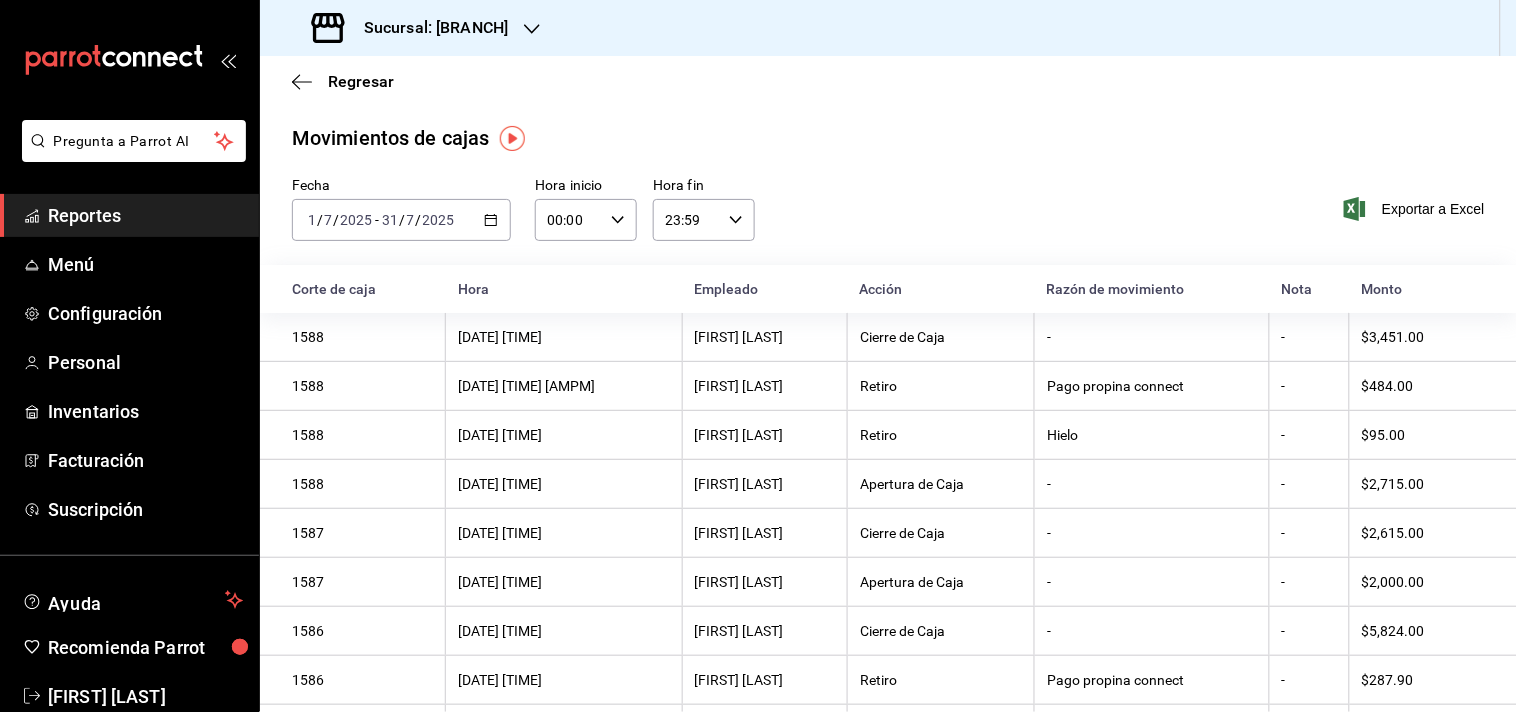 click on "Regresar" at bounding box center [888, 81] 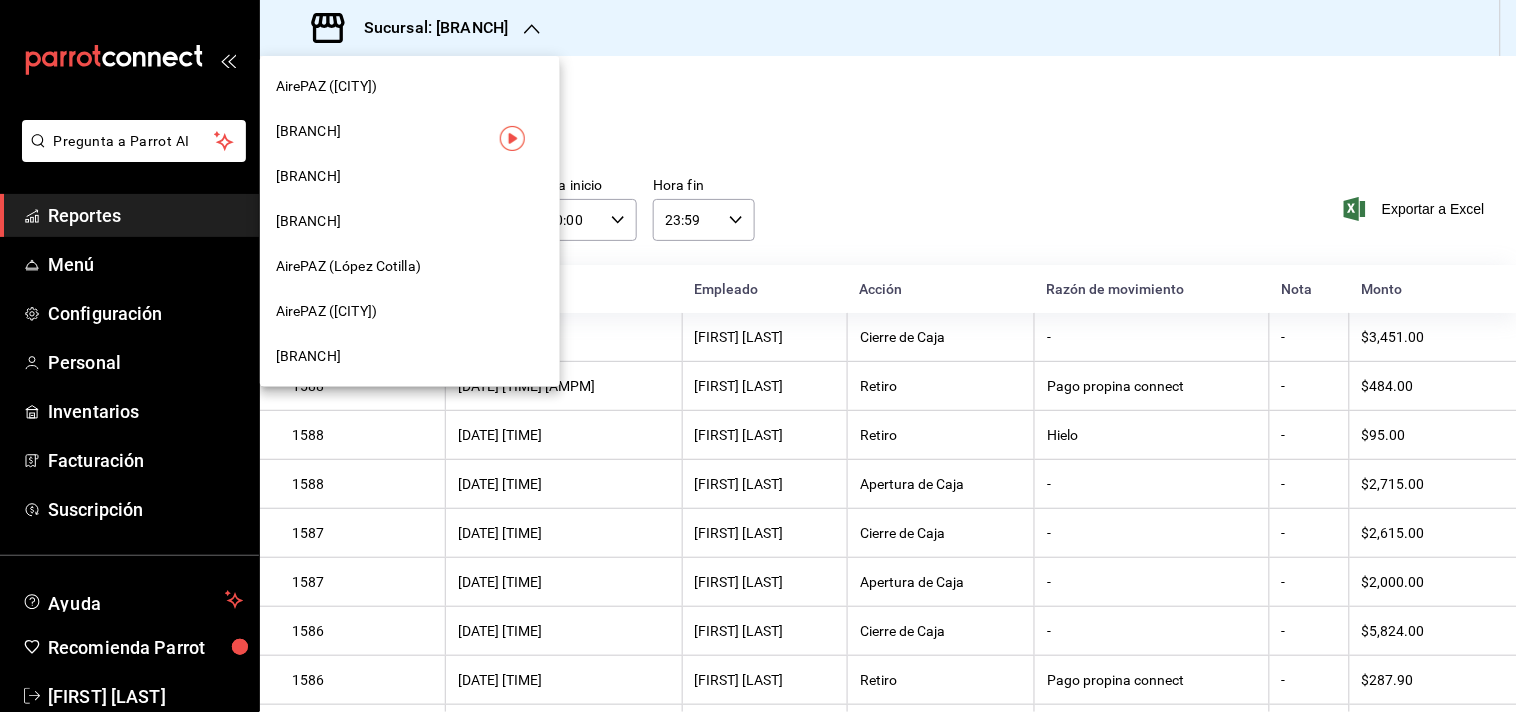 click on "AirePAZ (Galerías)" at bounding box center [308, 221] 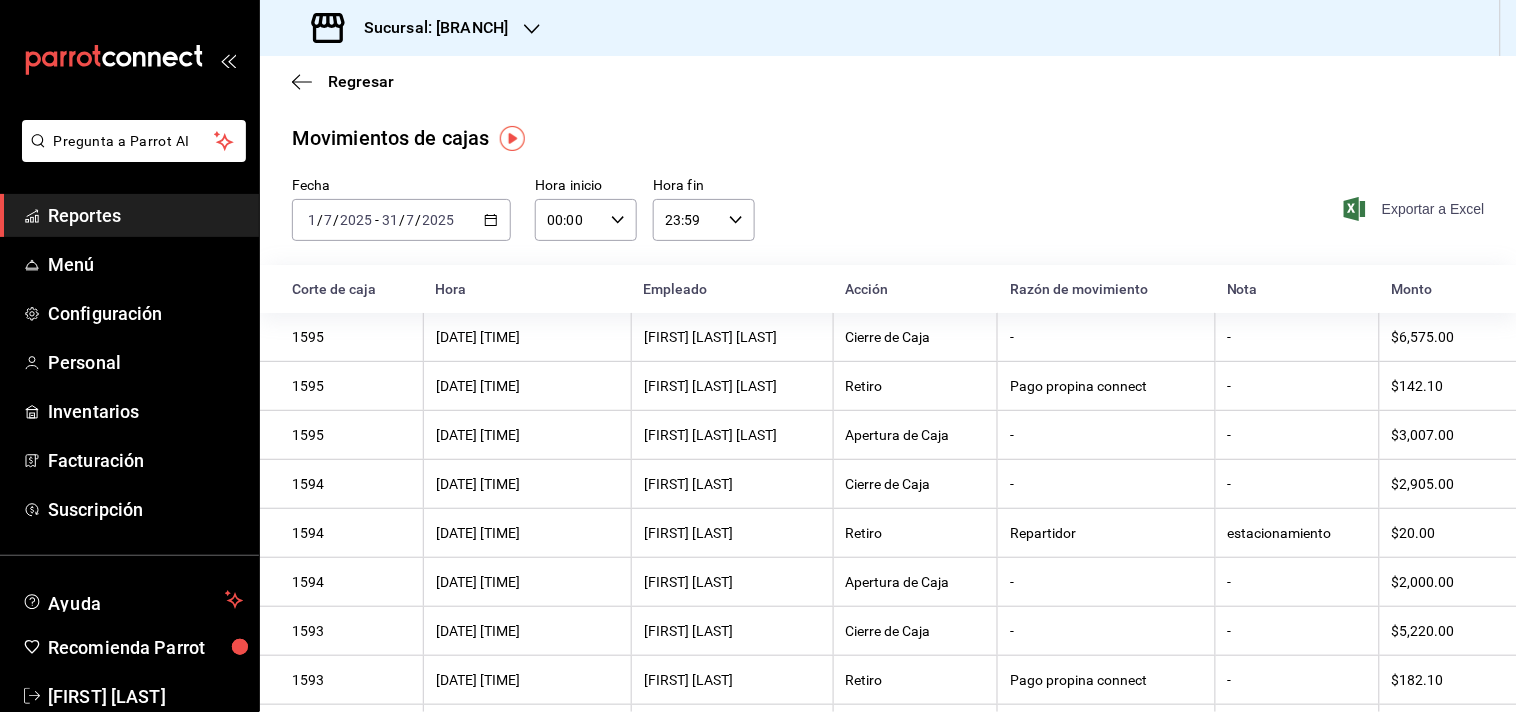 click on "Exportar a Excel" at bounding box center (1416, 209) 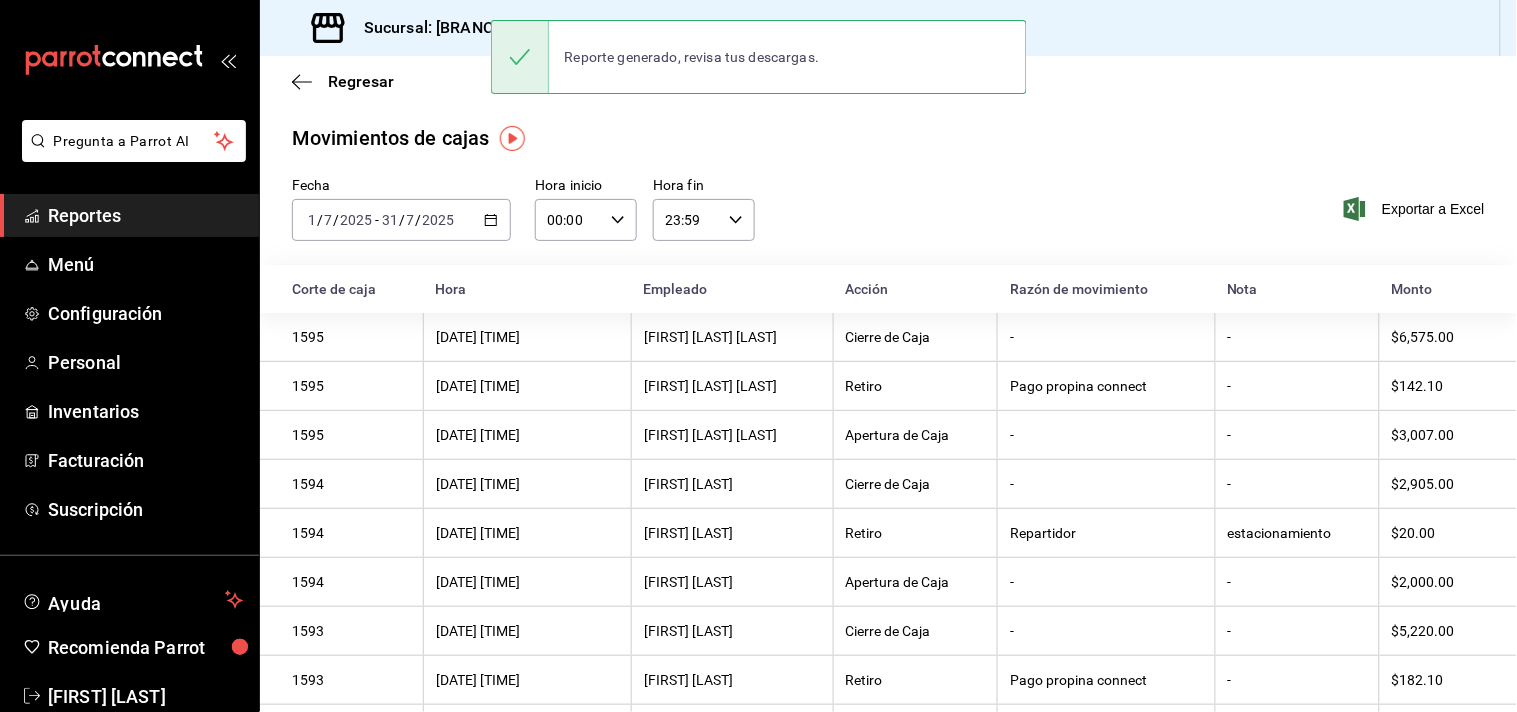 click on "Movimientos de cajas" at bounding box center [888, 138] 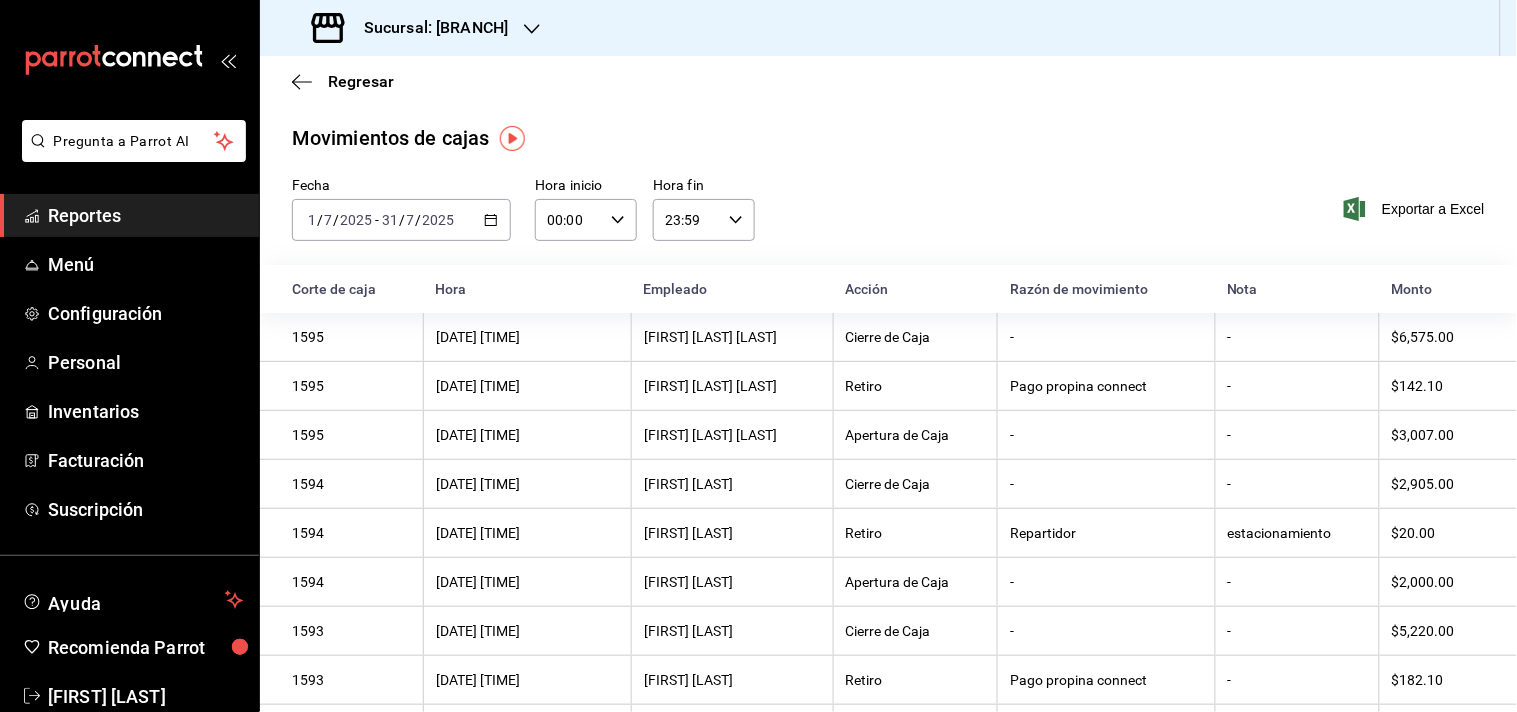 click 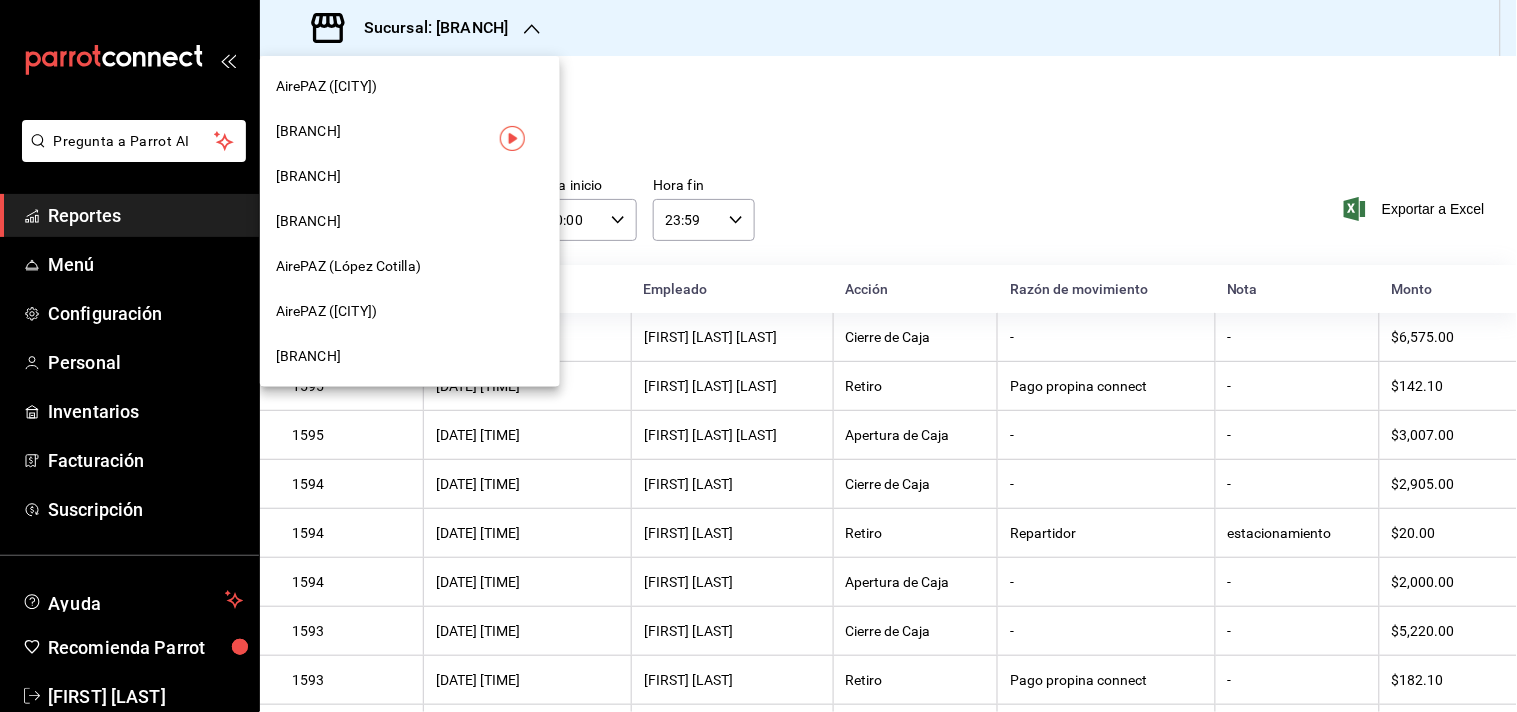 click on "AirePAZ (La Feria)" at bounding box center [410, 86] 